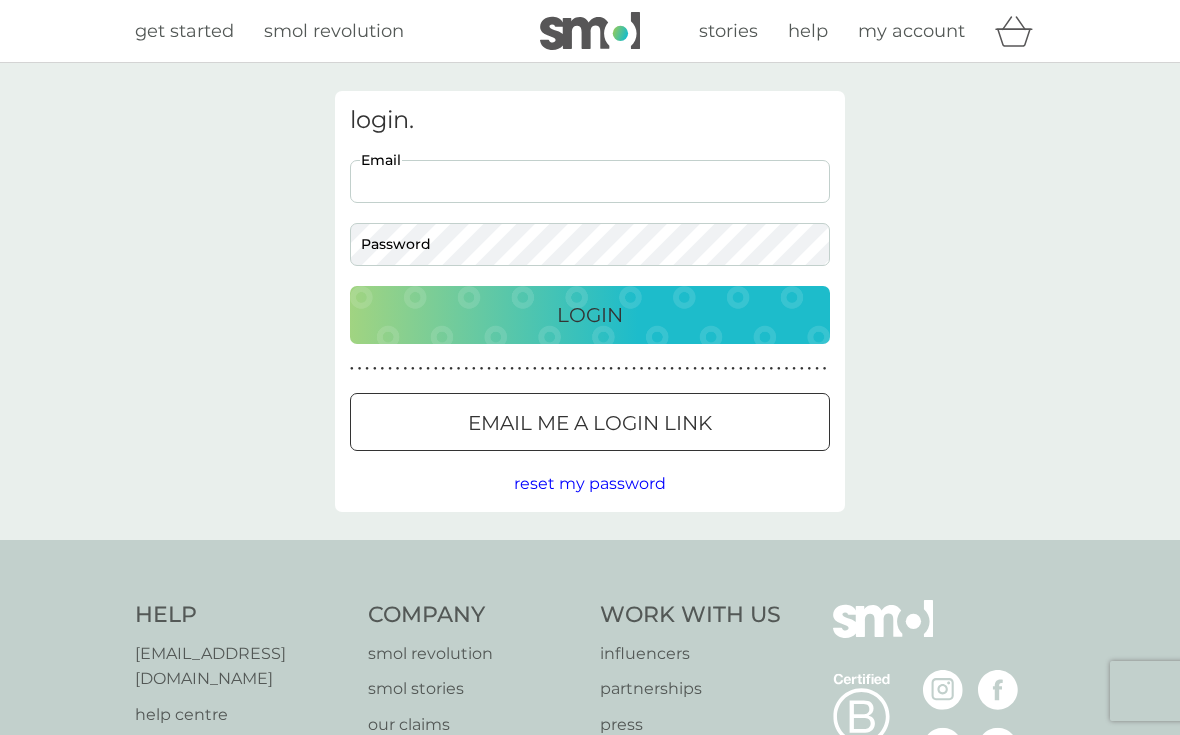 scroll, scrollTop: 0, scrollLeft: 0, axis: both 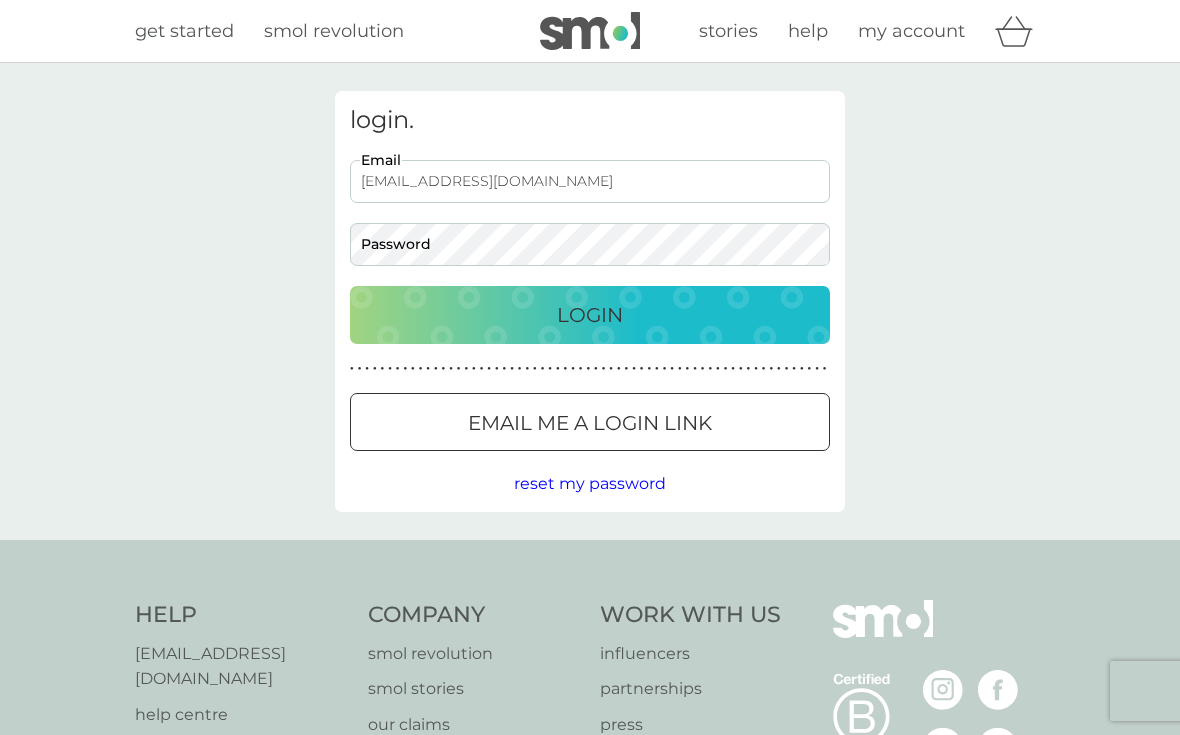 click on "Login" at bounding box center (590, 315) 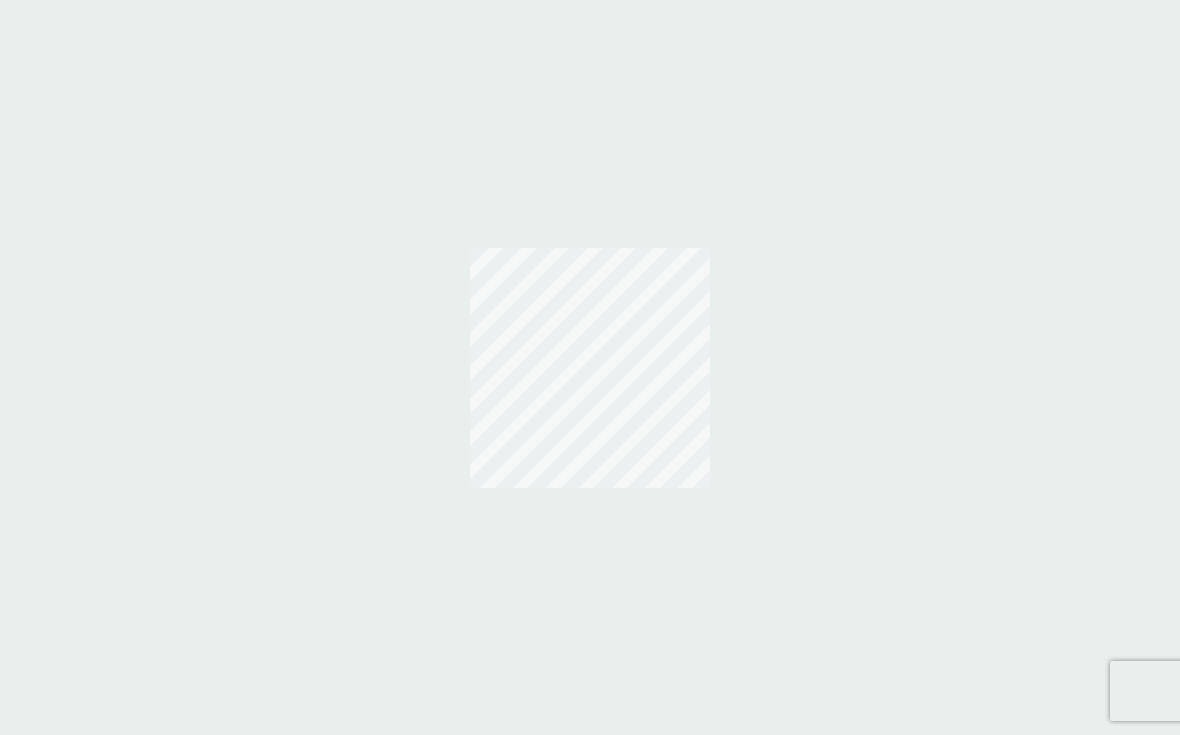 scroll, scrollTop: 0, scrollLeft: 0, axis: both 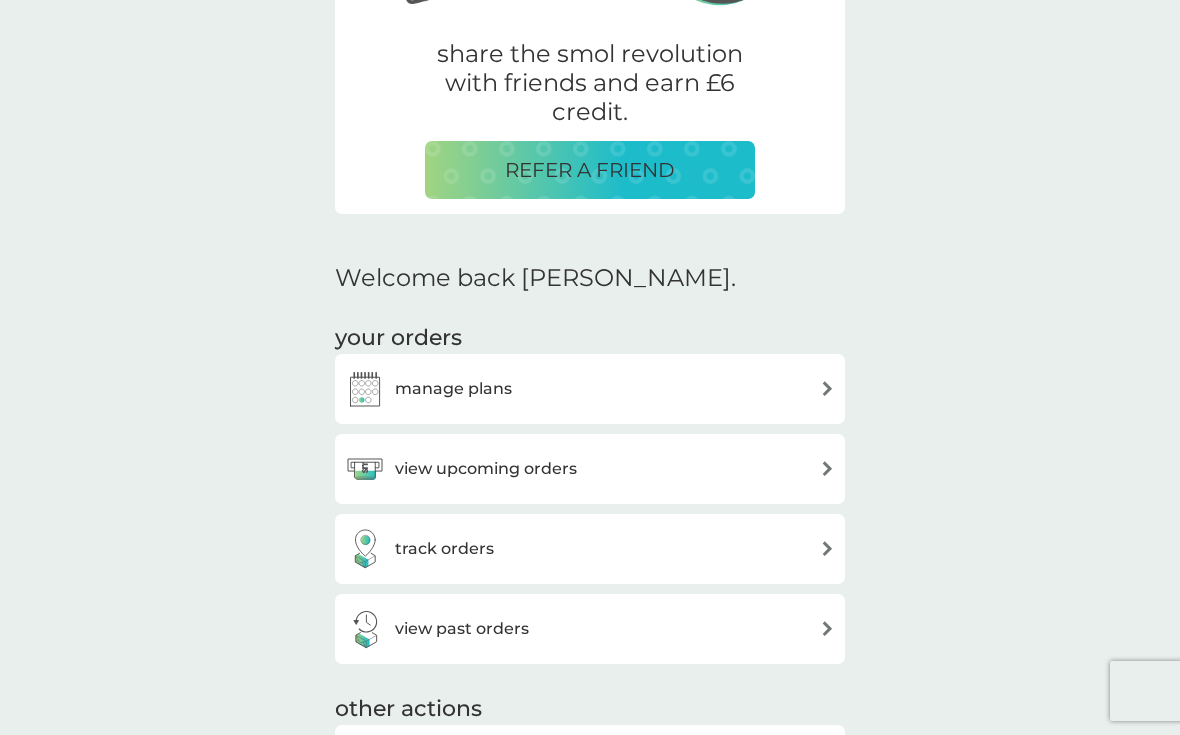 click on "manage plans" at bounding box center [590, 389] 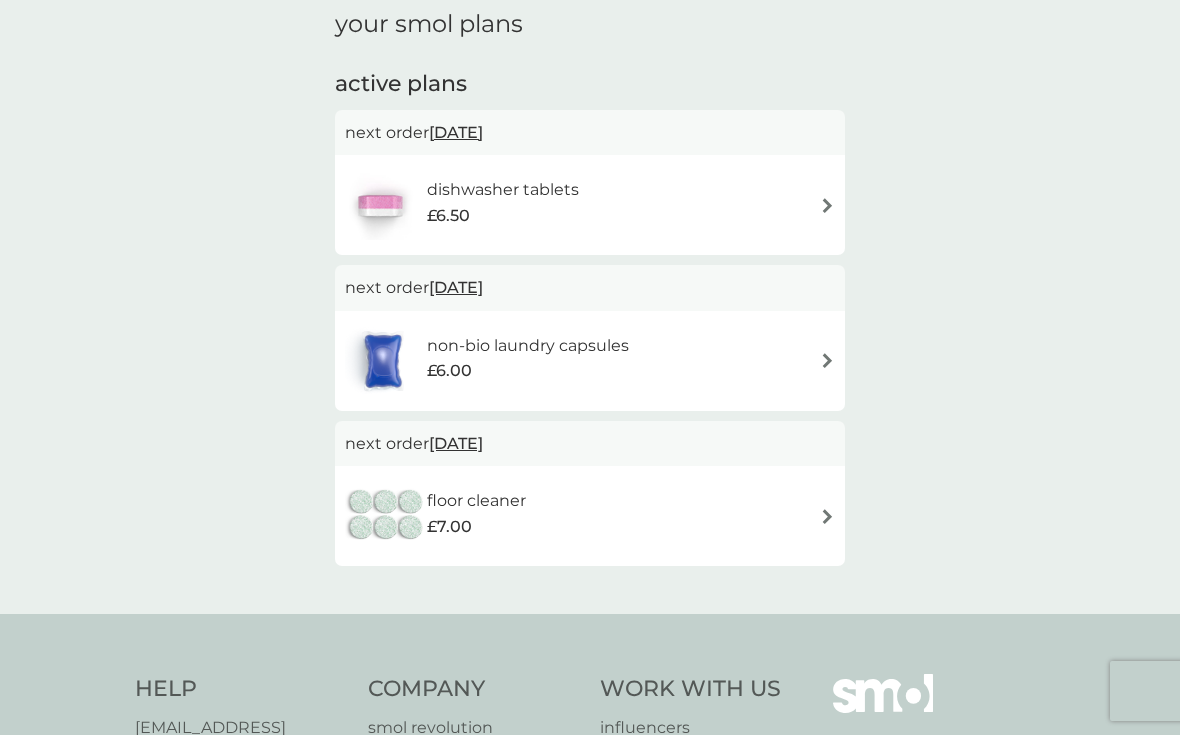 scroll, scrollTop: 76, scrollLeft: 0, axis: vertical 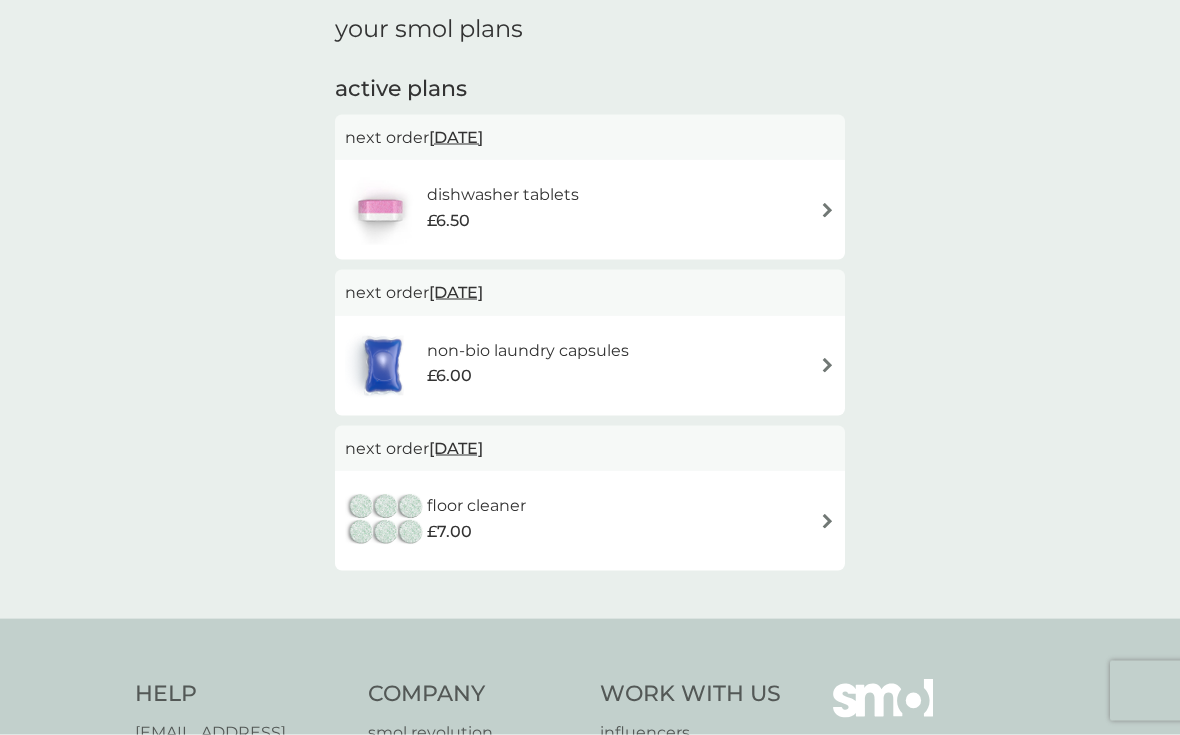 click on "dishwasher tablets £6.50" at bounding box center [590, 210] 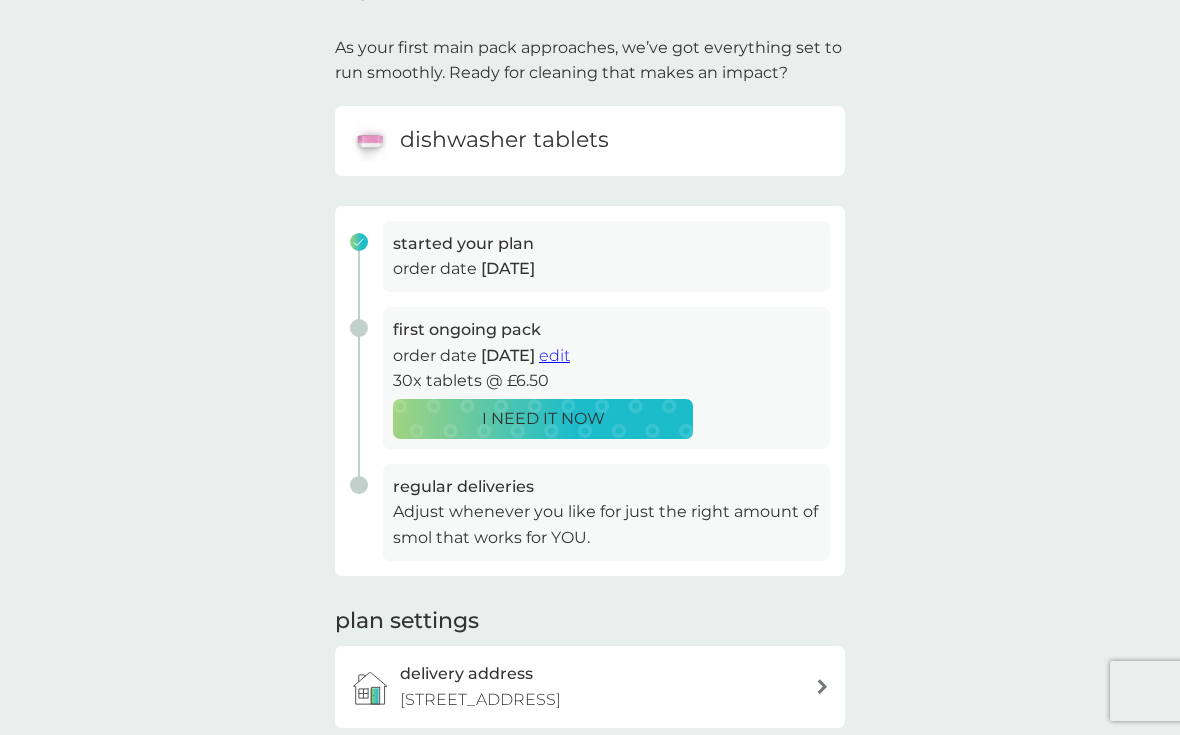 scroll, scrollTop: 113, scrollLeft: 0, axis: vertical 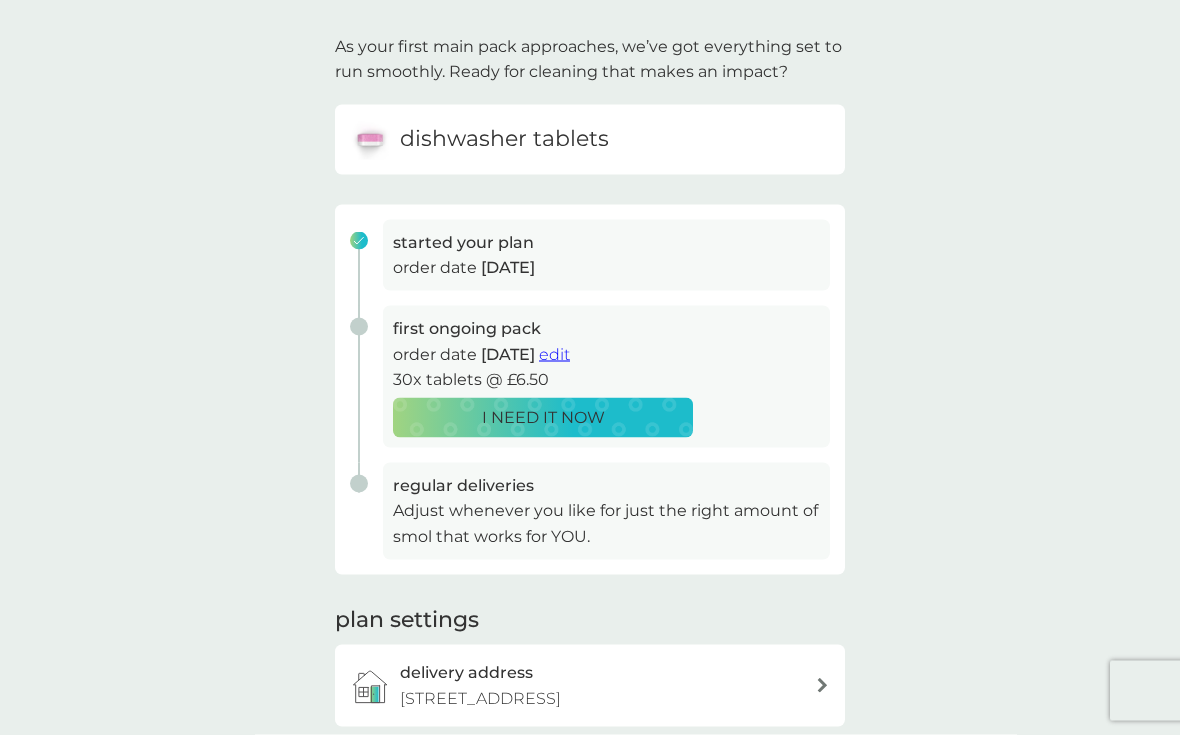 click on "edit" at bounding box center [554, 354] 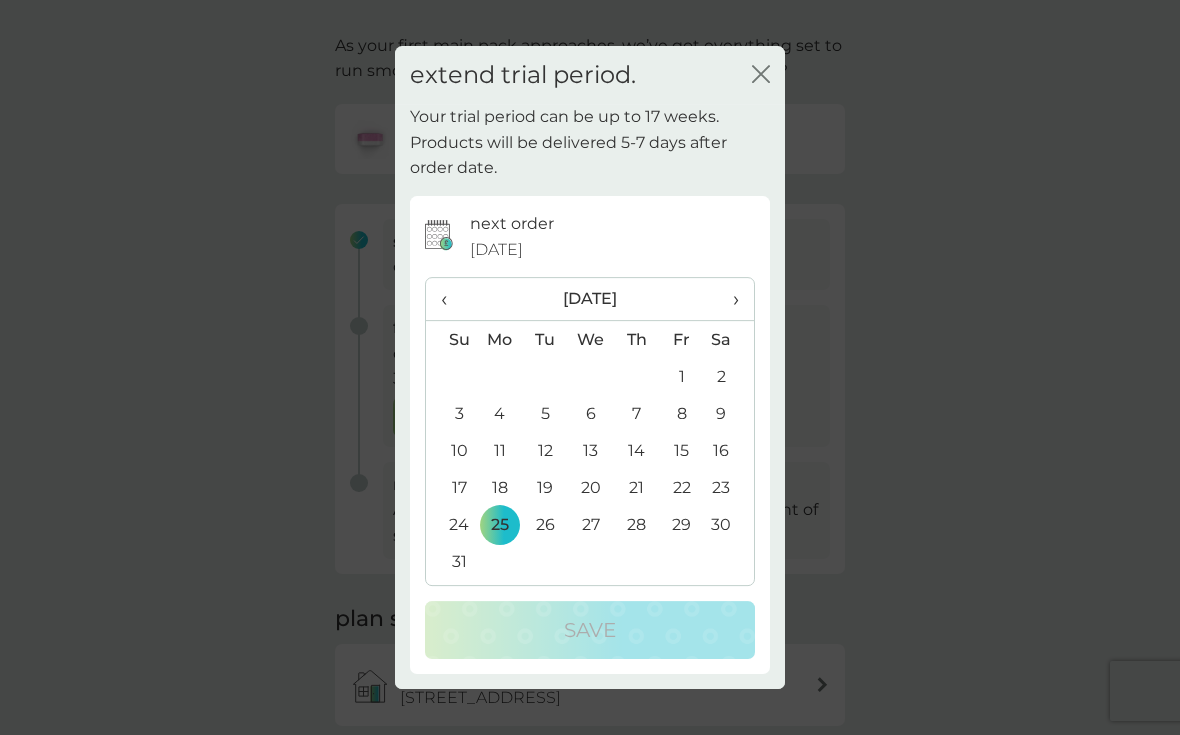 click on "‹" at bounding box center (451, 299) 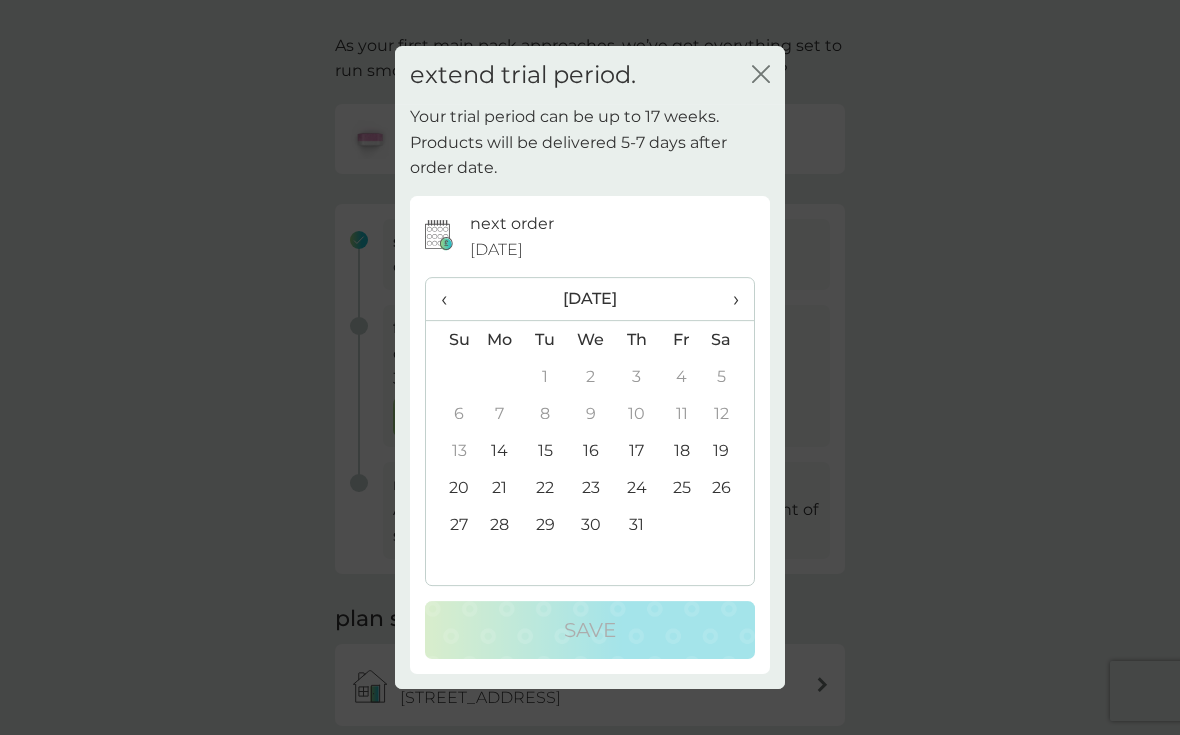 click on "18" at bounding box center [681, 450] 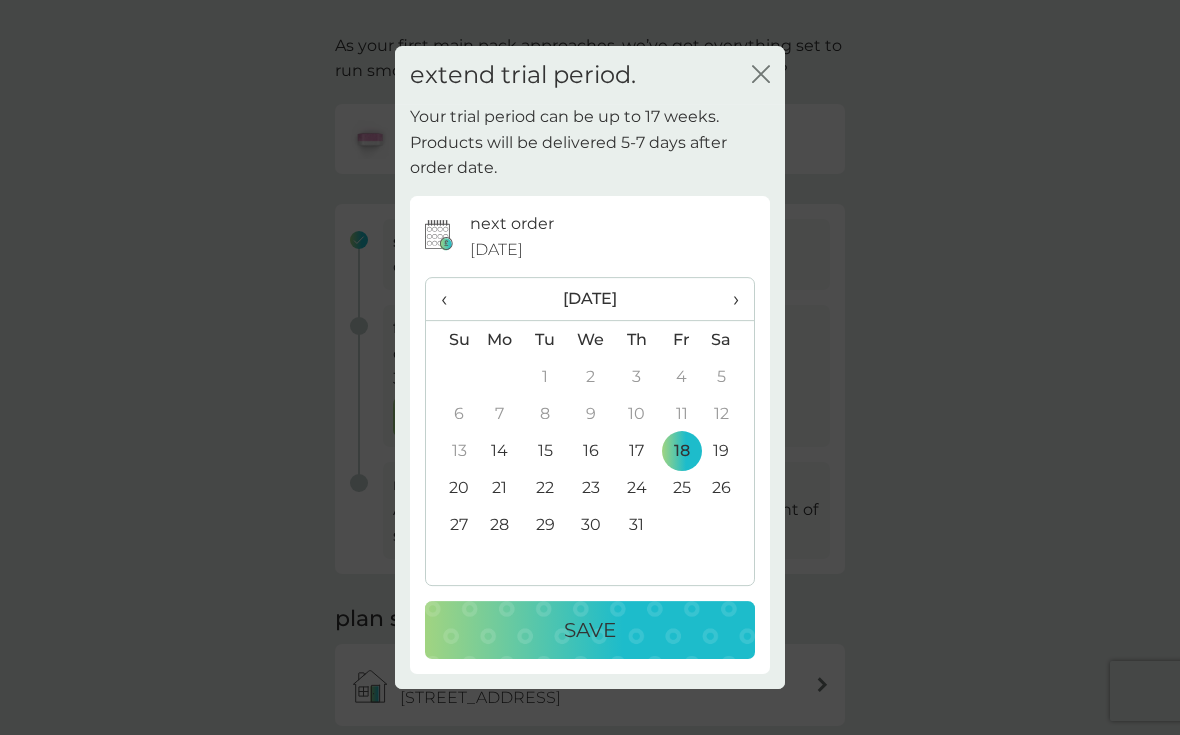 click on "Save" at bounding box center (590, 630) 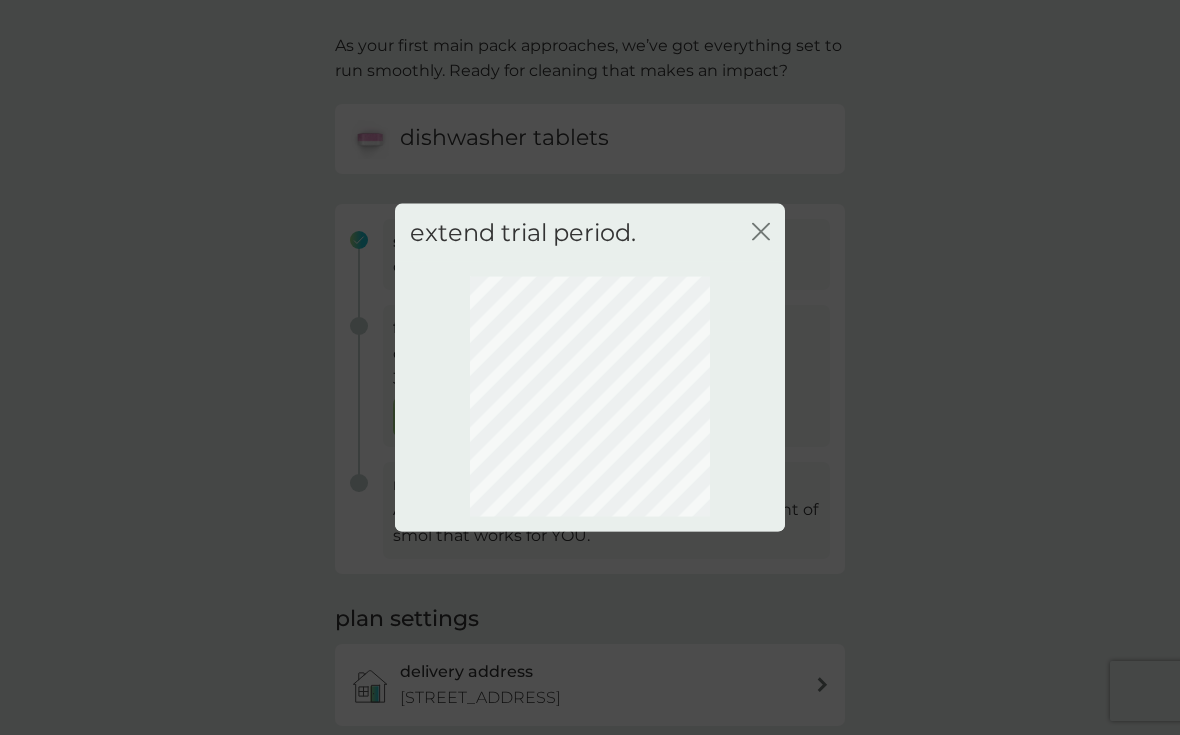 scroll, scrollTop: 66, scrollLeft: 0, axis: vertical 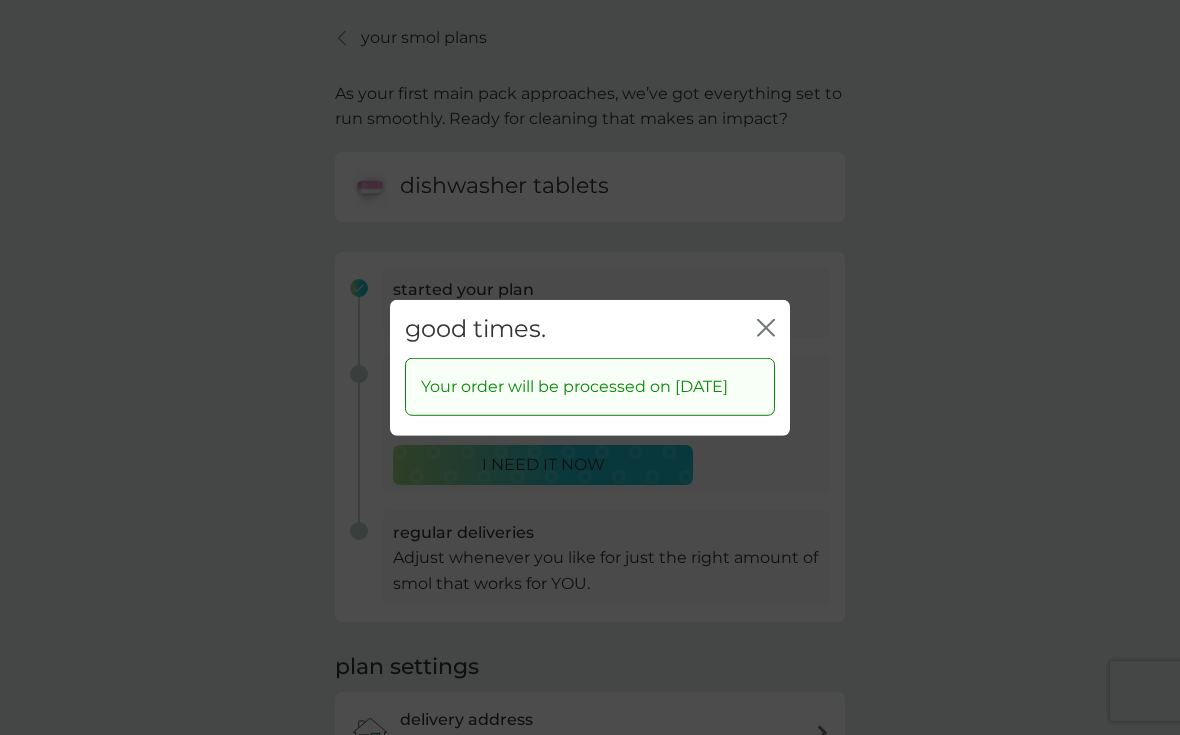 click on "good times. close" at bounding box center [590, 328] 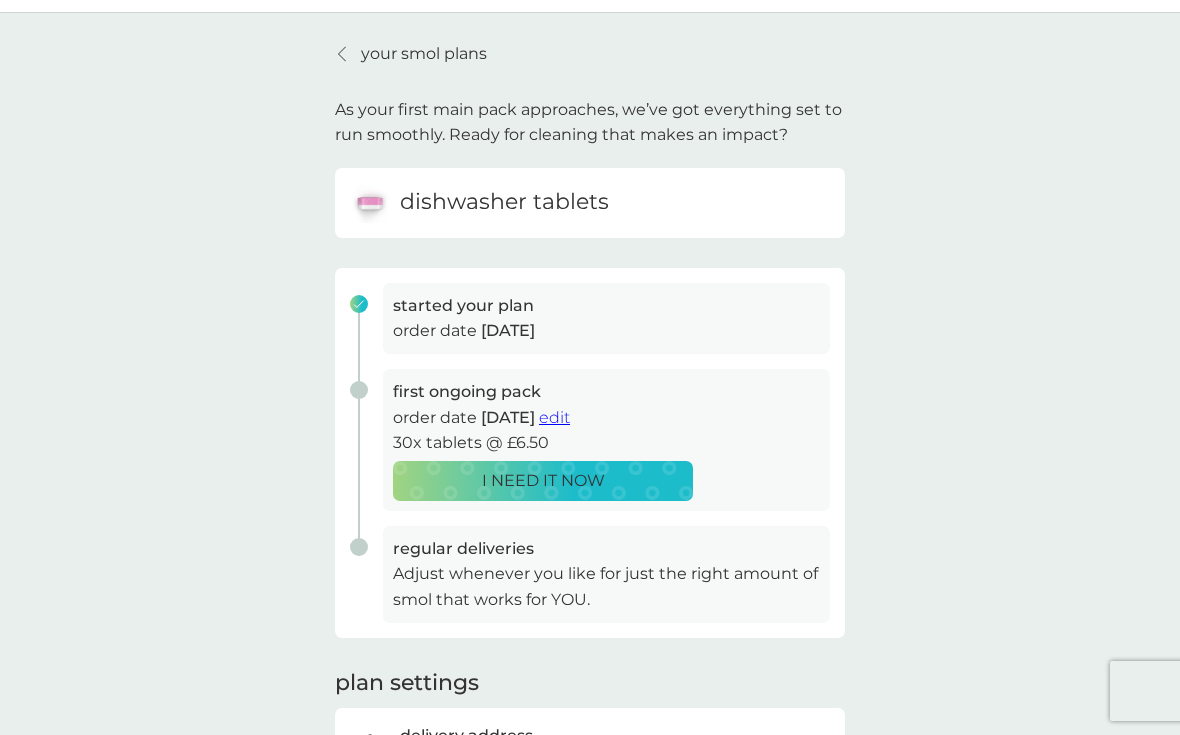 scroll, scrollTop: 0, scrollLeft: 0, axis: both 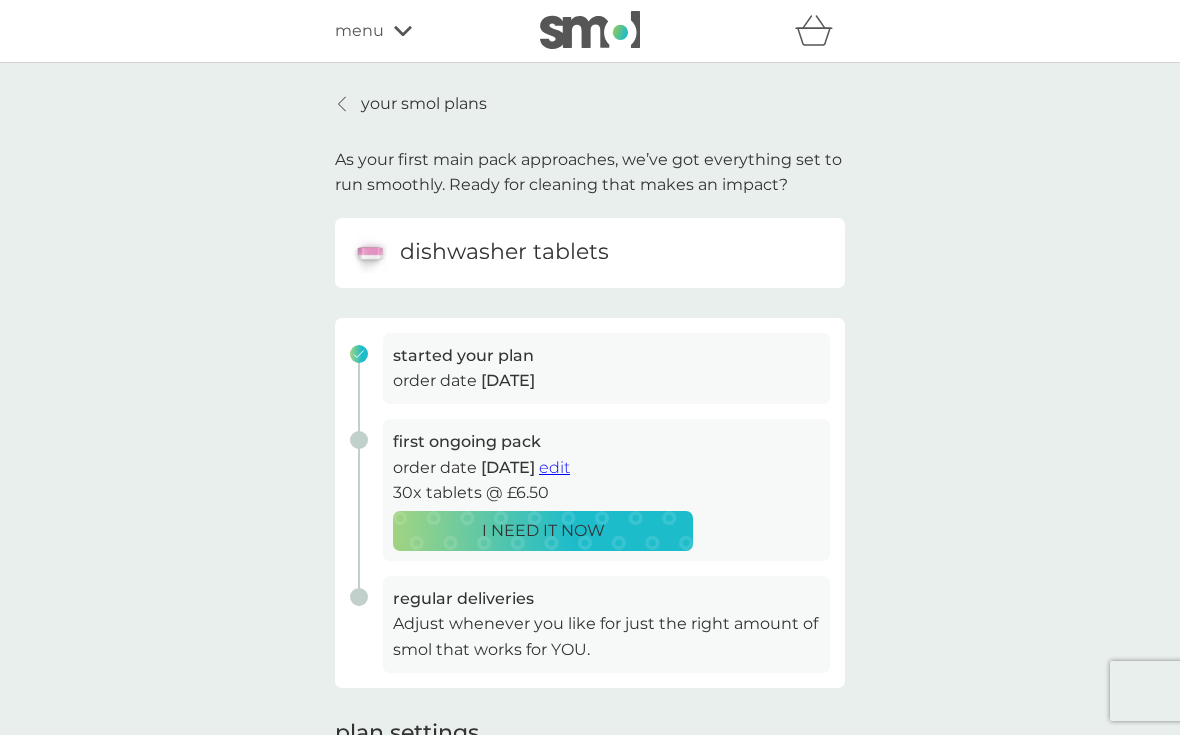 click on "your smol plans" at bounding box center [411, 104] 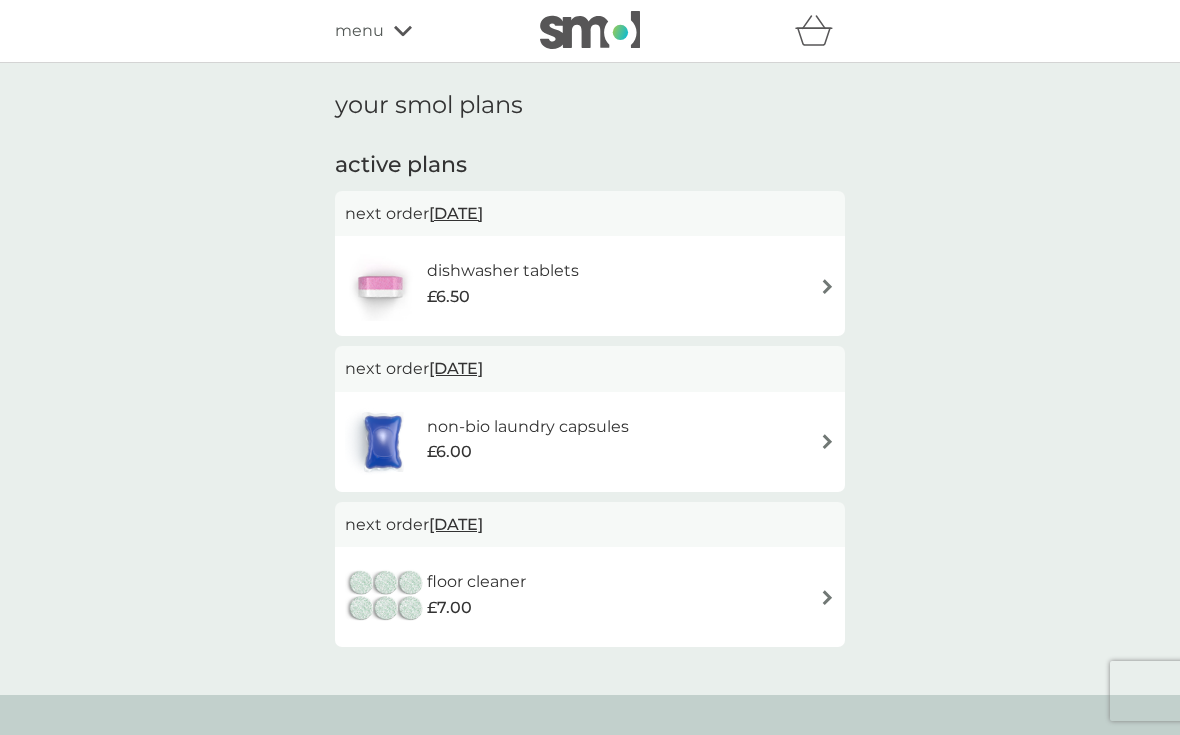 click at bounding box center (827, 441) 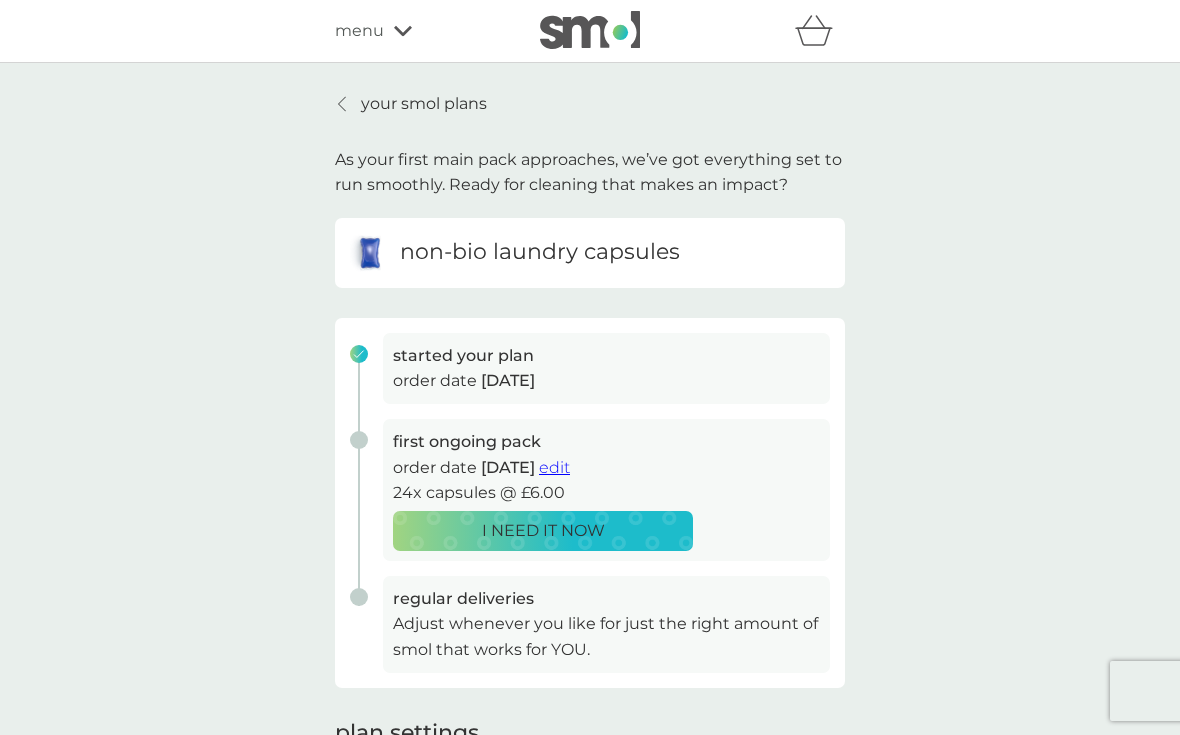click on "edit" at bounding box center [554, 467] 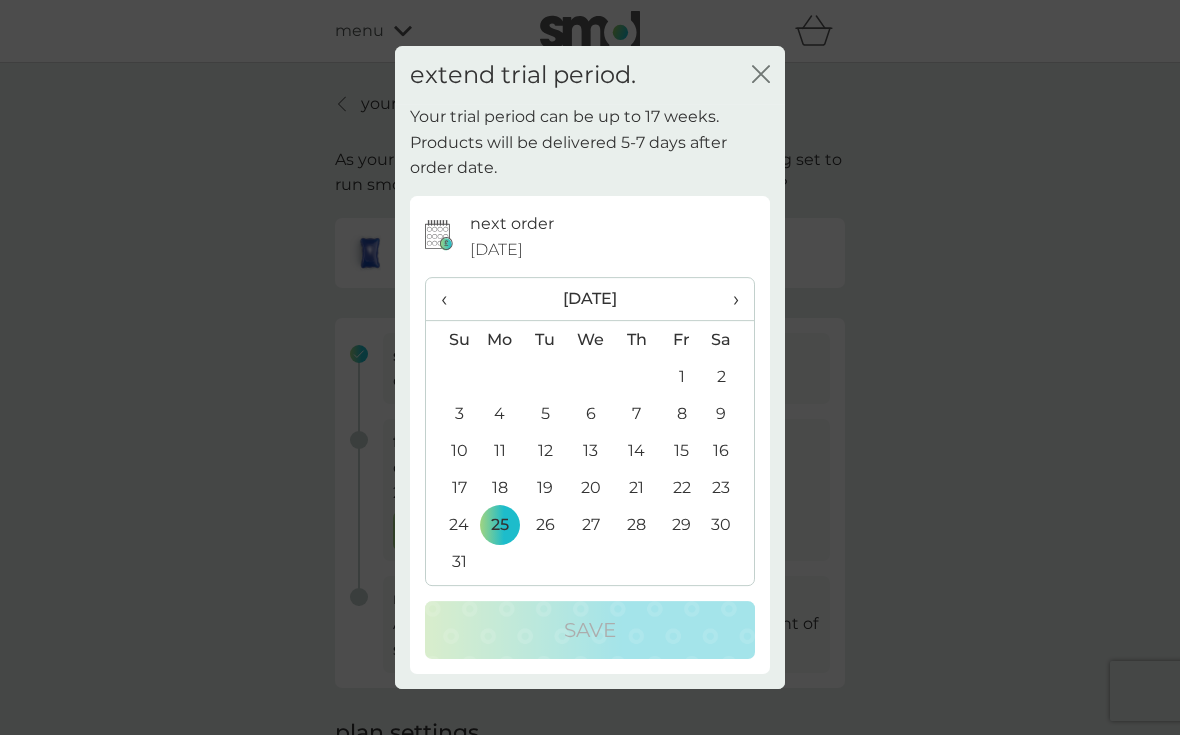 click on "‹" at bounding box center [451, 299] 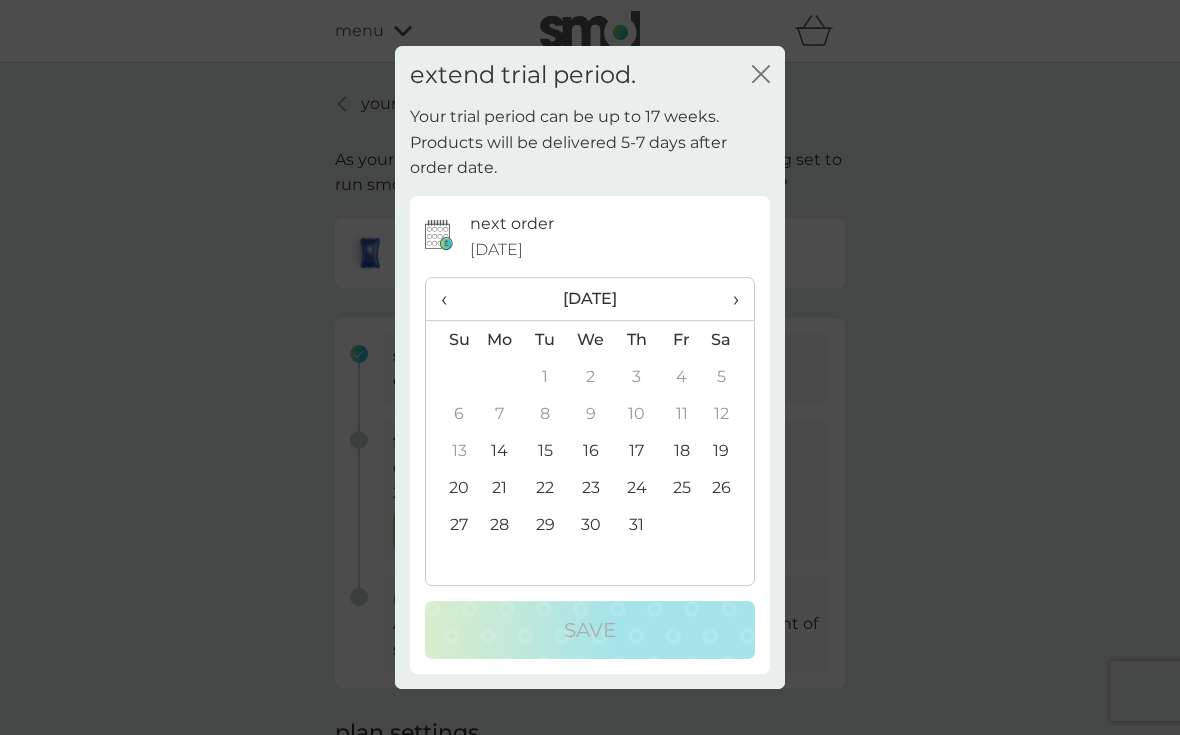 click on "14" at bounding box center (500, 450) 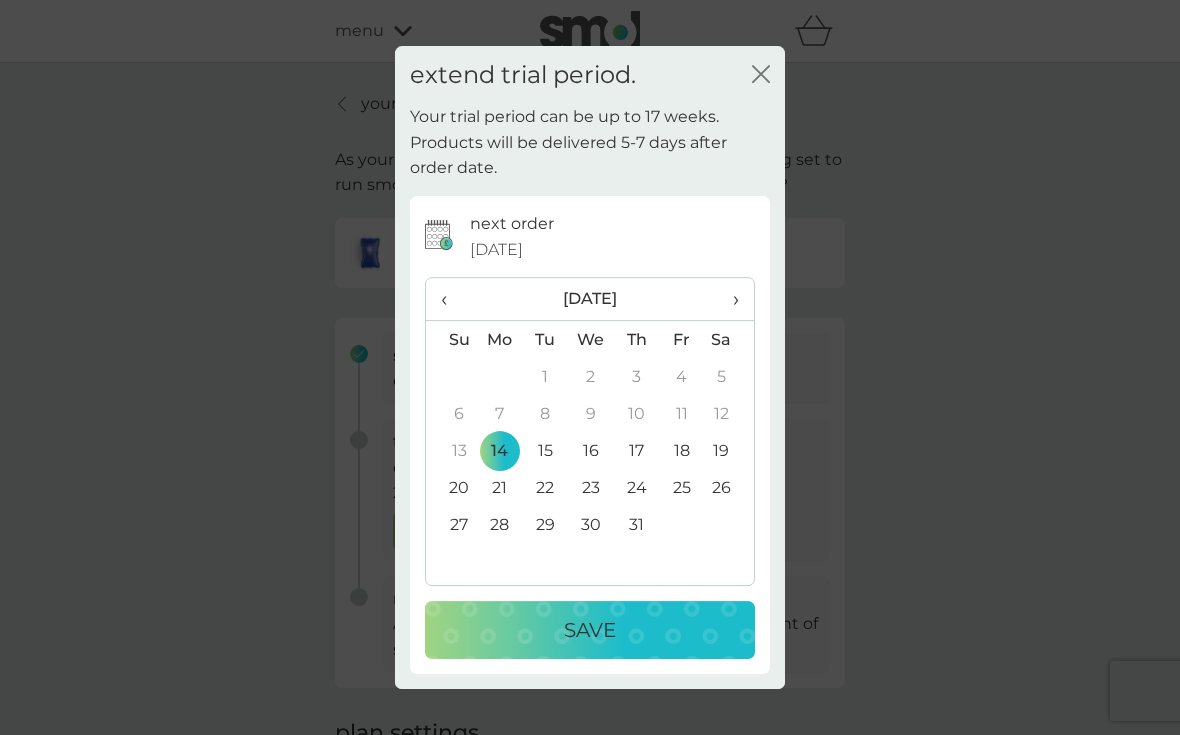 click on "Save" at bounding box center [590, 630] 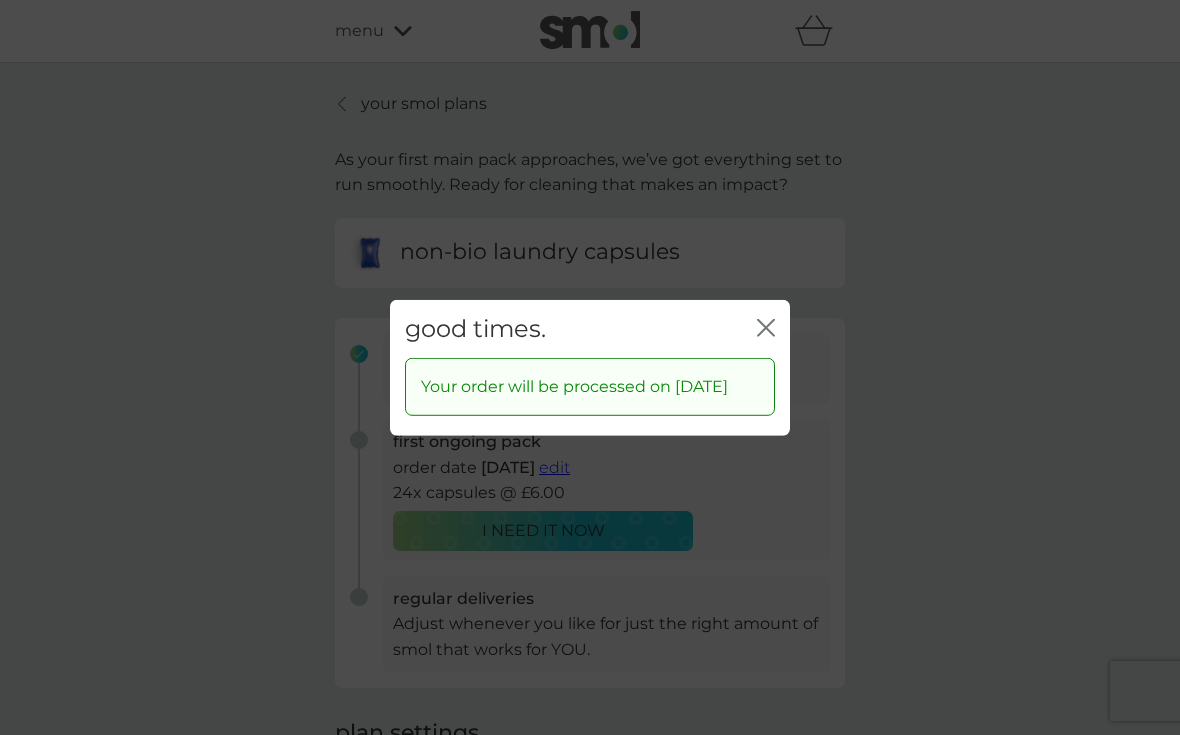 click on "close" 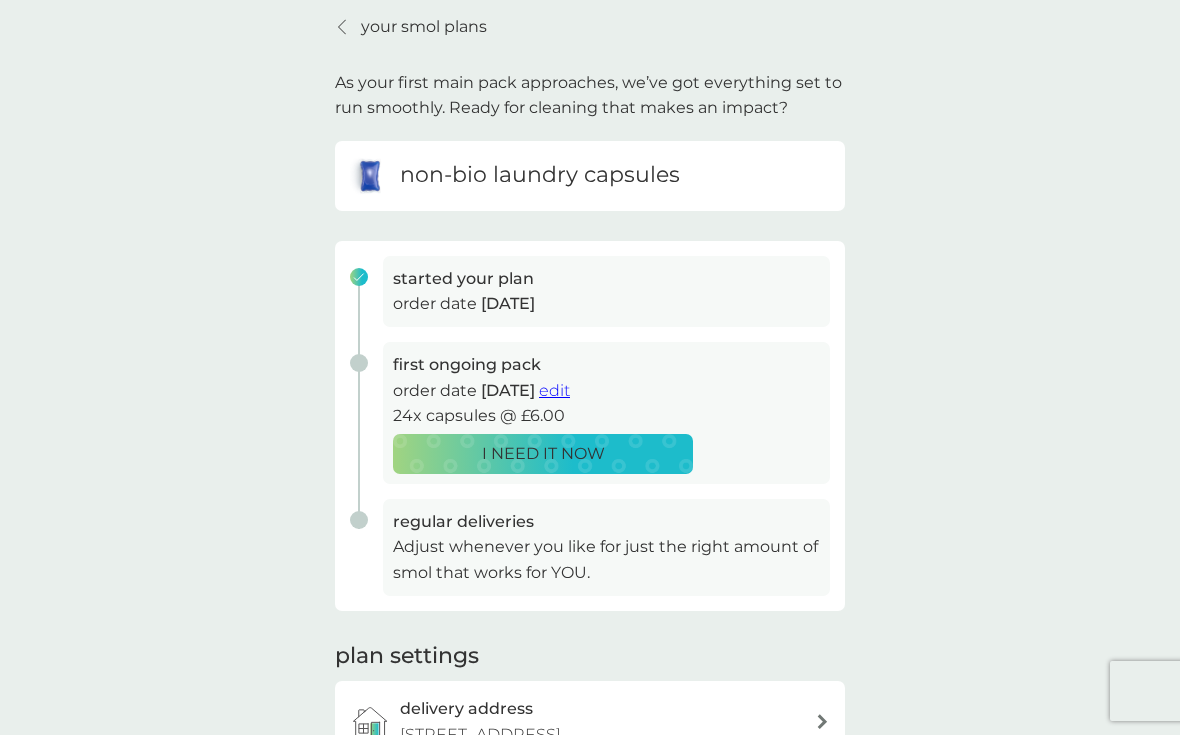 scroll, scrollTop: 0, scrollLeft: 0, axis: both 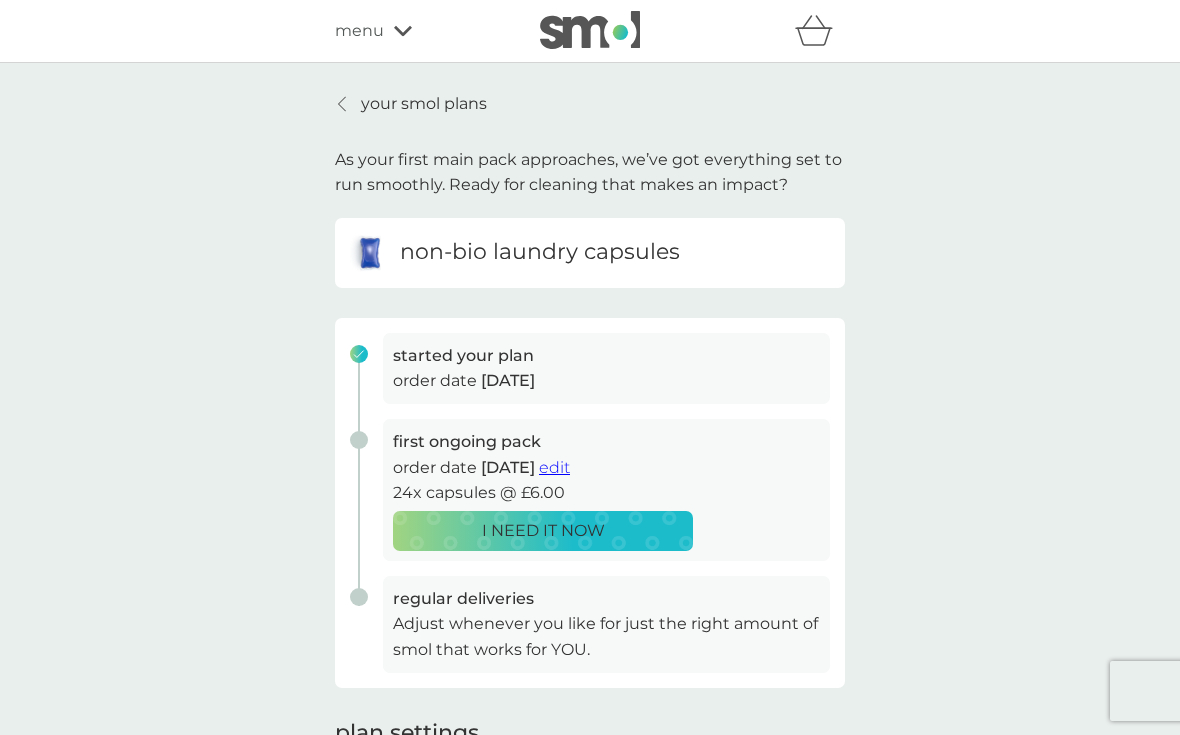 click on "menu" at bounding box center [420, 31] 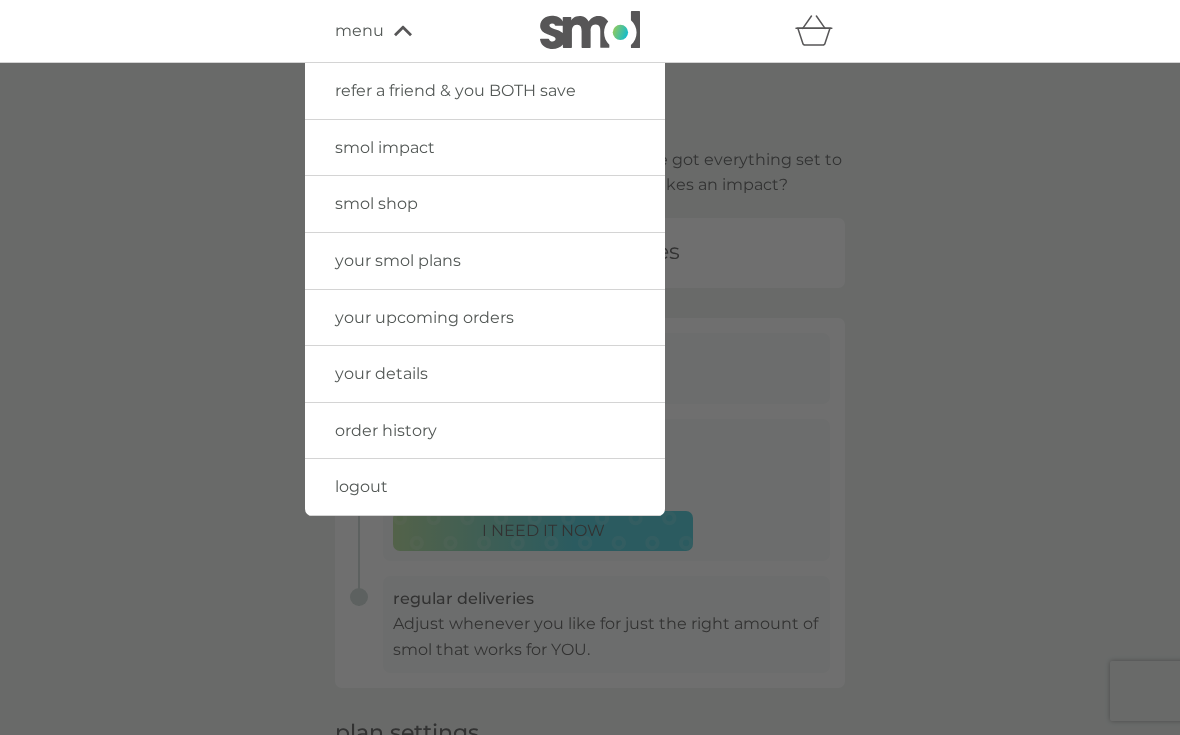 click on "your smol plans" at bounding box center [398, 260] 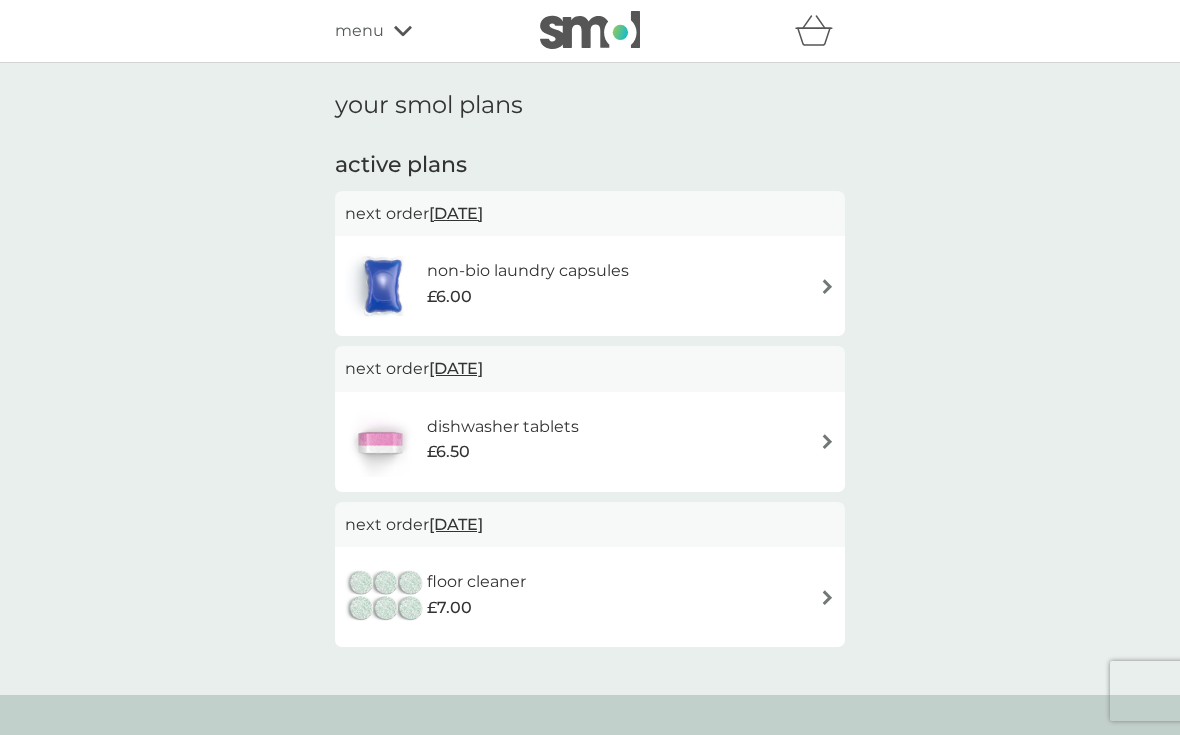 click on "dishwasher tablets £6.50" at bounding box center (590, 442) 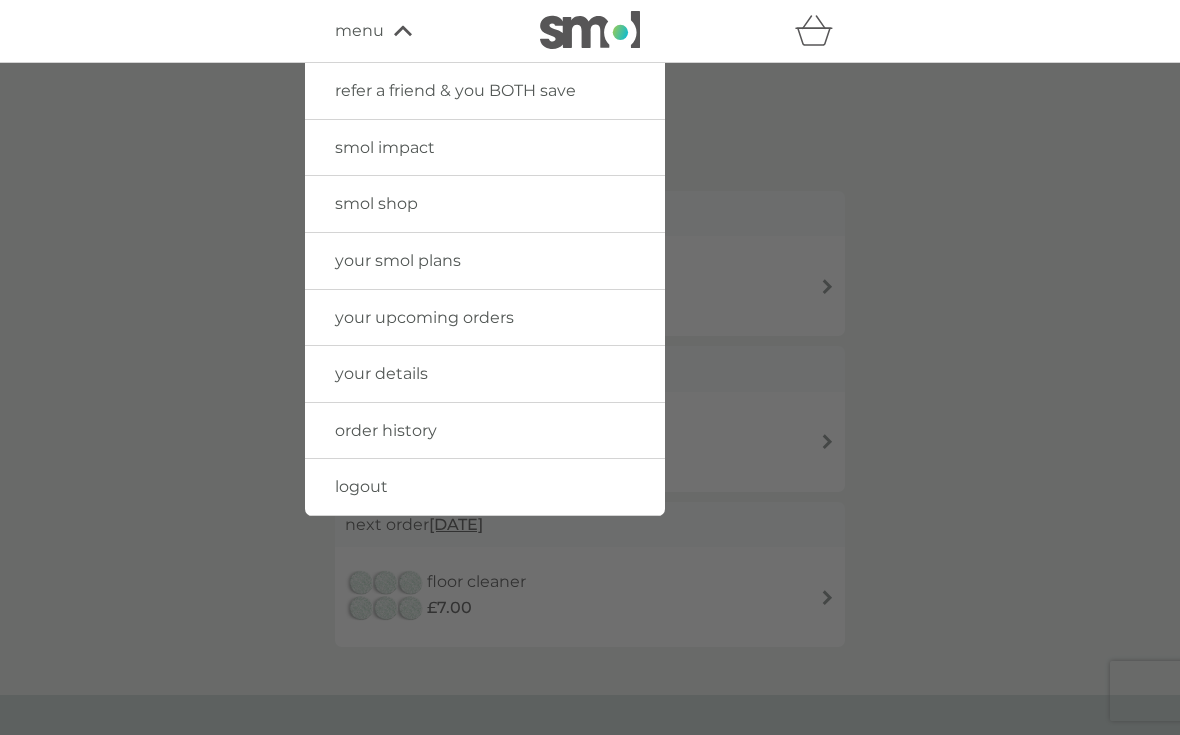click on "smol shop" at bounding box center (376, 203) 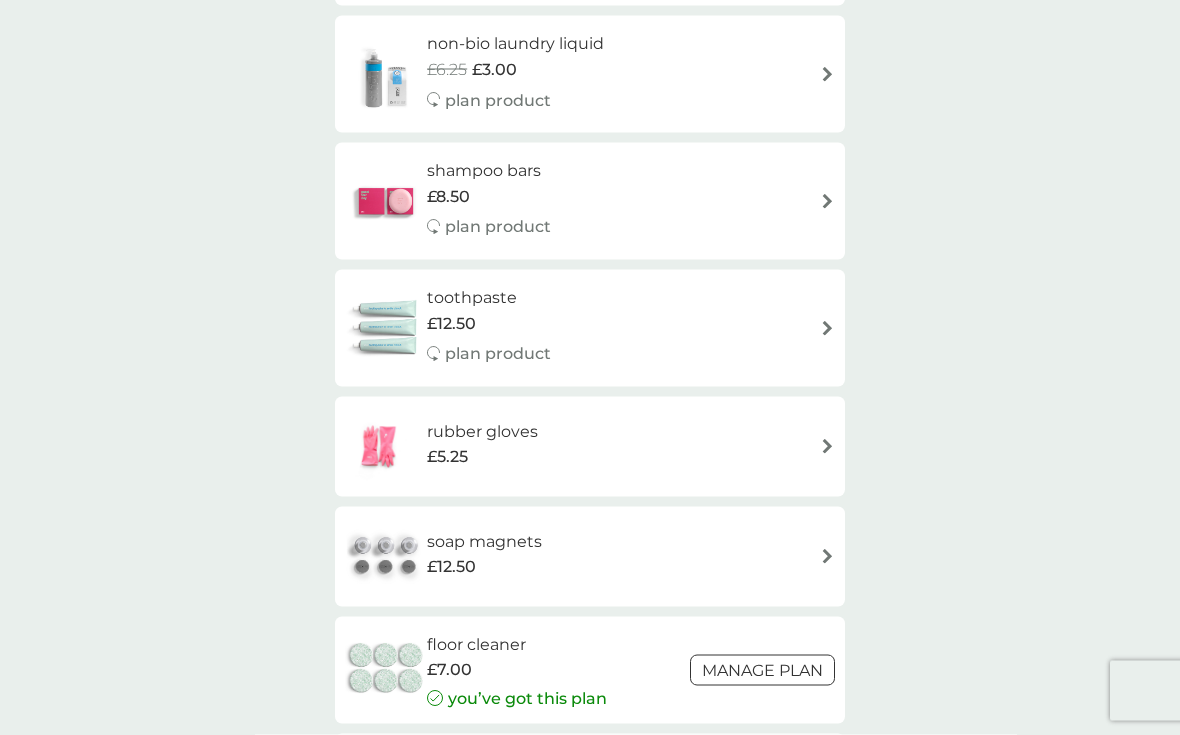 scroll, scrollTop: 2563, scrollLeft: 0, axis: vertical 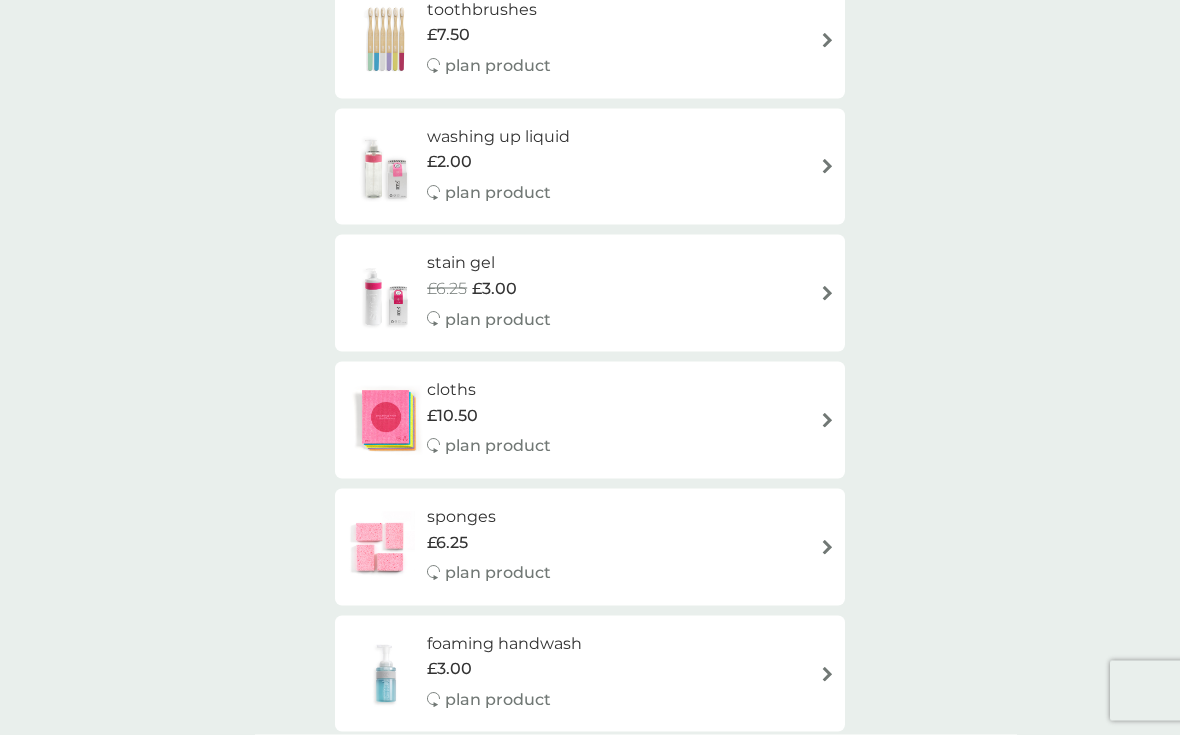 click at bounding box center (827, 293) 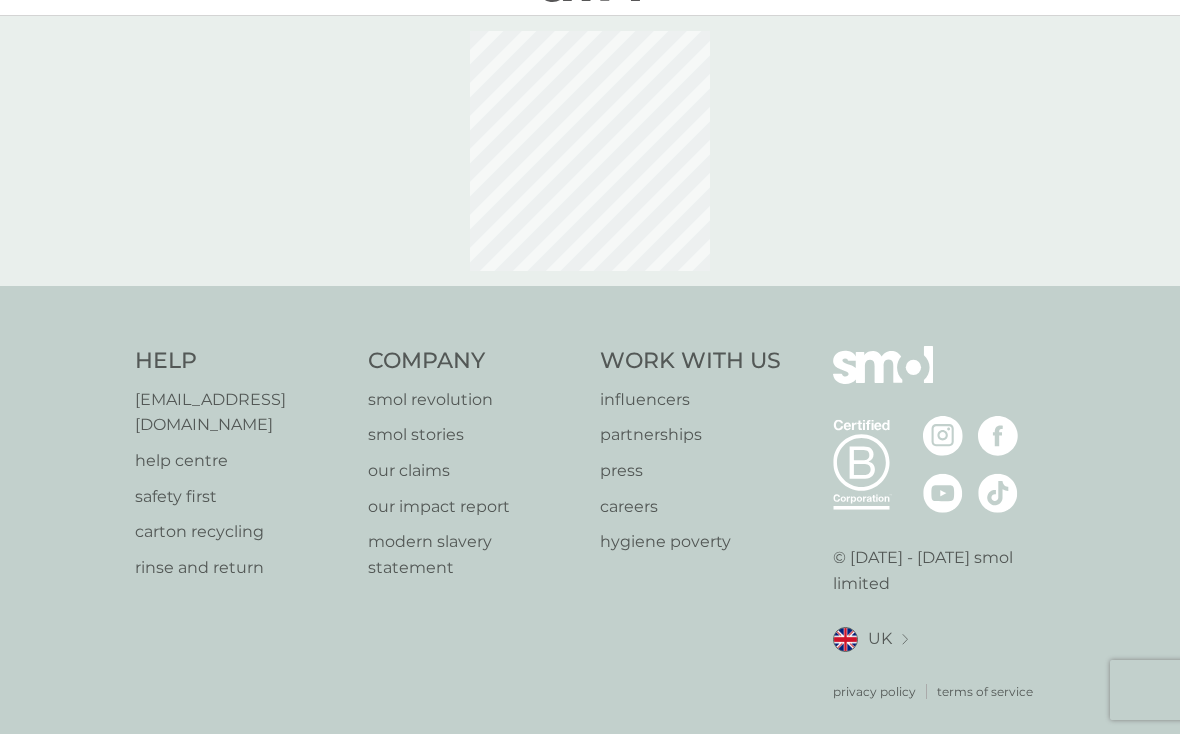 select on "182" 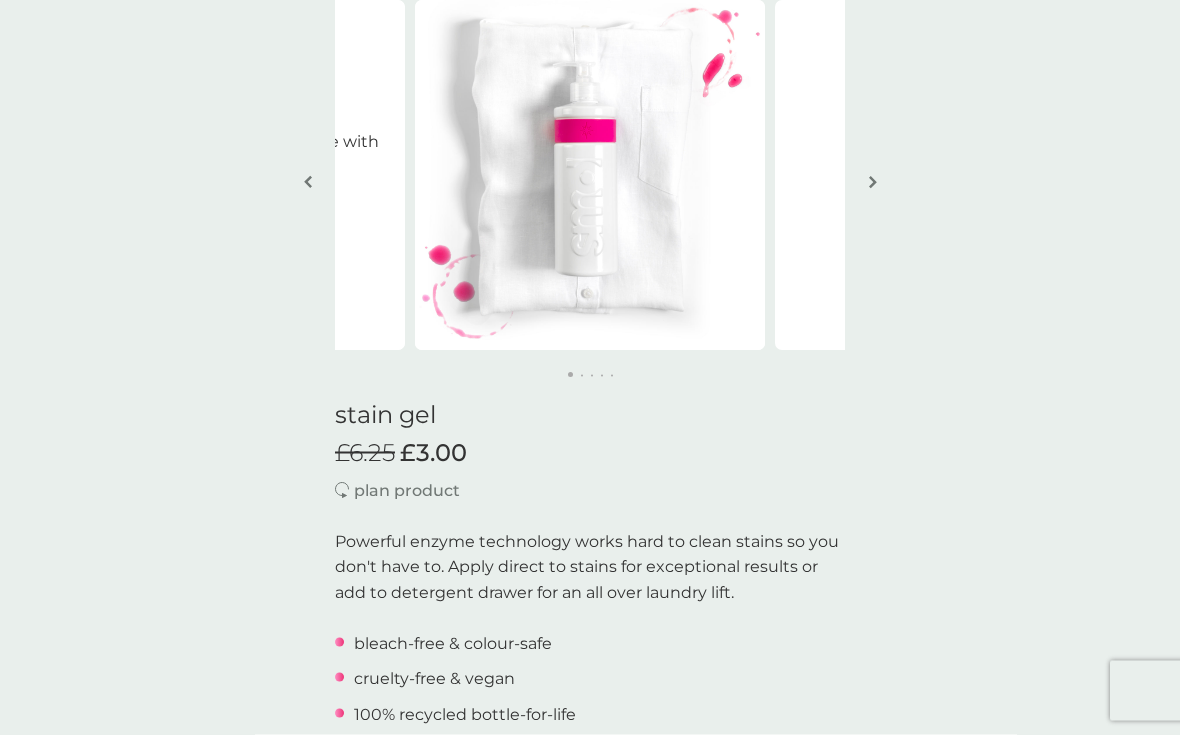 scroll, scrollTop: 139, scrollLeft: 0, axis: vertical 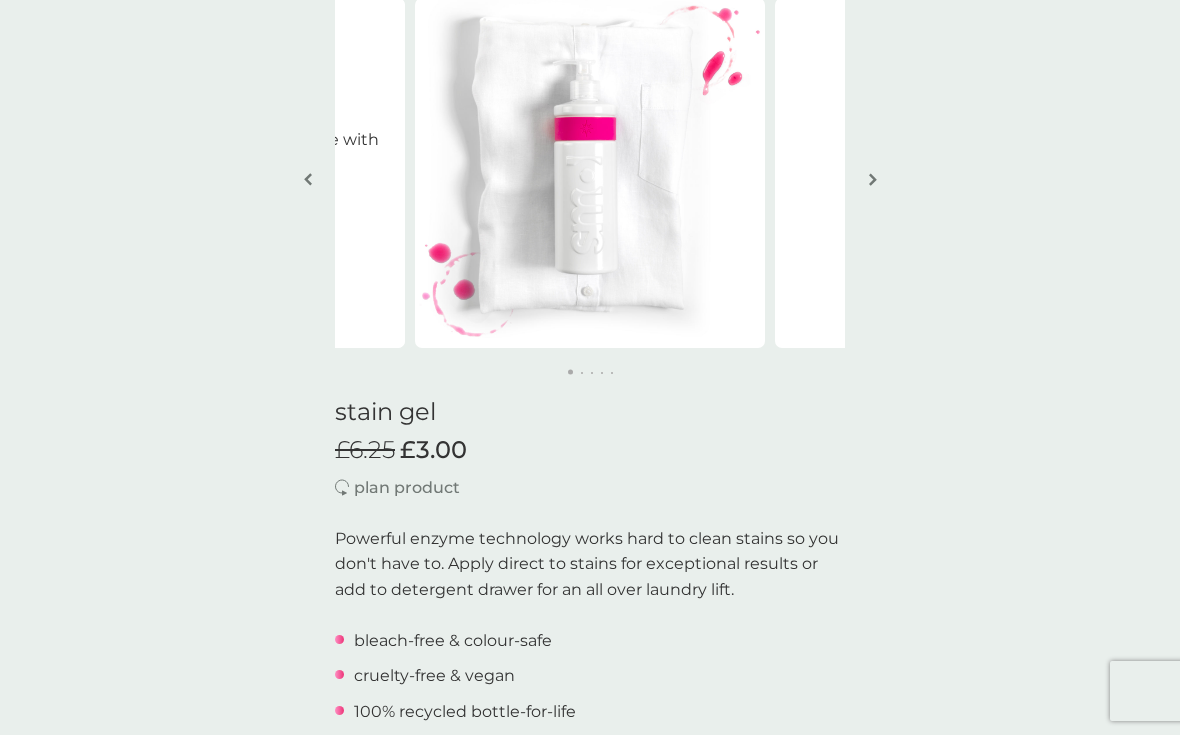 click on "back Excellent! Excellent service - always on time with deliveries.  Thank you. - Olivia
Excellent! Excellent service - always on time with deliveries.  Thank you. - Olivia
stain gel £6.25 £3.00 plan product Powerful enzyme technology works hard to clean stains so you don't have to. Apply direct to stains for exceptional results or add to detergent drawer for an all over laundry lift. bleach-free & colour-safe cruelty-free & vegan 100% recycled bottle-for-life carbon-cutting refill cartons concentrated formula means a bottle lasts for months how it works starter packs contain 1 x bottle-for-life and 1 x 500ml refill carton your ongoing refill pack of 2 x 500ml cartons costs just £12.50 plan delivery frequency 1 week  2 weeks  3 weeks  4 weeks  5 weeks  6 weeks  7 weeks  8 weeks  9 weeks  10 weeks  11 weeks  12 weeks  13 weeks  14 weeks  15 weeks  16 weeks  17 weeks  18 weeks  19 weeks  20 weeks  21 weeks  22 weeks  23 weeks  24 weeks  25 weeks  26 weeks (our suggestion) 27 weeks  28 weeks  29 weeks  ." at bounding box center [590, 1167] 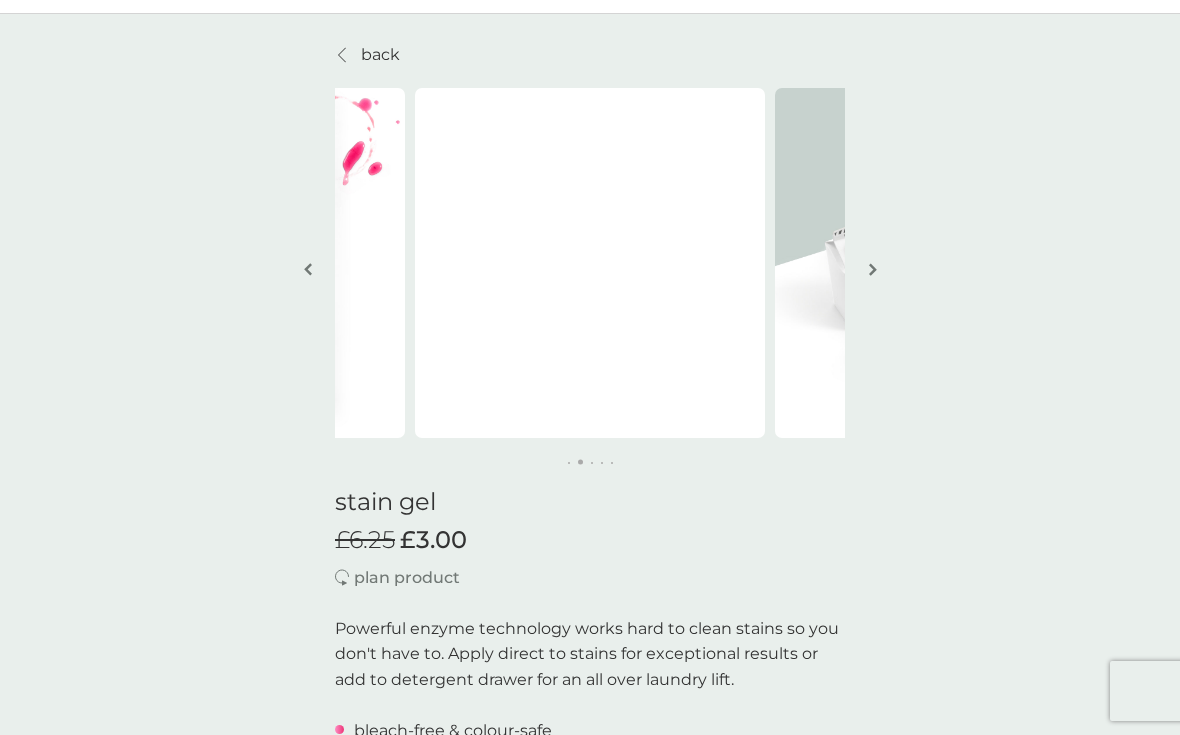 scroll, scrollTop: 36, scrollLeft: 0, axis: vertical 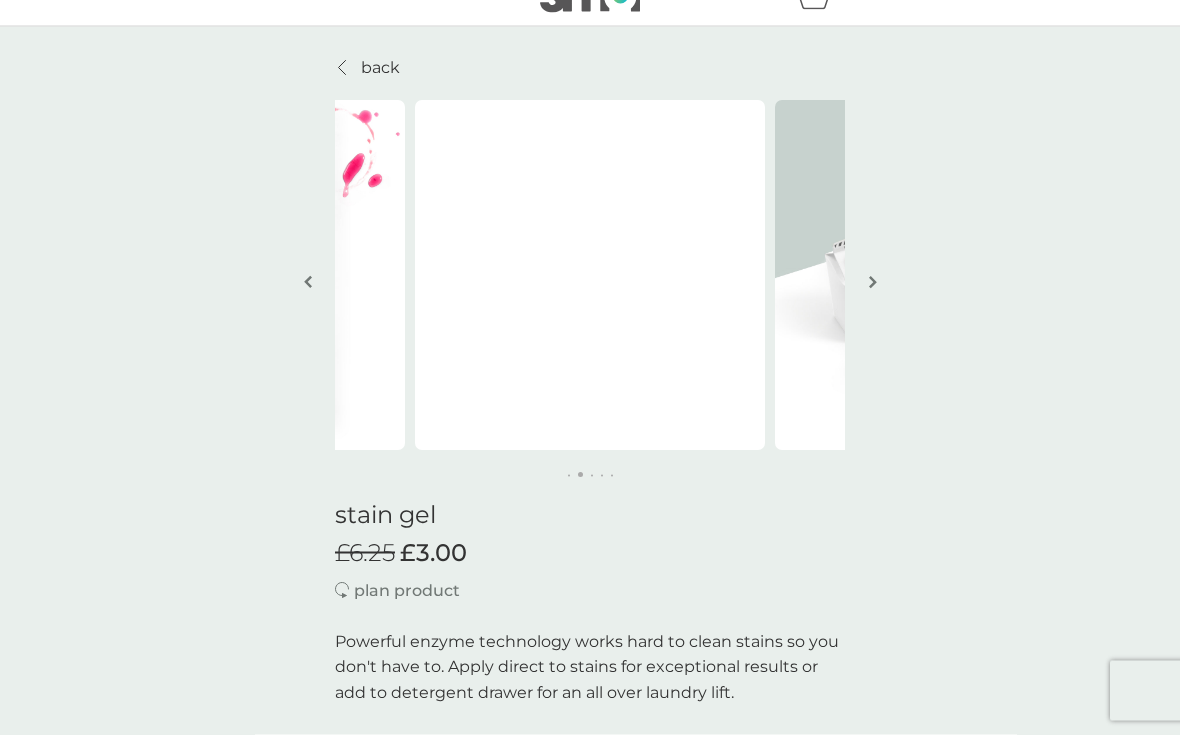 click at bounding box center (873, 282) 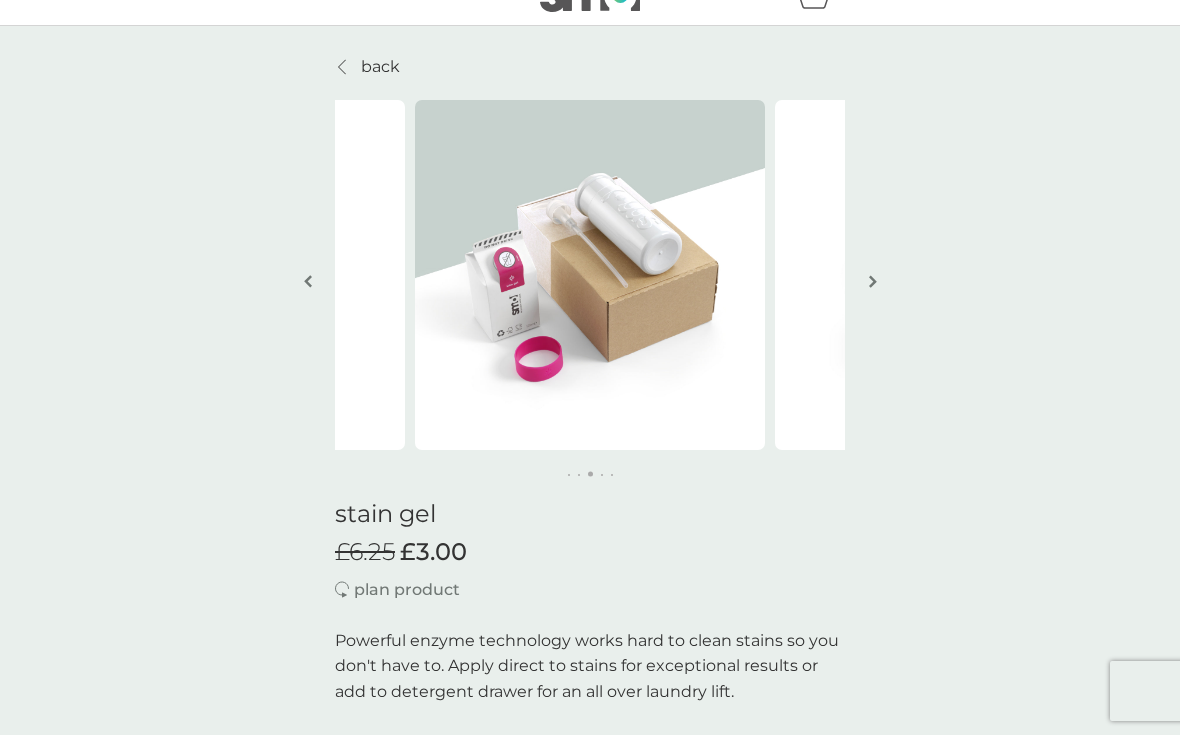 click at bounding box center (873, 281) 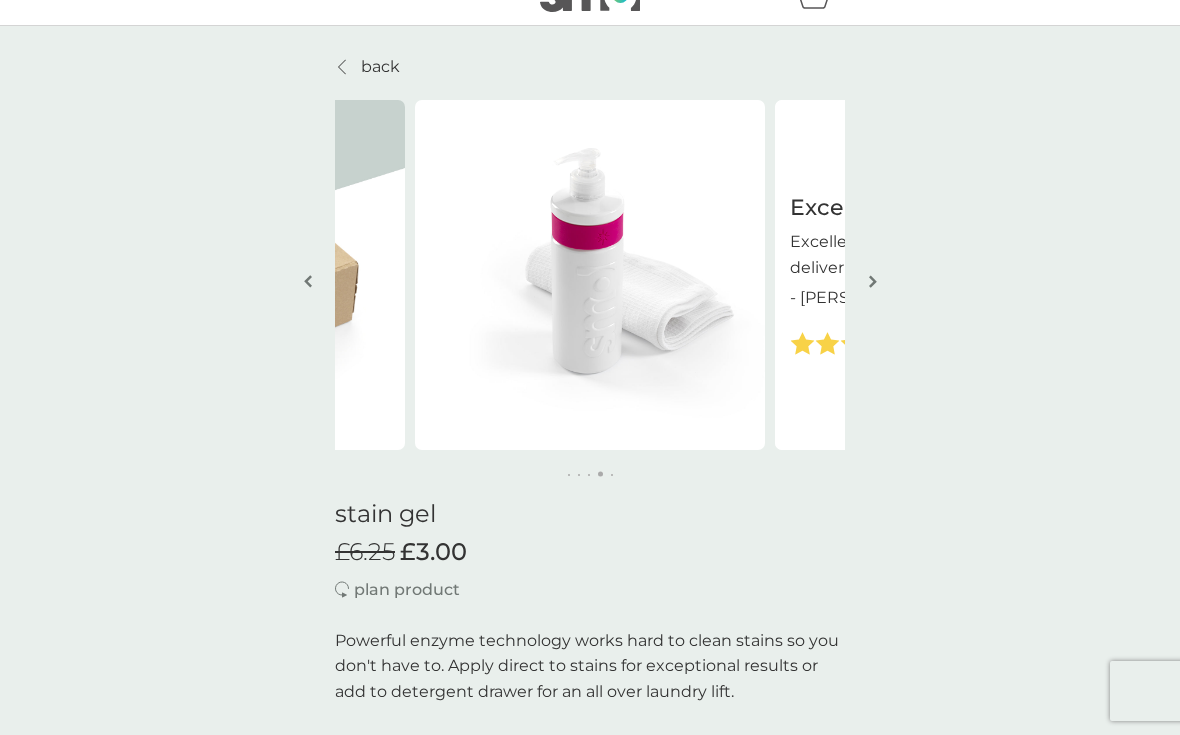 click at bounding box center (873, 281) 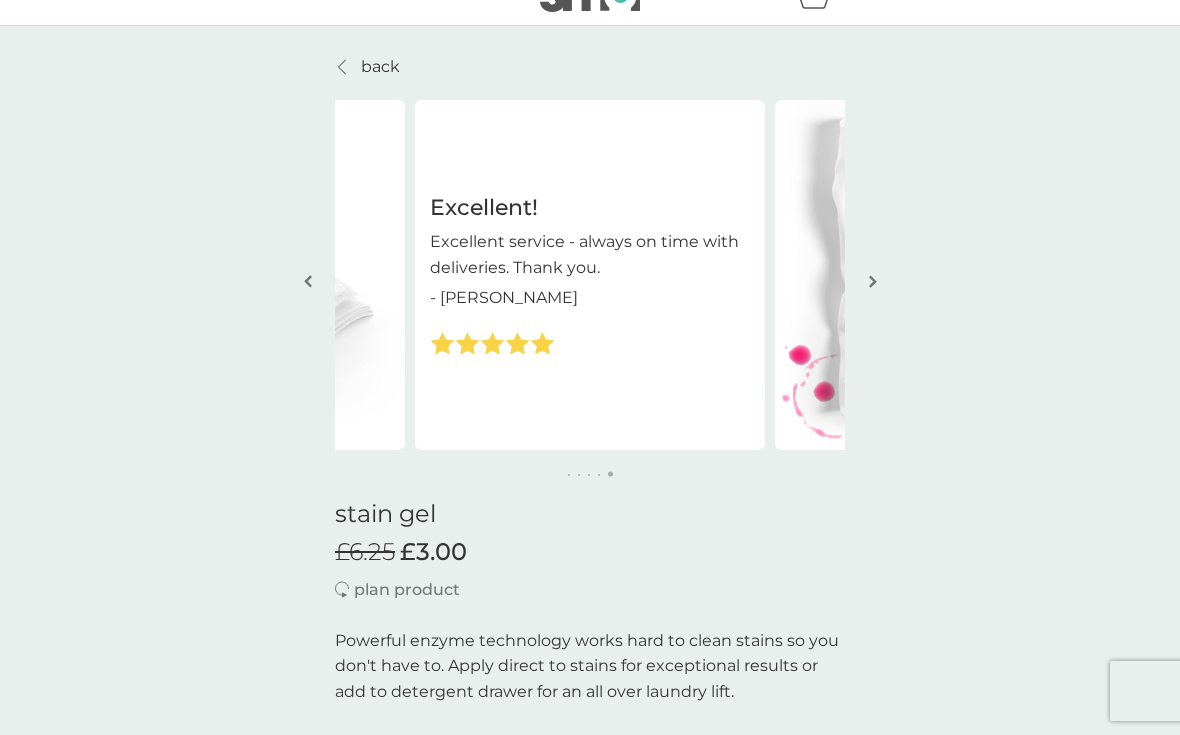 click at bounding box center [873, 281] 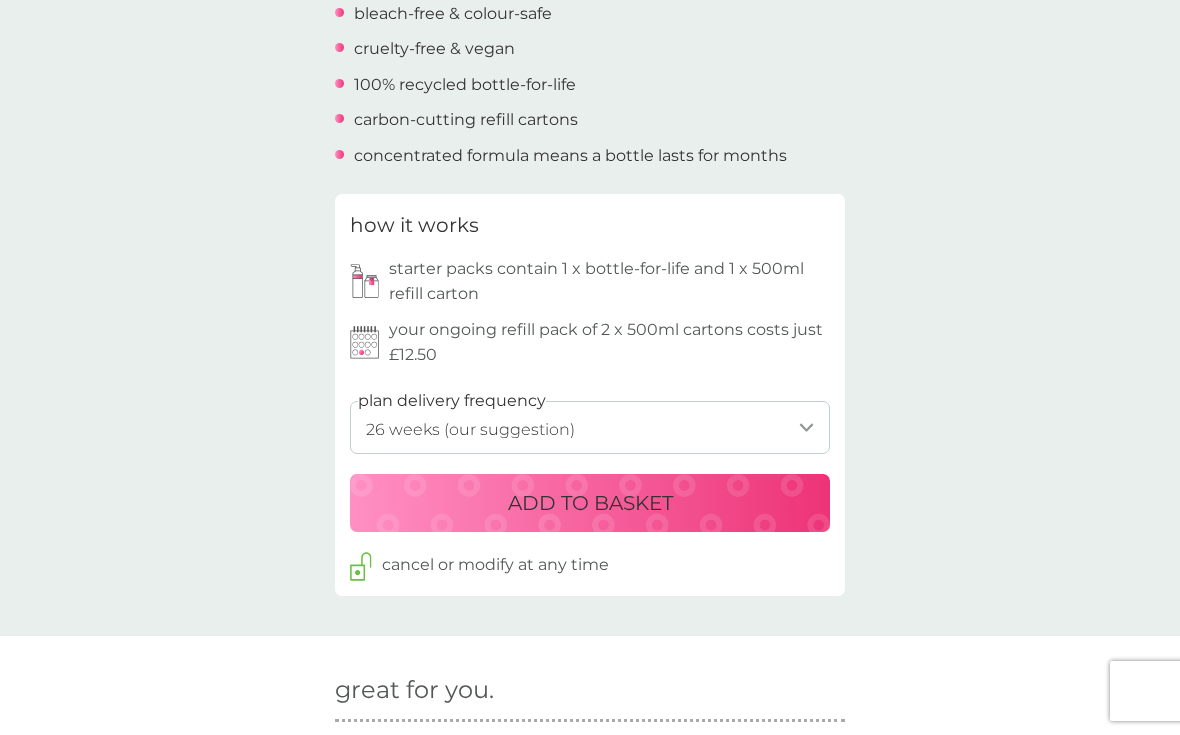 scroll, scrollTop: 784, scrollLeft: 0, axis: vertical 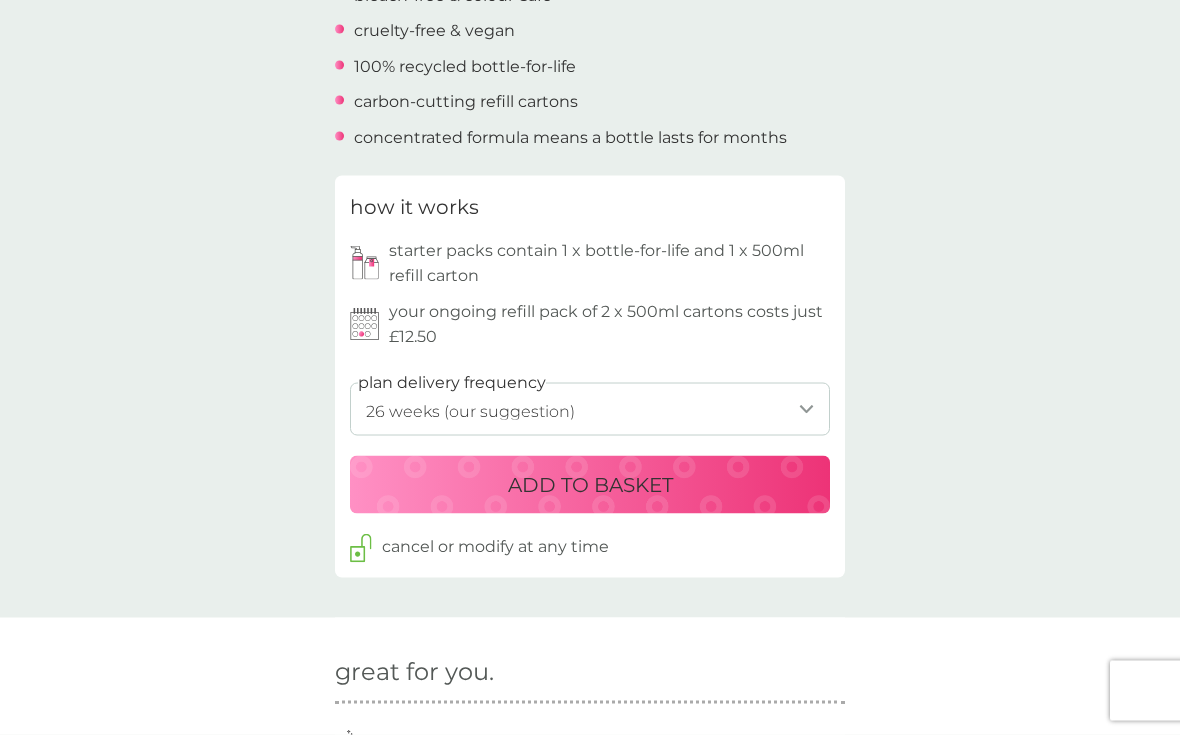 click on "ADD TO BASKET" at bounding box center (590, 485) 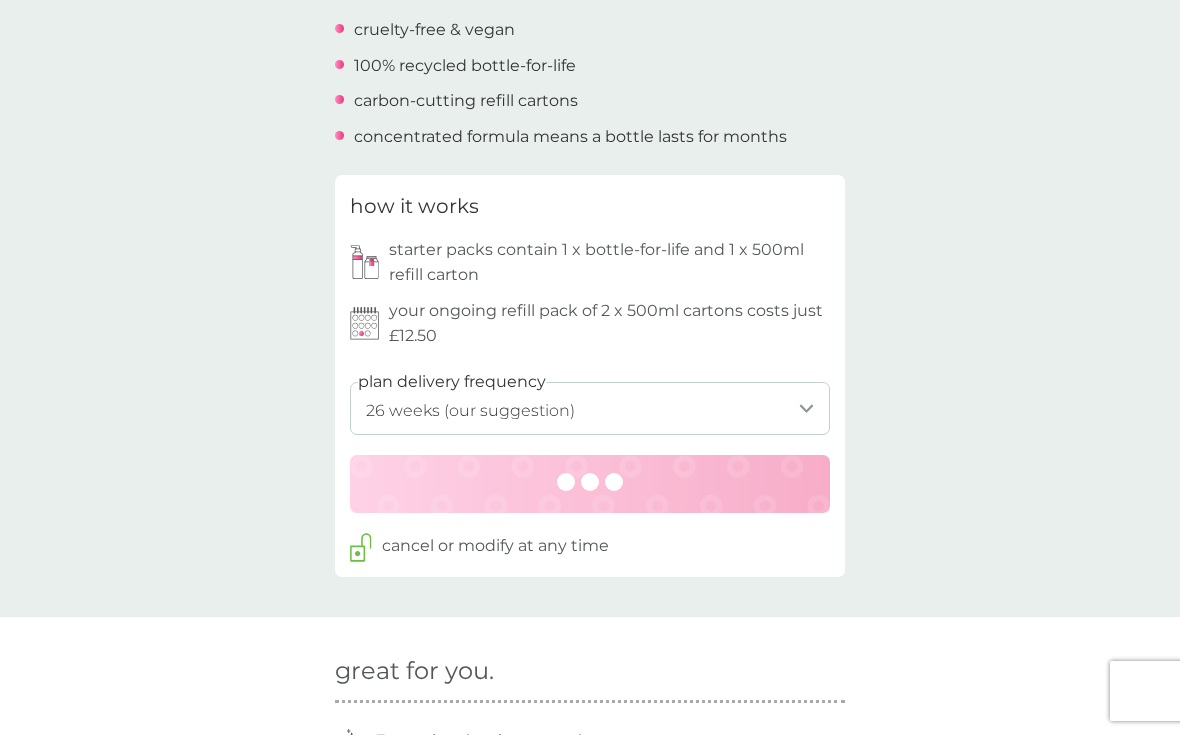 scroll, scrollTop: 0, scrollLeft: 0, axis: both 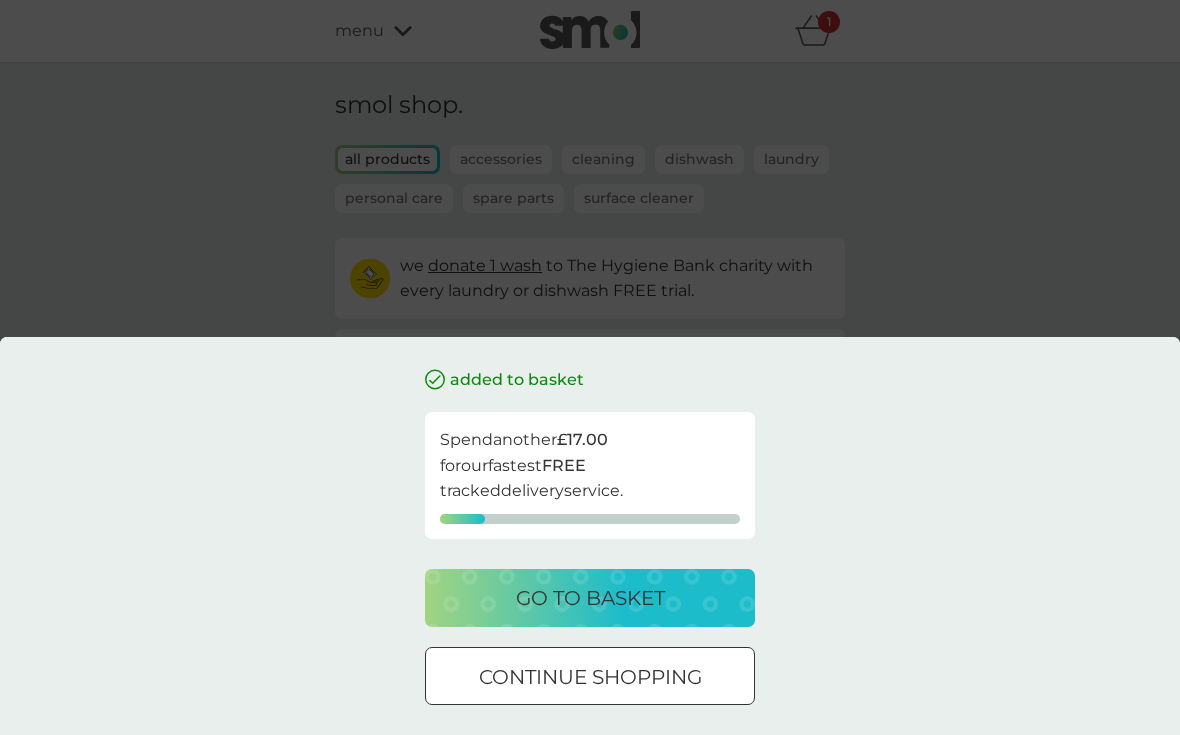 click on "added to basket Spend  another  £17.00   for  our  fastest  FREE   tracked  delivery  service.  go to basket continue shopping" at bounding box center [590, 367] 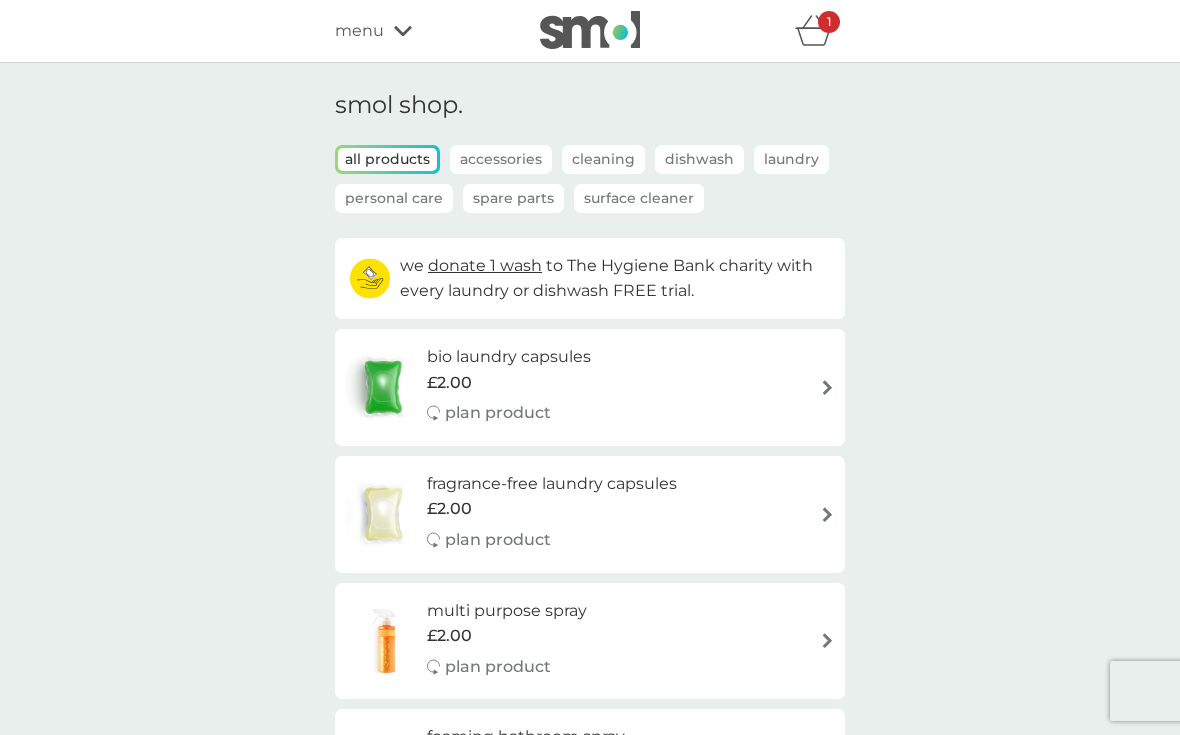 click on "Accessories" at bounding box center [501, 159] 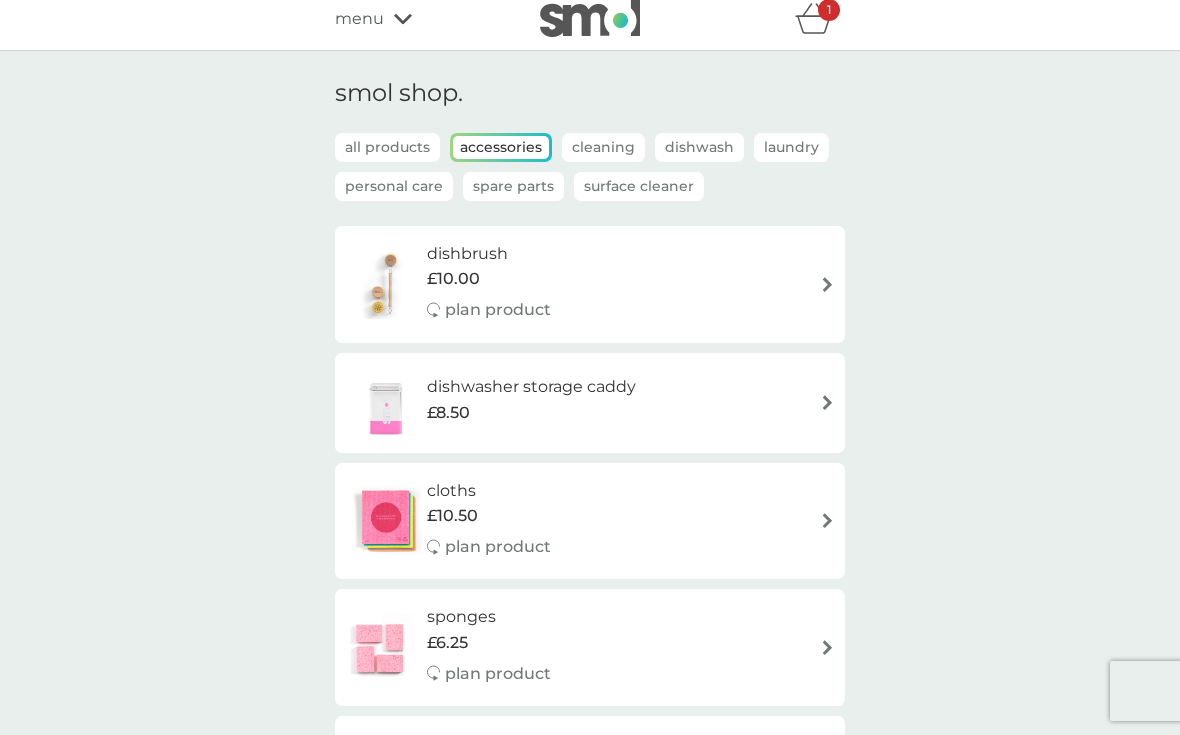 scroll, scrollTop: 0, scrollLeft: 0, axis: both 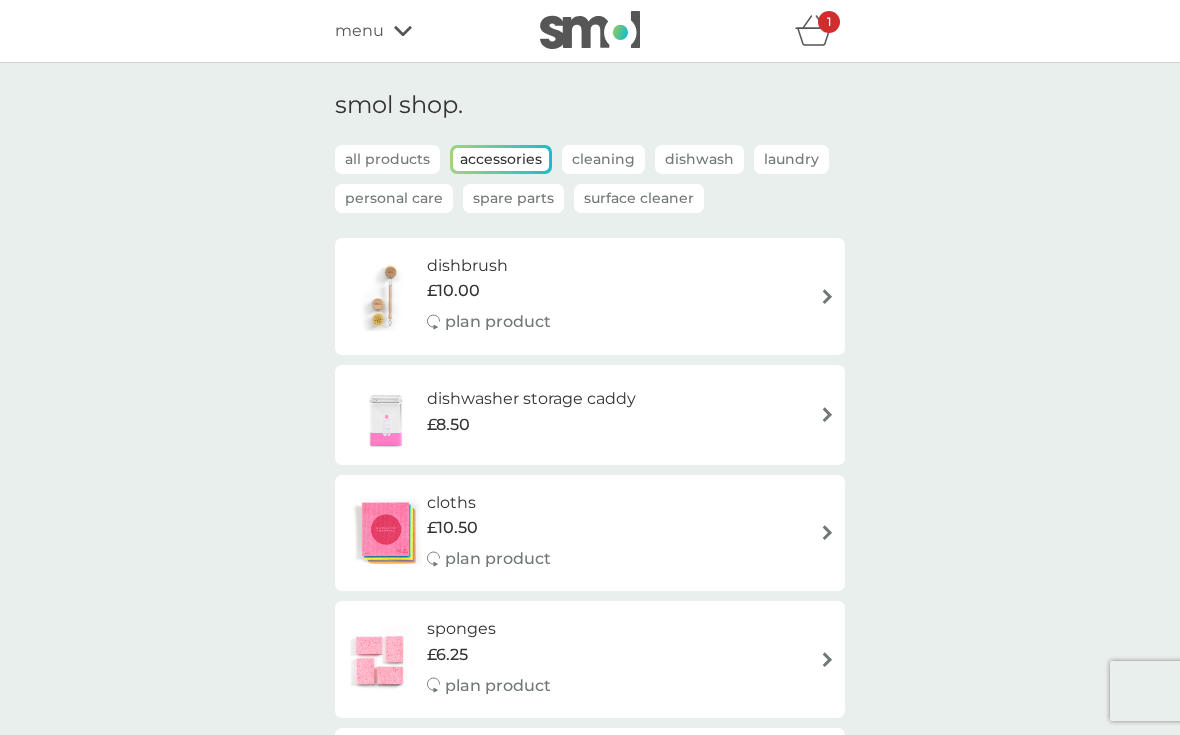 click on "Cleaning" at bounding box center [603, 159] 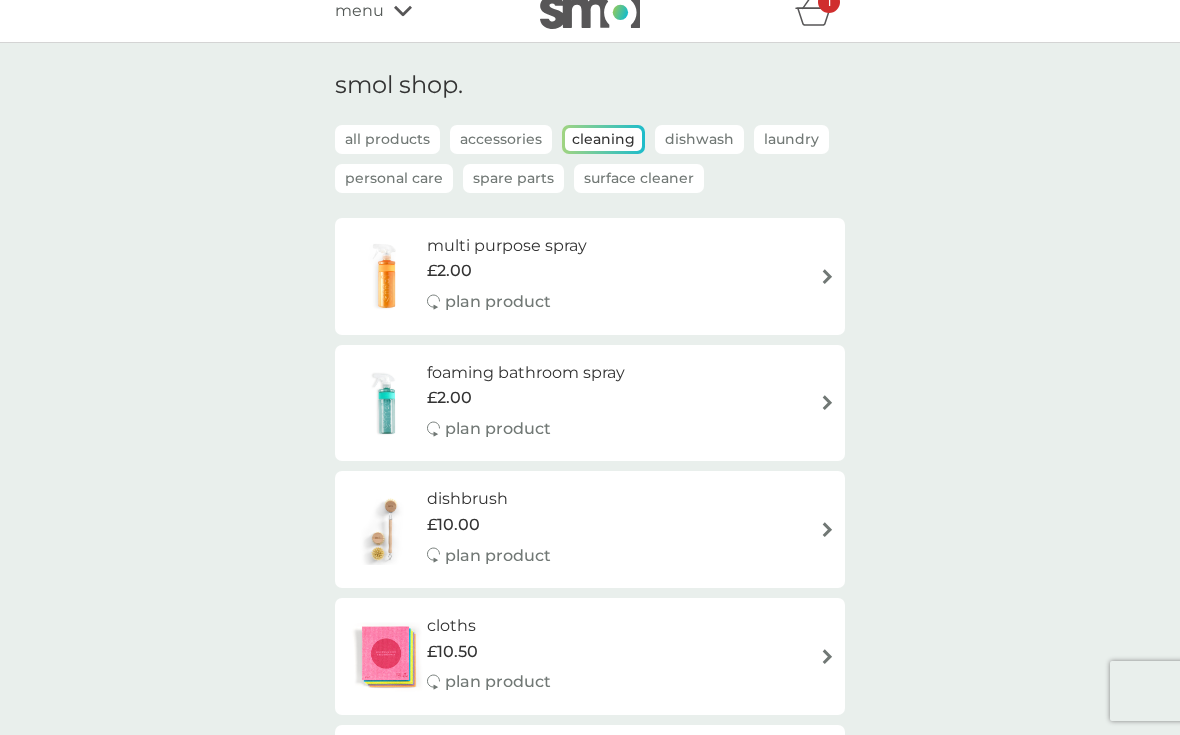 scroll, scrollTop: 0, scrollLeft: 0, axis: both 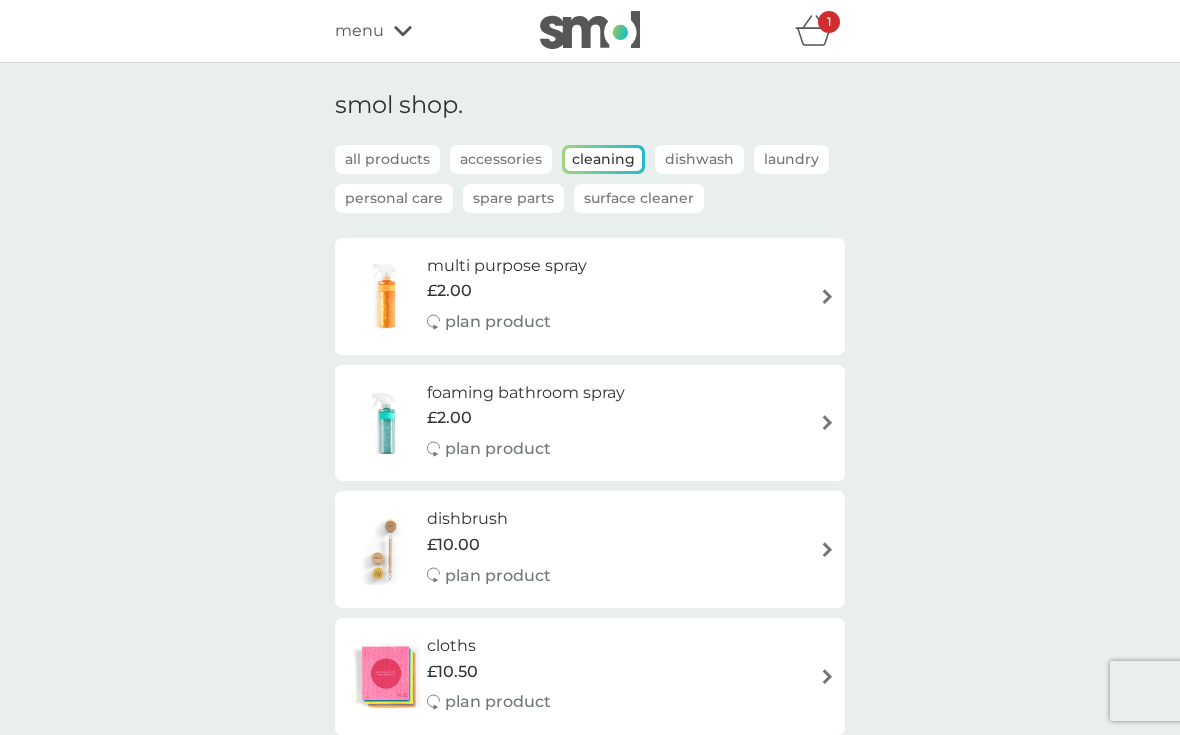 click on "Dishwash" at bounding box center [699, 159] 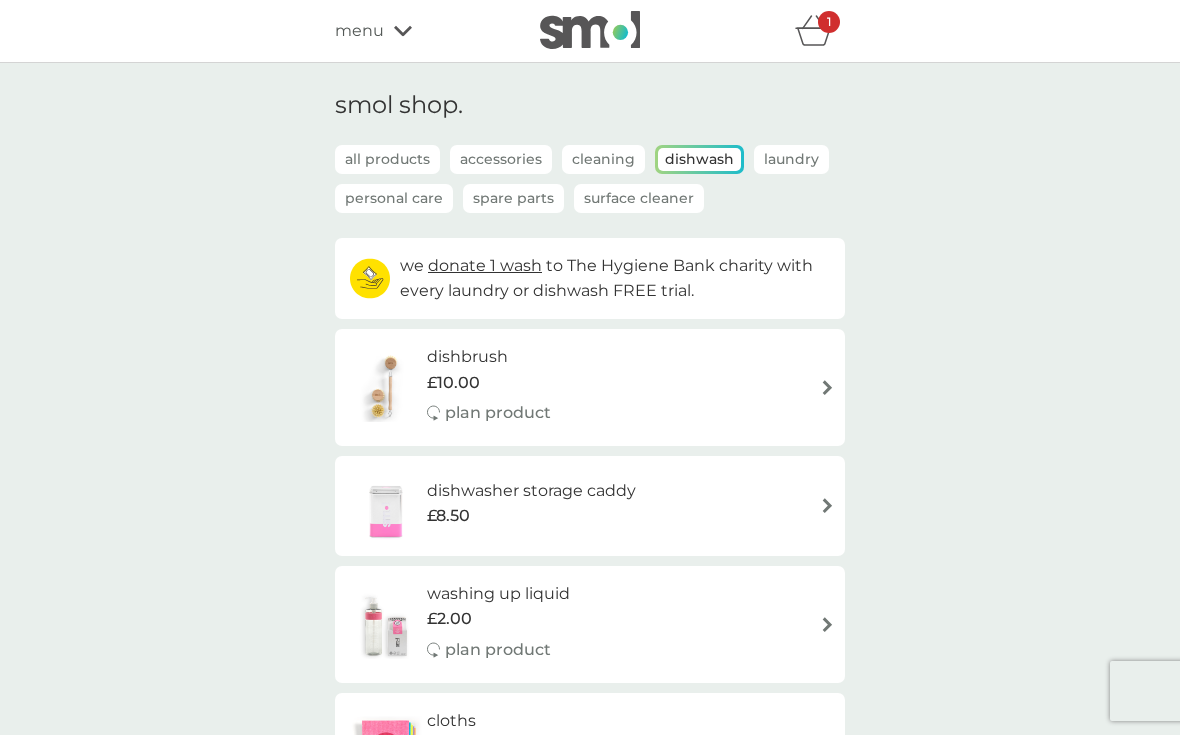 click on "Laundry" at bounding box center (791, 159) 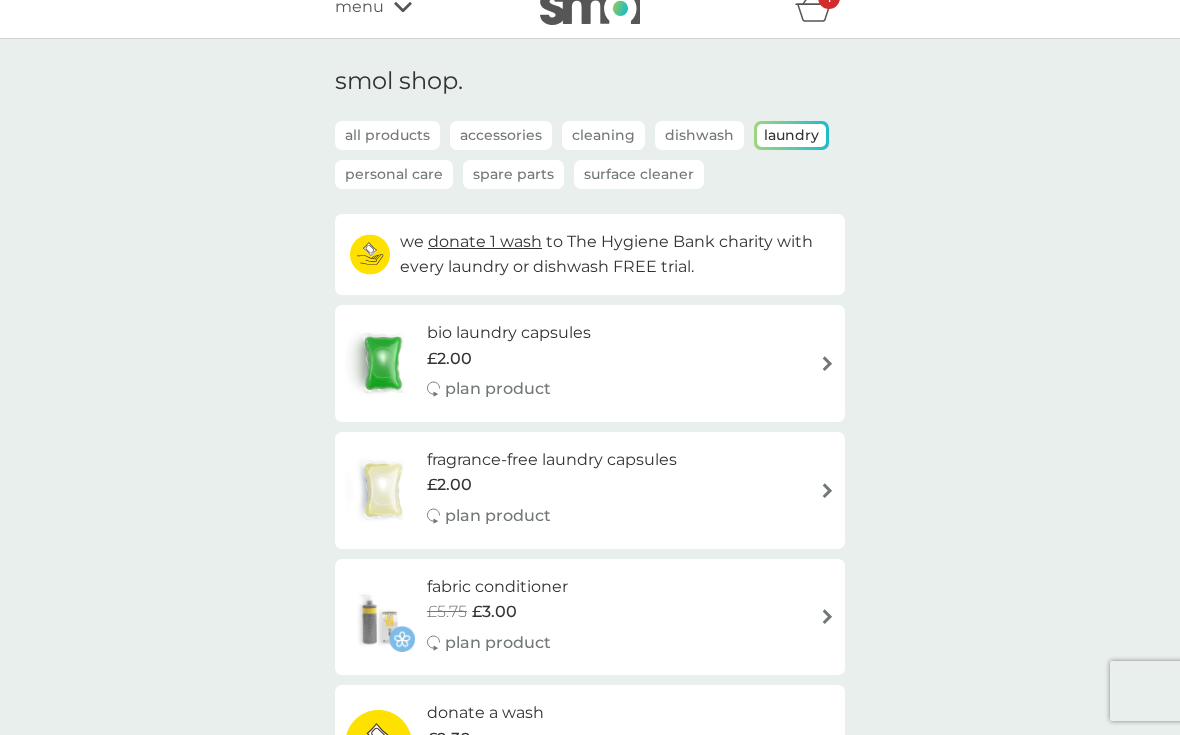 scroll, scrollTop: 0, scrollLeft: 0, axis: both 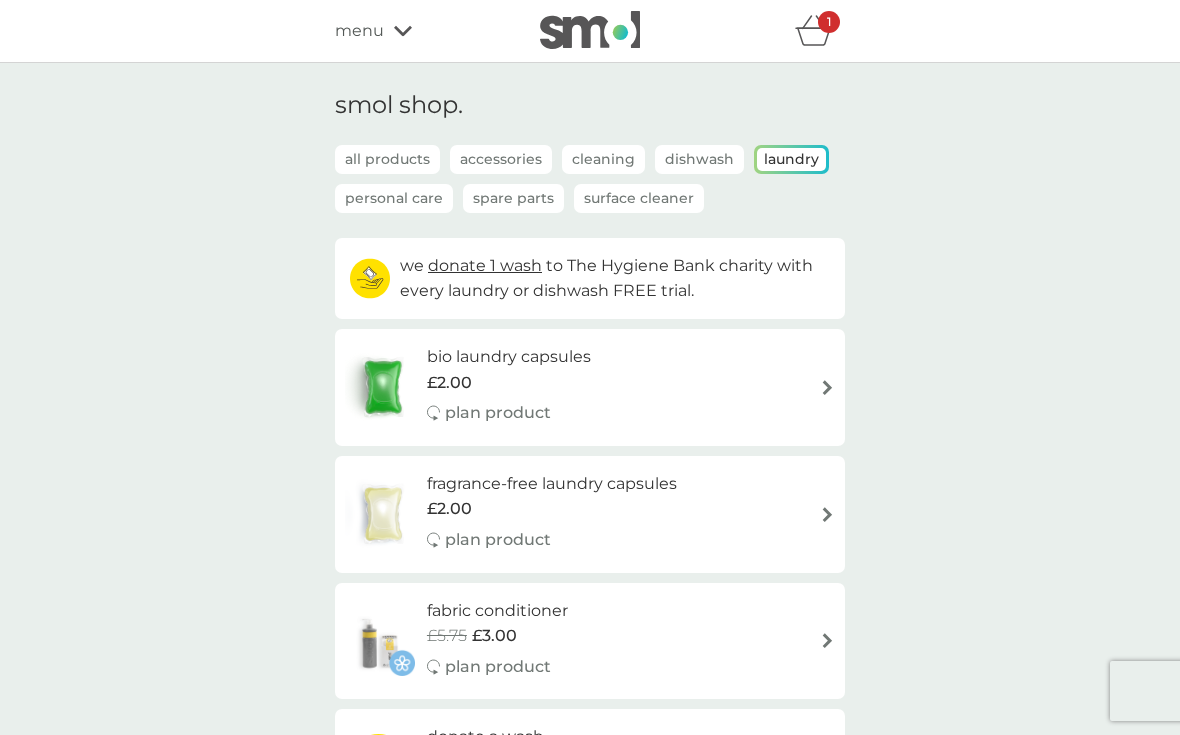 click on "1" at bounding box center [829, 22] 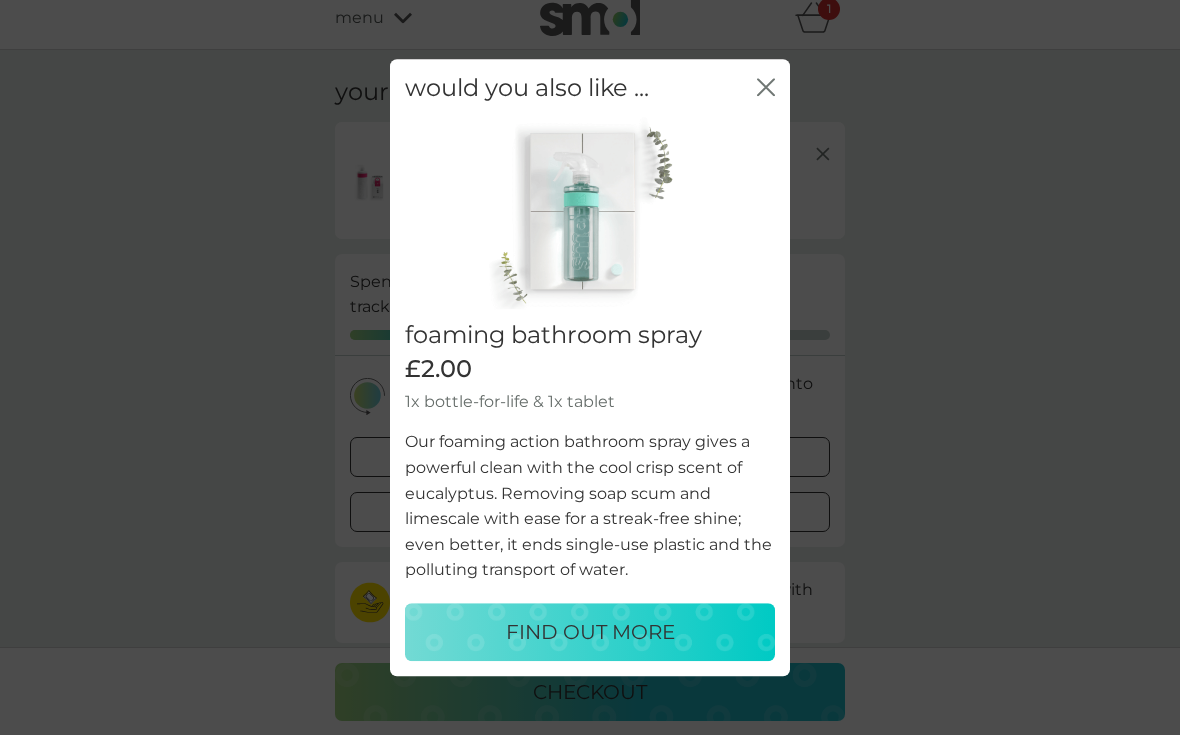 scroll, scrollTop: 18, scrollLeft: 0, axis: vertical 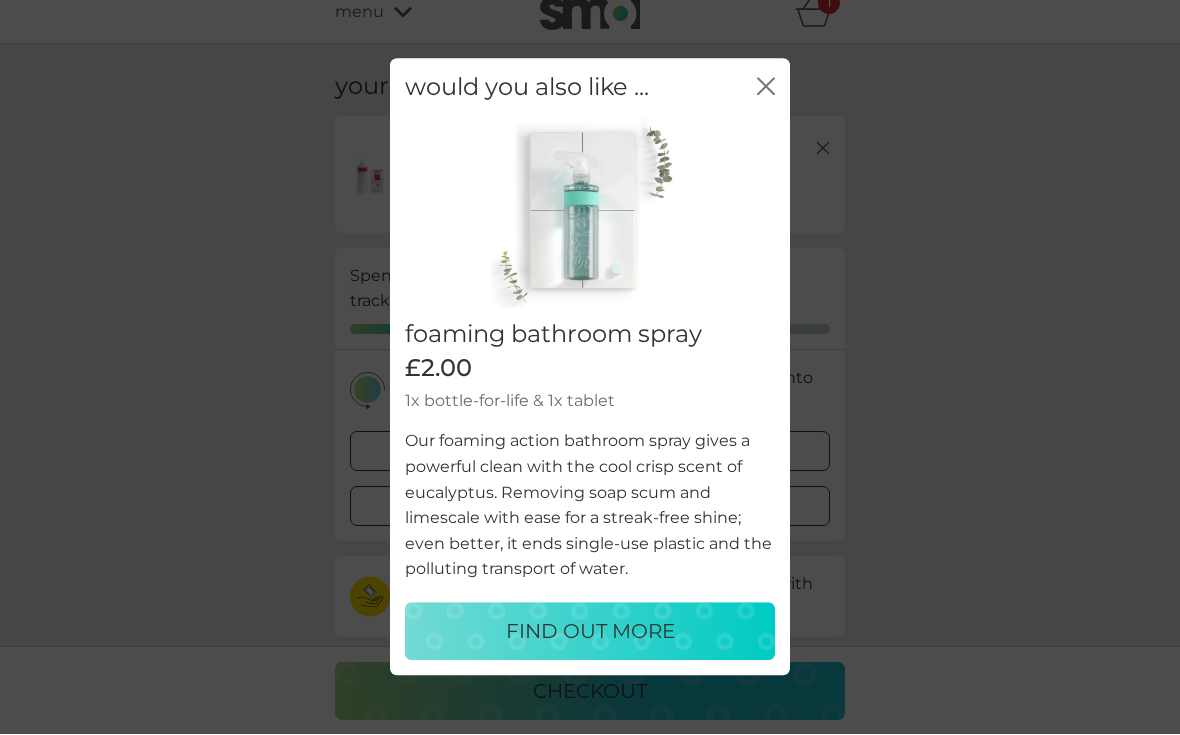 click on "would you also like ... close" at bounding box center (590, 88) 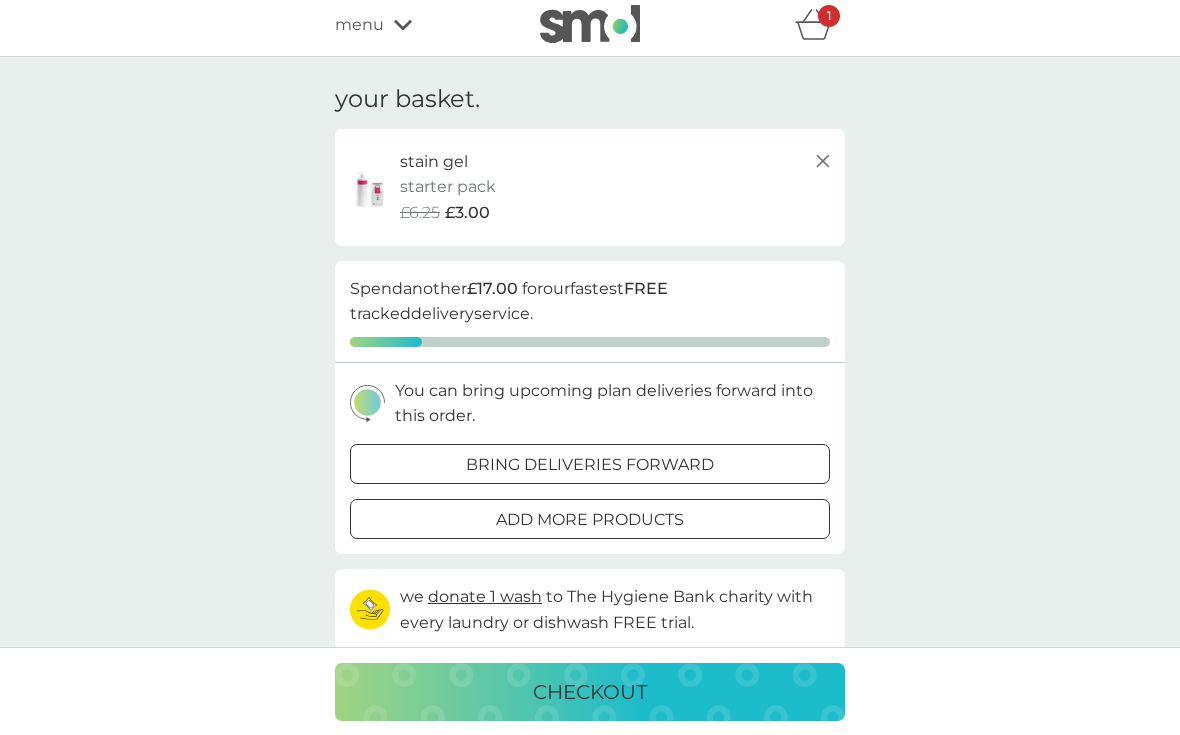 scroll, scrollTop: 0, scrollLeft: 0, axis: both 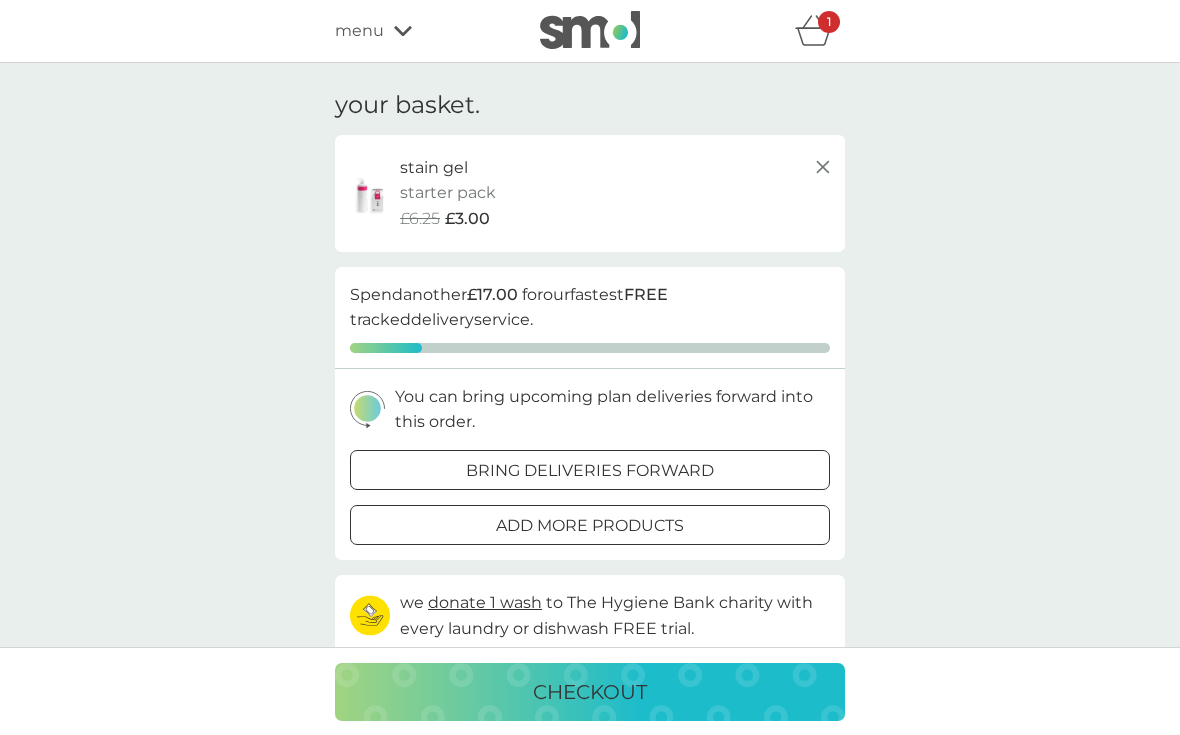 click on "bring deliveries forward" at bounding box center (590, 471) 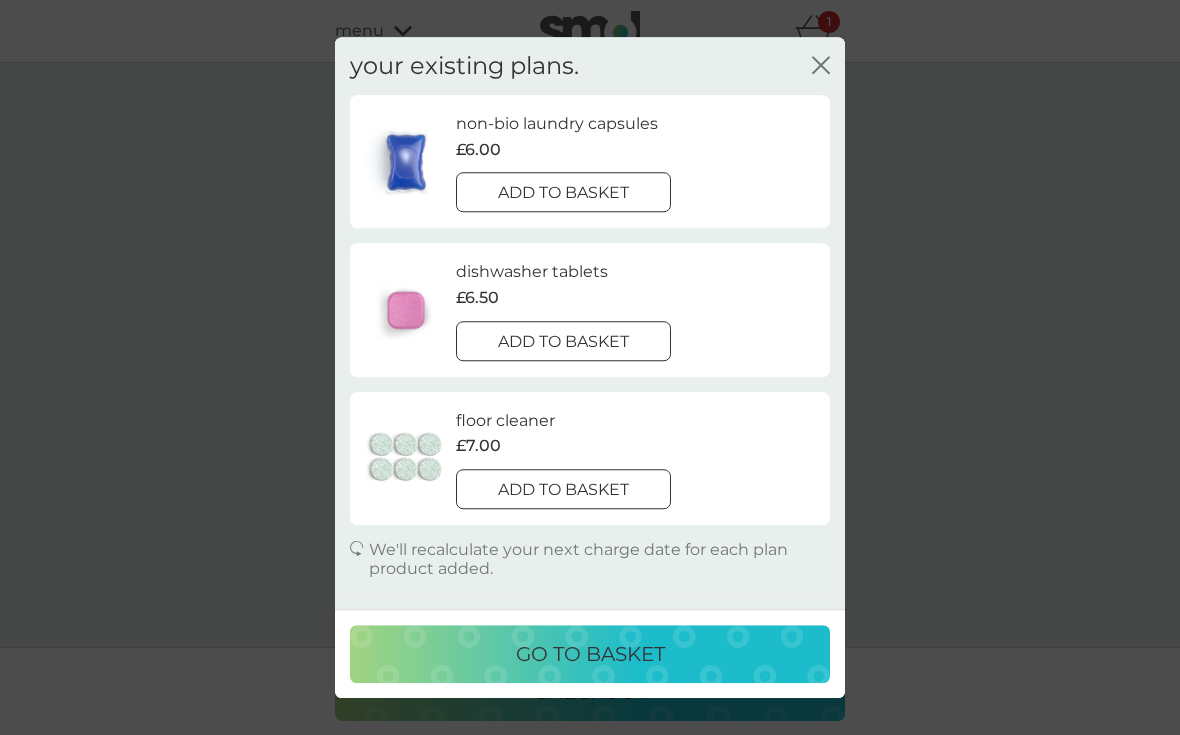 click 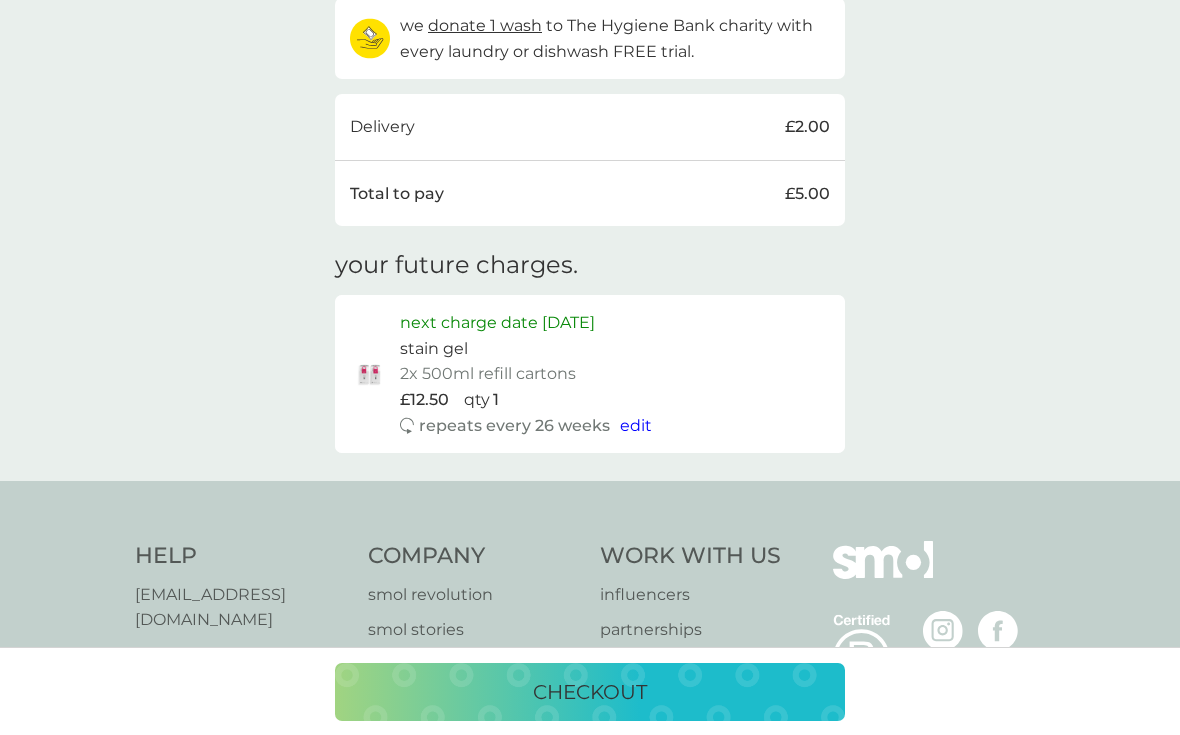 scroll, scrollTop: 568, scrollLeft: 0, axis: vertical 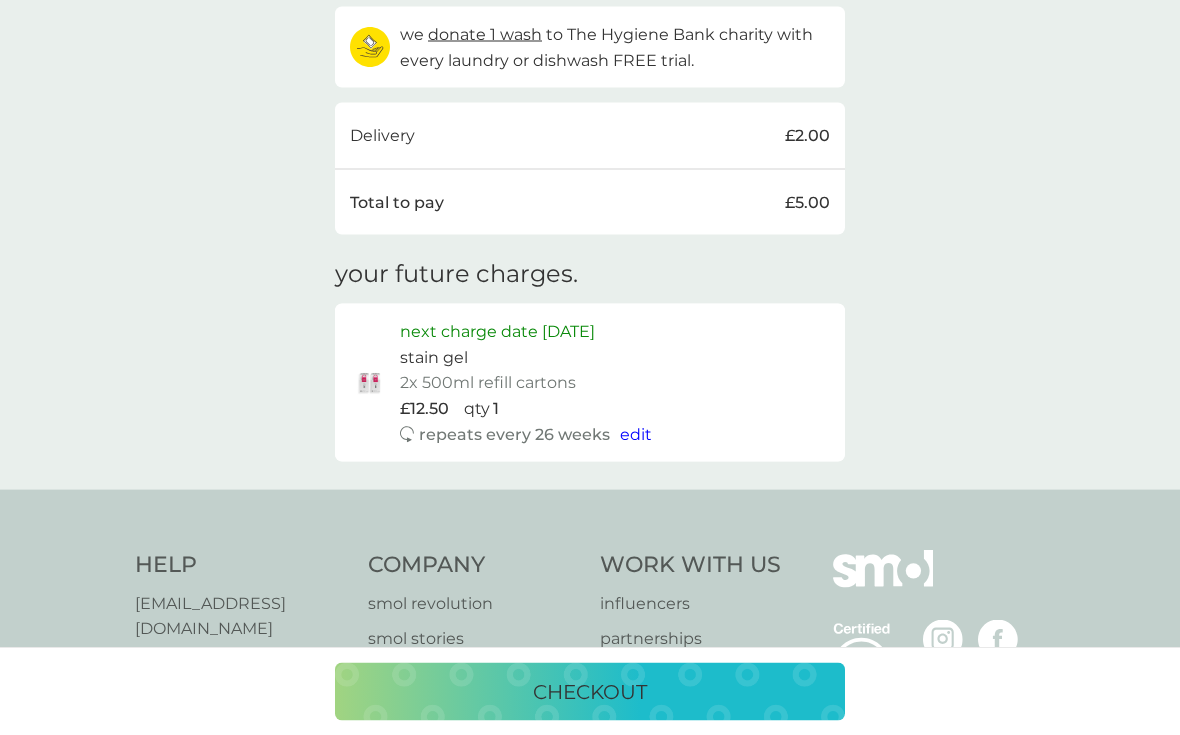 click on "edit" at bounding box center [636, 434] 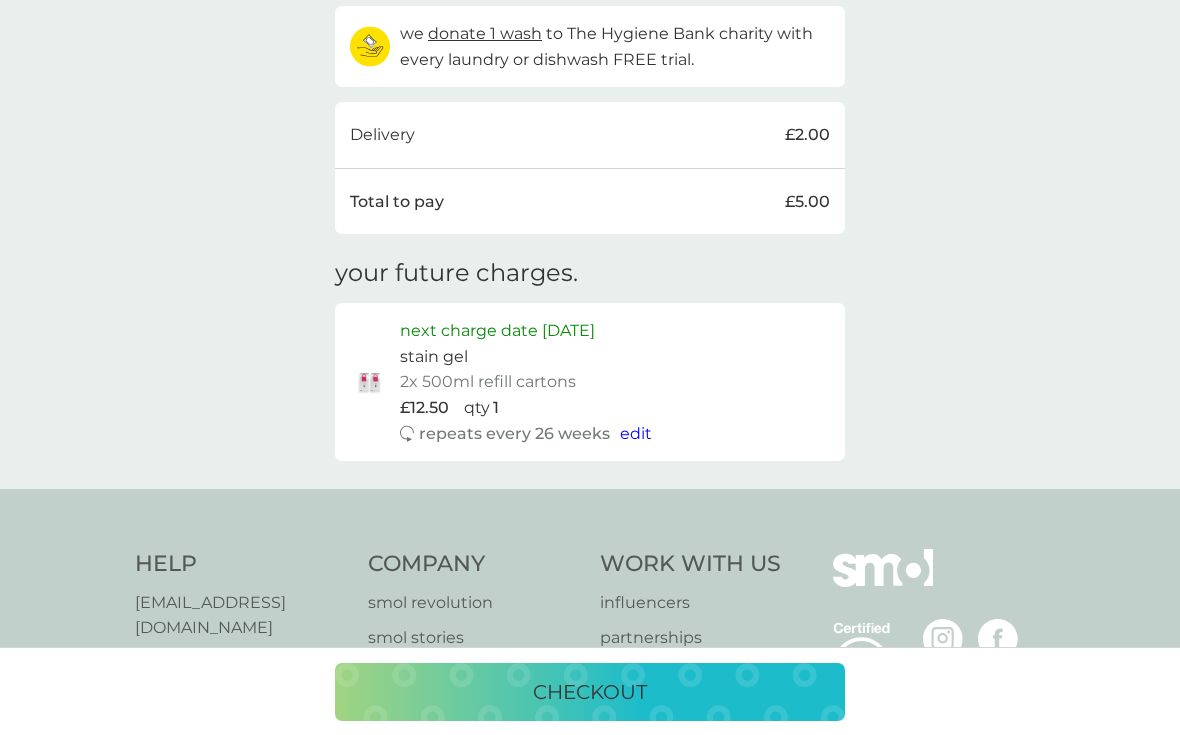 select on "182" 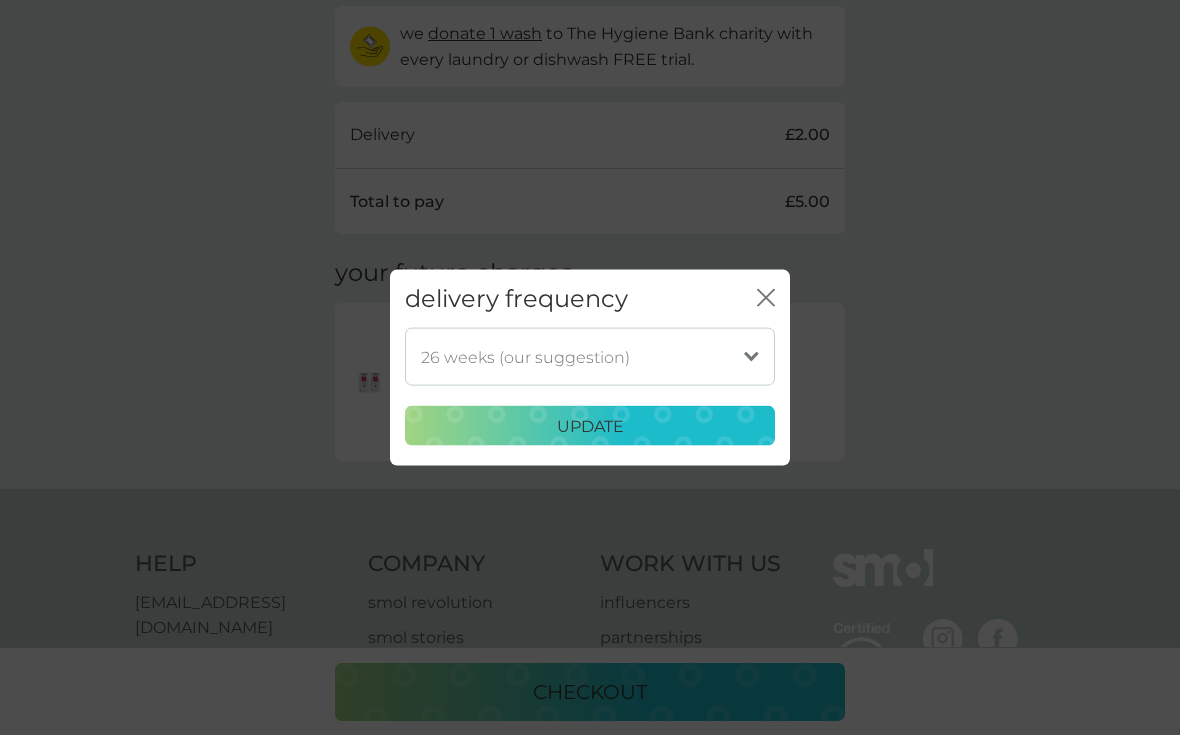 click on "1 week  2 weeks  3 weeks  4 weeks  5 weeks  6 weeks  7 weeks  8 weeks  9 weeks  10 weeks  11 weeks  12 weeks  13 weeks  14 weeks  15 weeks  16 weeks  17 weeks  18 weeks  19 weeks  20 weeks  21 weeks  22 weeks  23 weeks  24 weeks  25 weeks  26 weeks (our suggestion) 27 weeks  28 weeks  29 weeks  30 weeks  31 weeks  32 weeks  33 weeks  34 weeks  35 weeks" at bounding box center (590, 357) 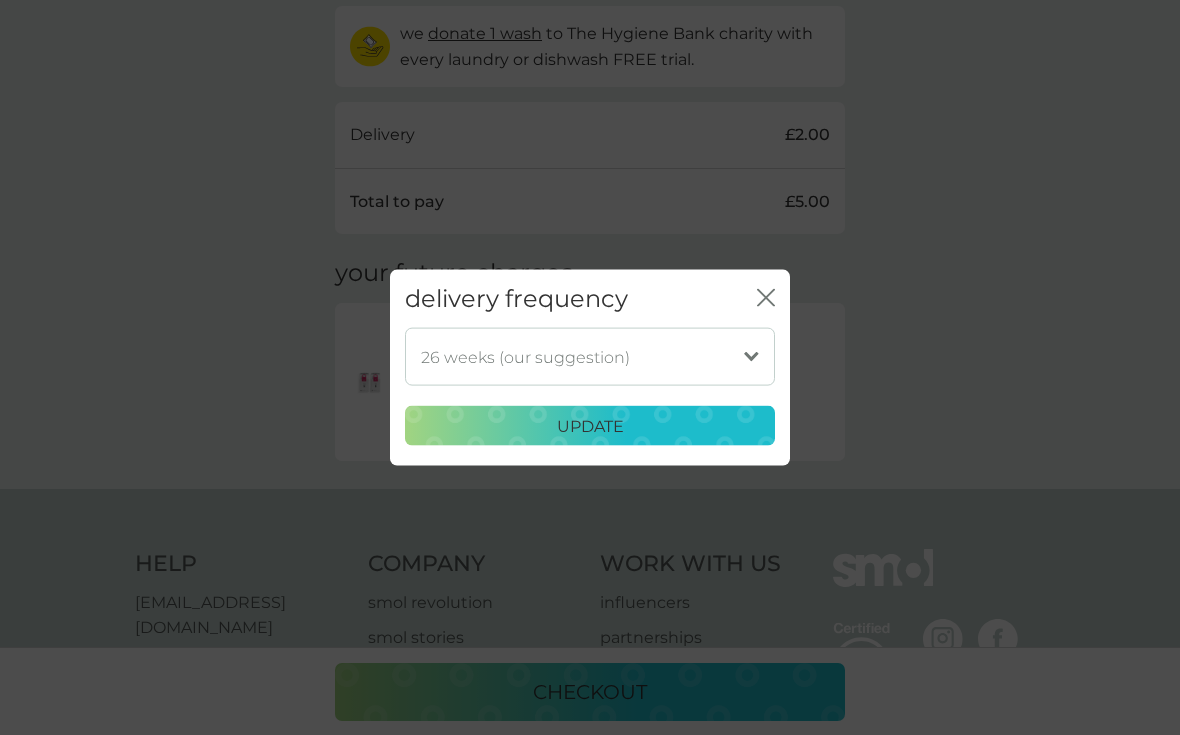 click on "delivery frequency close 1 week  2 weeks  3 weeks  4 weeks  5 weeks  6 weeks  7 weeks  8 weeks  9 weeks  10 weeks  11 weeks  12 weeks  13 weeks  14 weeks  15 weeks  16 weeks  17 weeks  18 weeks  19 weeks  20 weeks  21 weeks  22 weeks  23 weeks  24 weeks  25 weeks  26 weeks (our suggestion) 27 weeks  28 weeks  29 weeks  30 weeks  31 weeks  32 weeks  33 weeks  34 weeks  35 weeks  update" at bounding box center (590, 367) 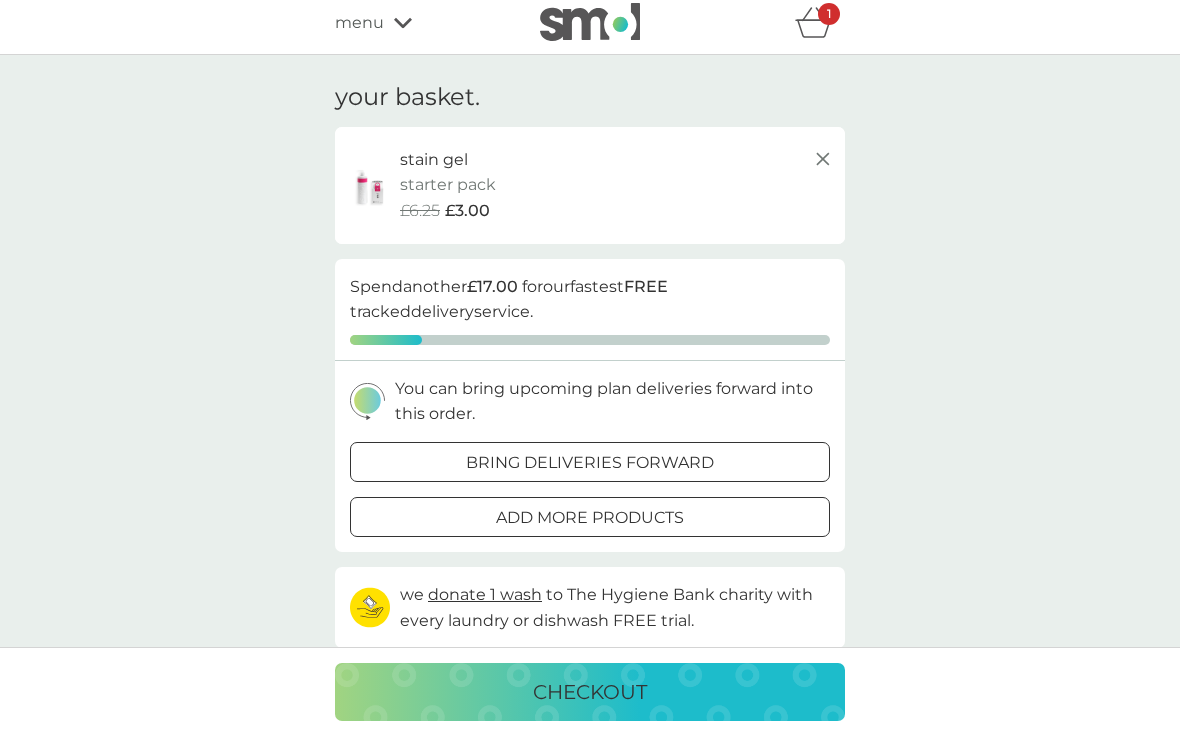 scroll, scrollTop: 0, scrollLeft: 0, axis: both 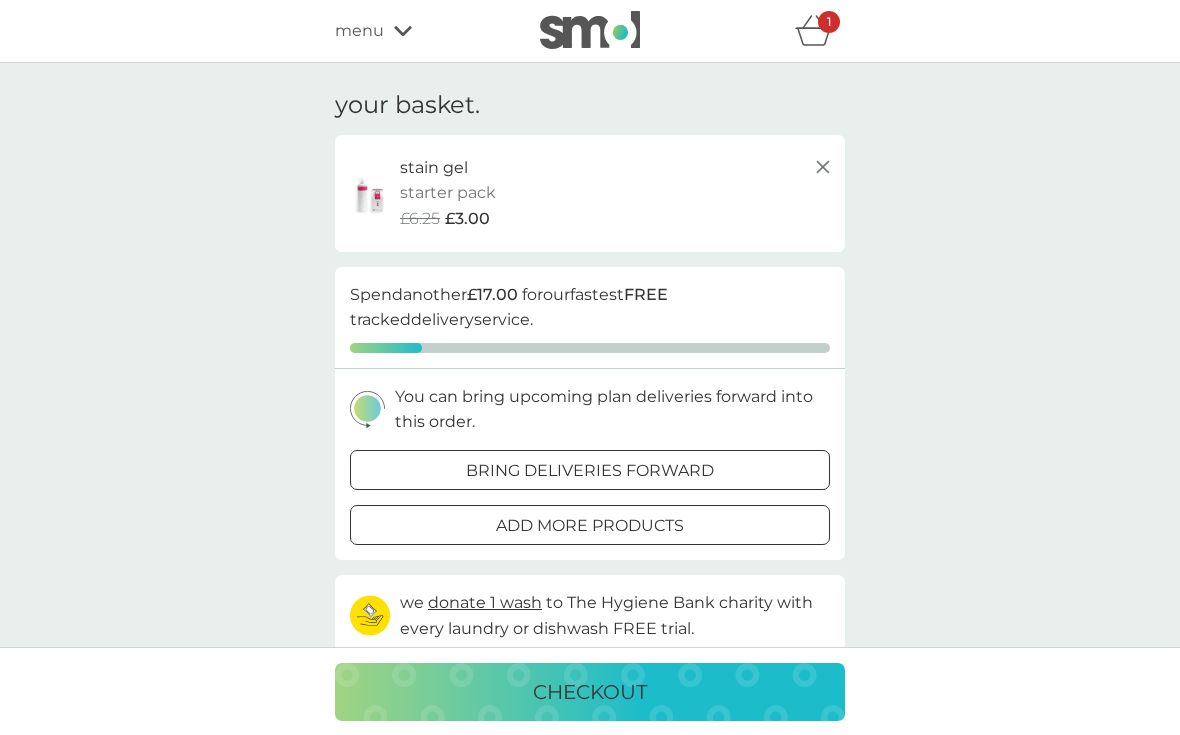 click 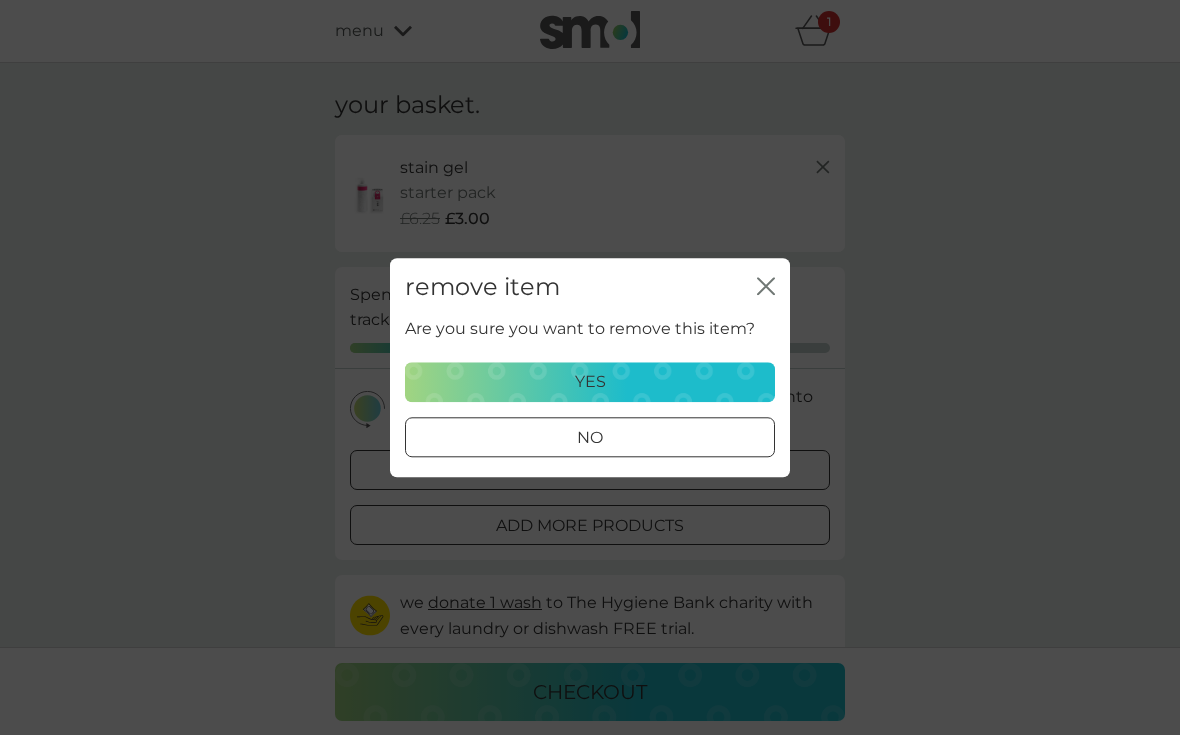 click on "yes" at bounding box center [590, 382] 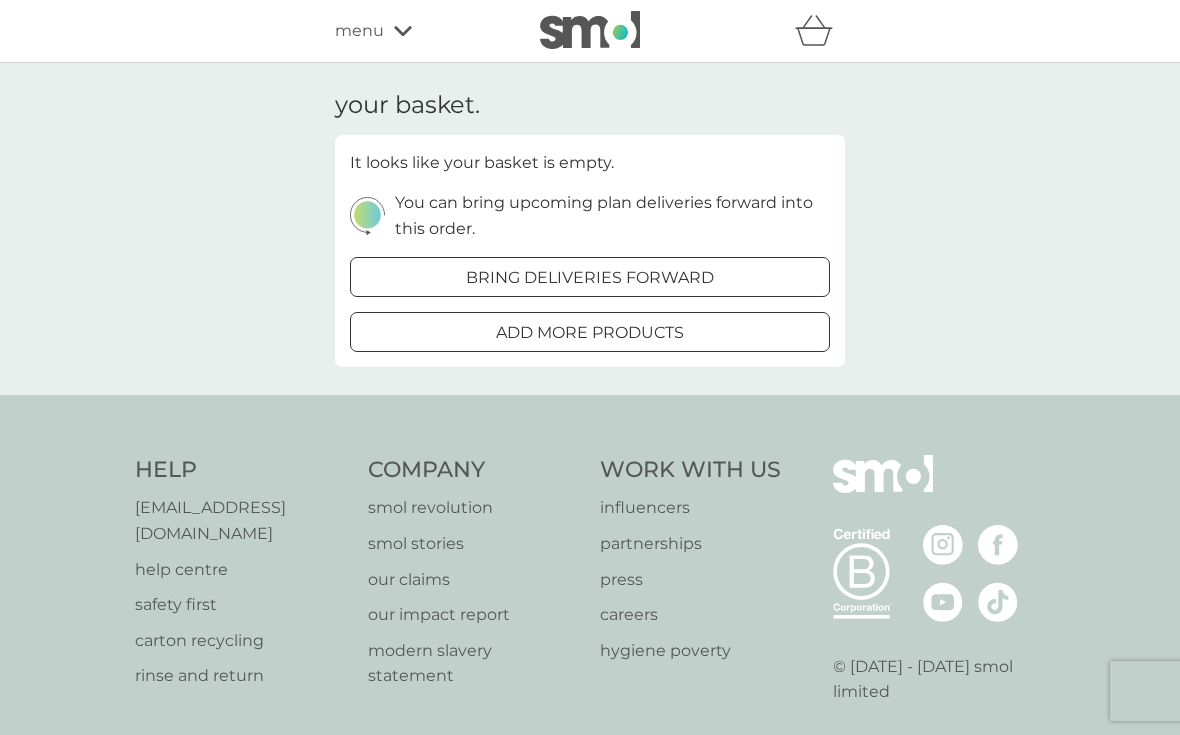 click on "menu" at bounding box center [420, 31] 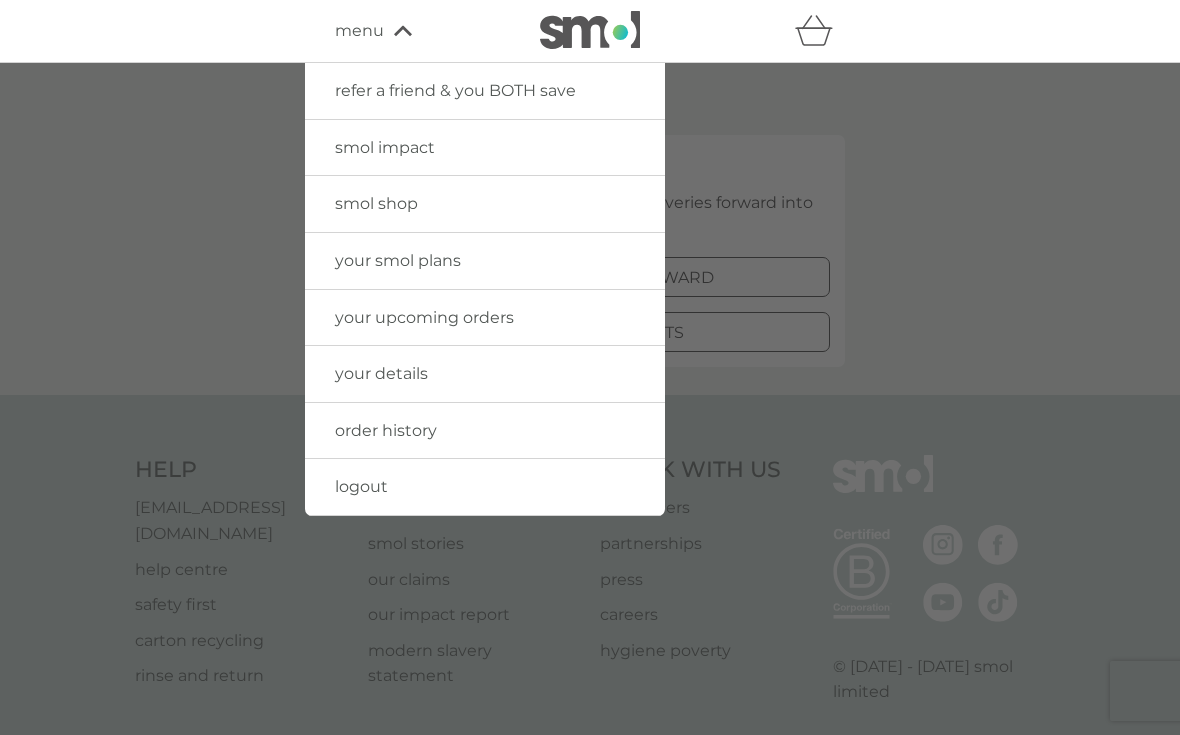 click on "your upcoming orders" at bounding box center [424, 317] 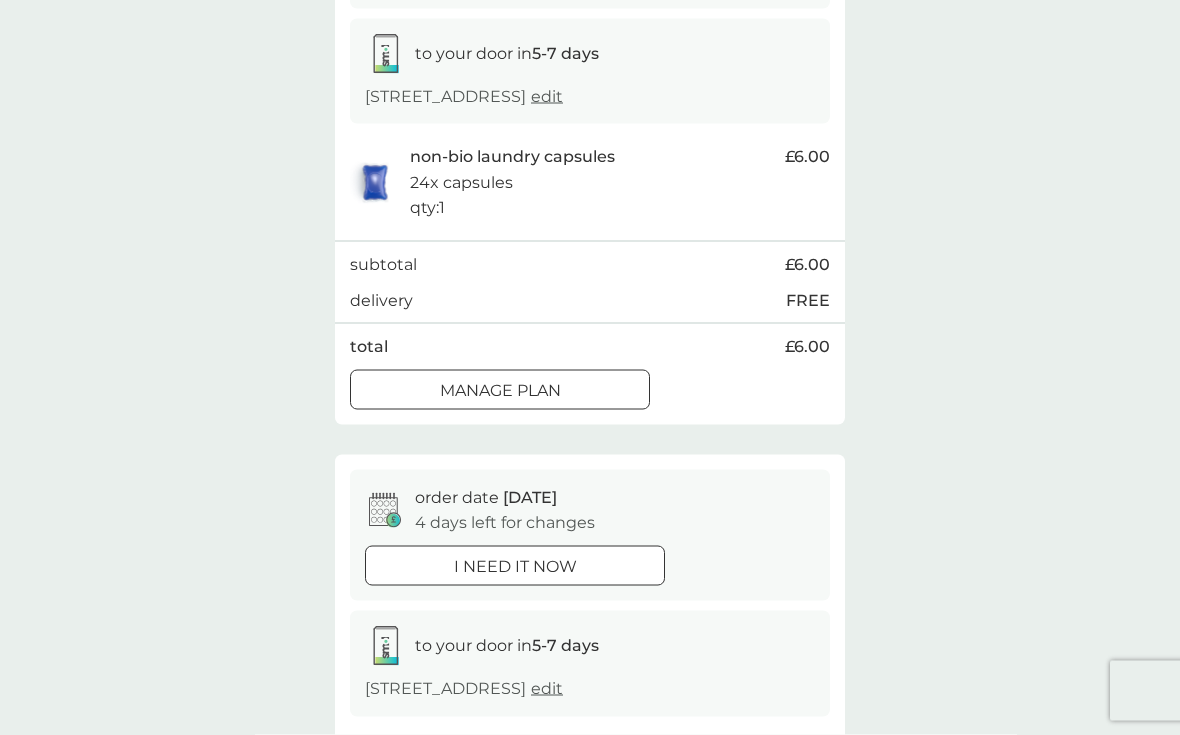 scroll, scrollTop: 322, scrollLeft: 0, axis: vertical 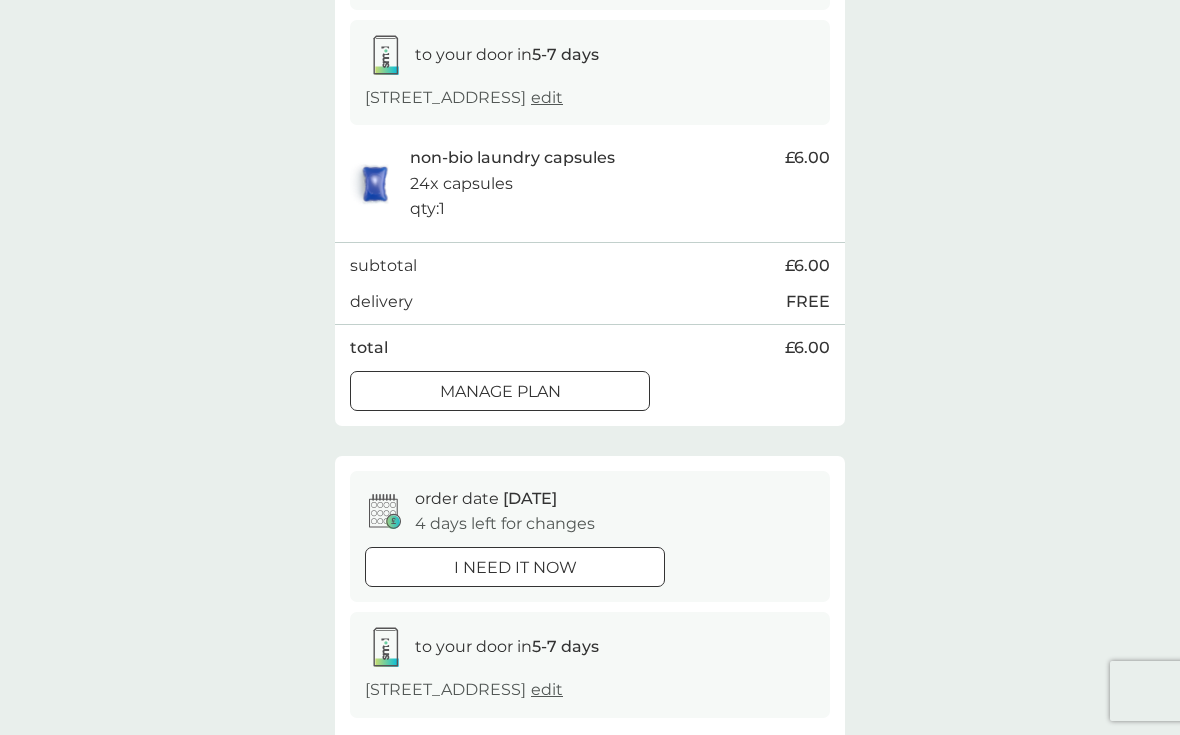click on "Manage plan" at bounding box center [500, 392] 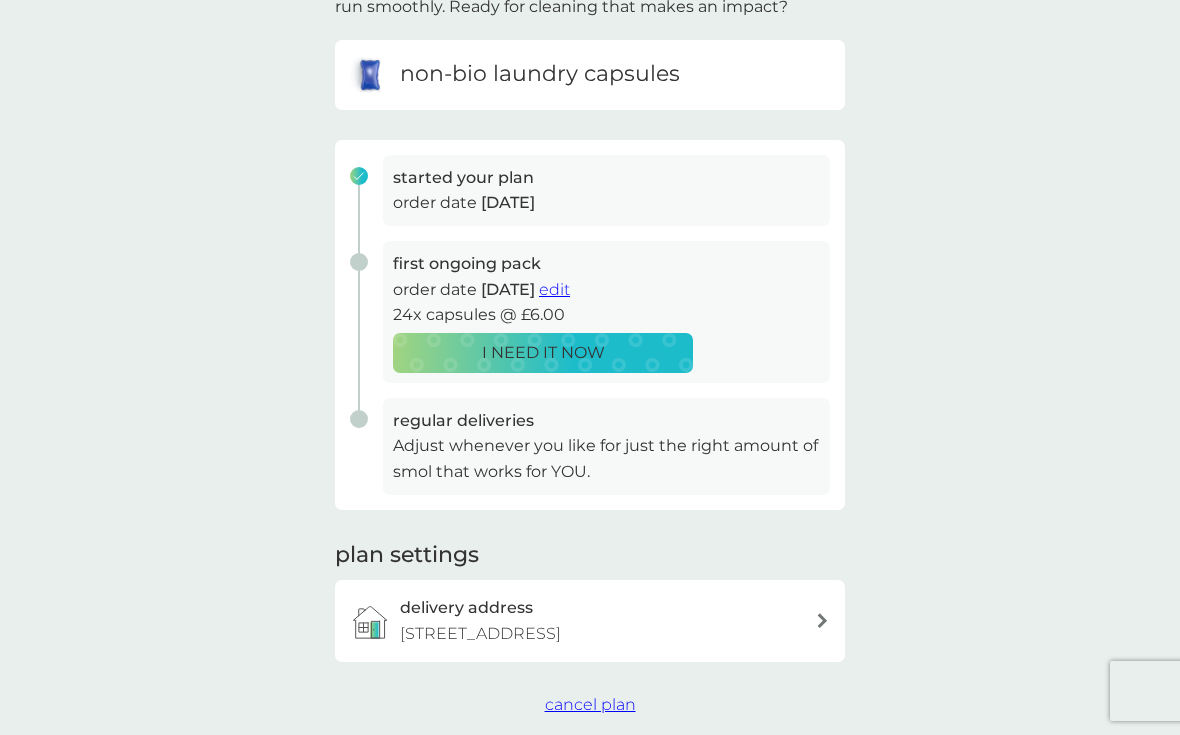 scroll, scrollTop: 187, scrollLeft: 0, axis: vertical 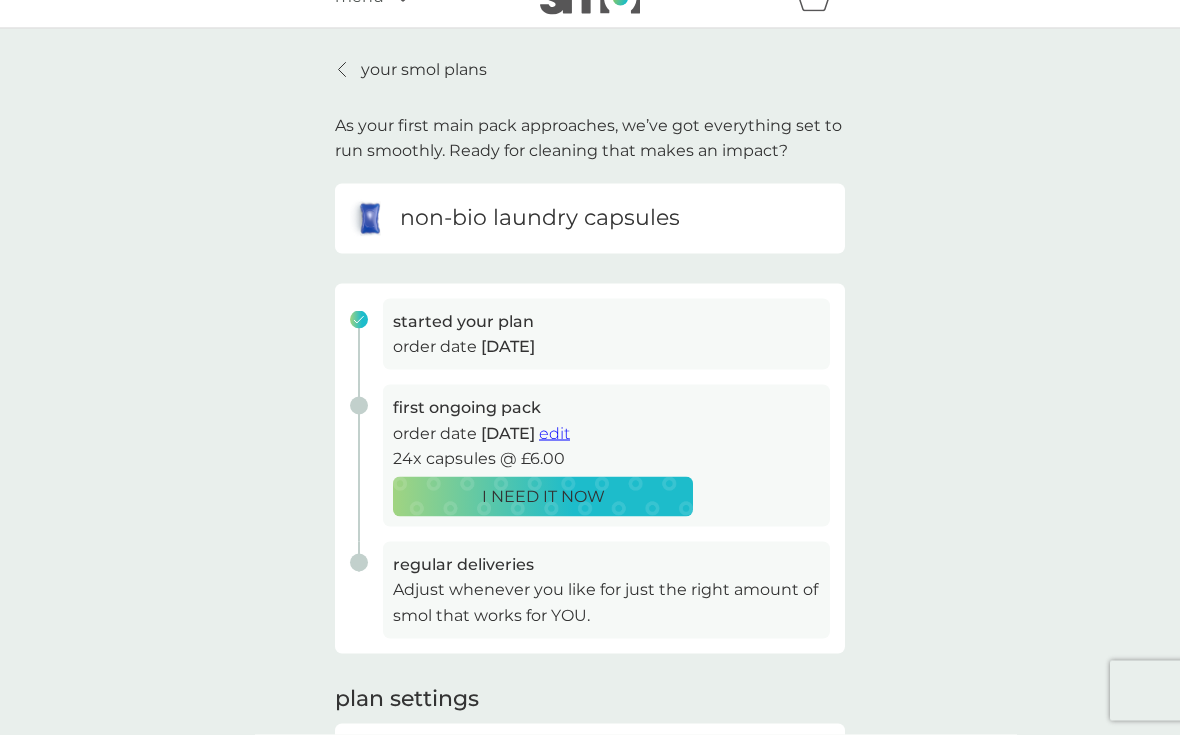 click on "edit" at bounding box center [554, 433] 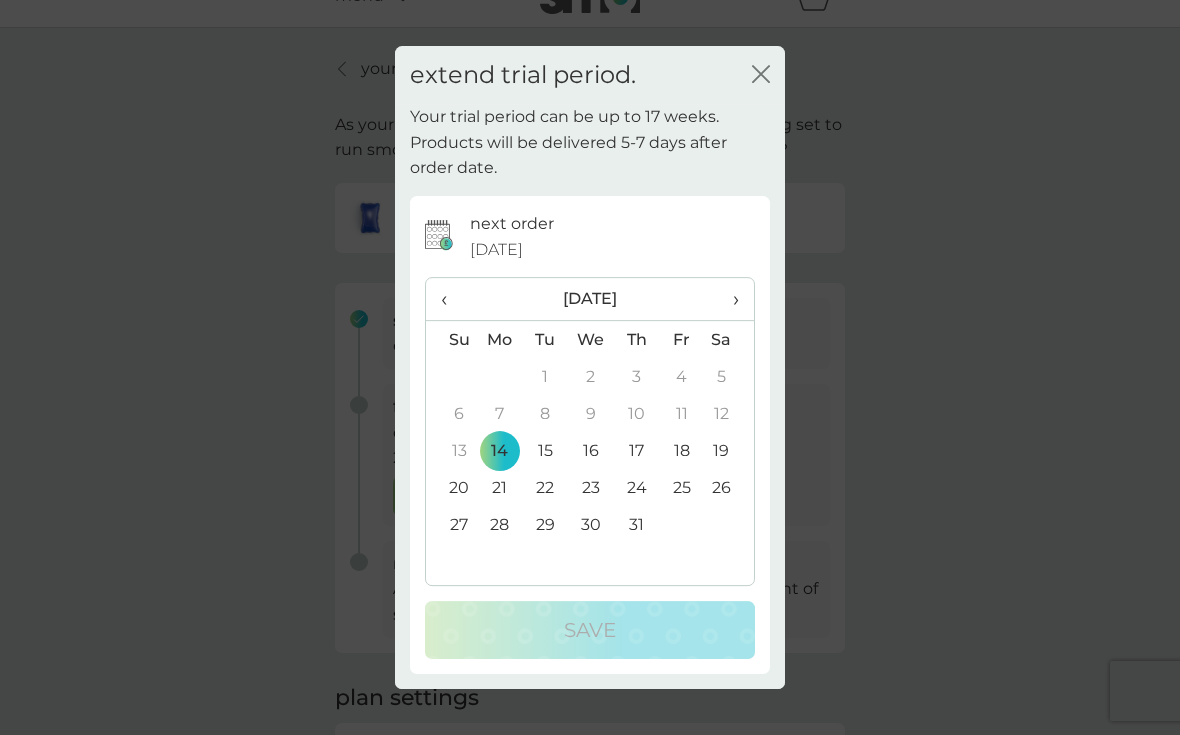 click on "extend trial period. close Your trial period can be up to 17 weeks. Products will be delivered 5-7 days after order date. next order 14 Jul 2025 ‹ July 2025 › Su Mo Tu We Th Fr Sa 29 30 1 2 3 4 5 6 7 8 9 10 11 12 13 14 15 16 17 18 19 20 21 22 23 24 25 26 27 28 29 30 31 1 2 3 4 5 6 7 8 9 Save" at bounding box center (590, 367) 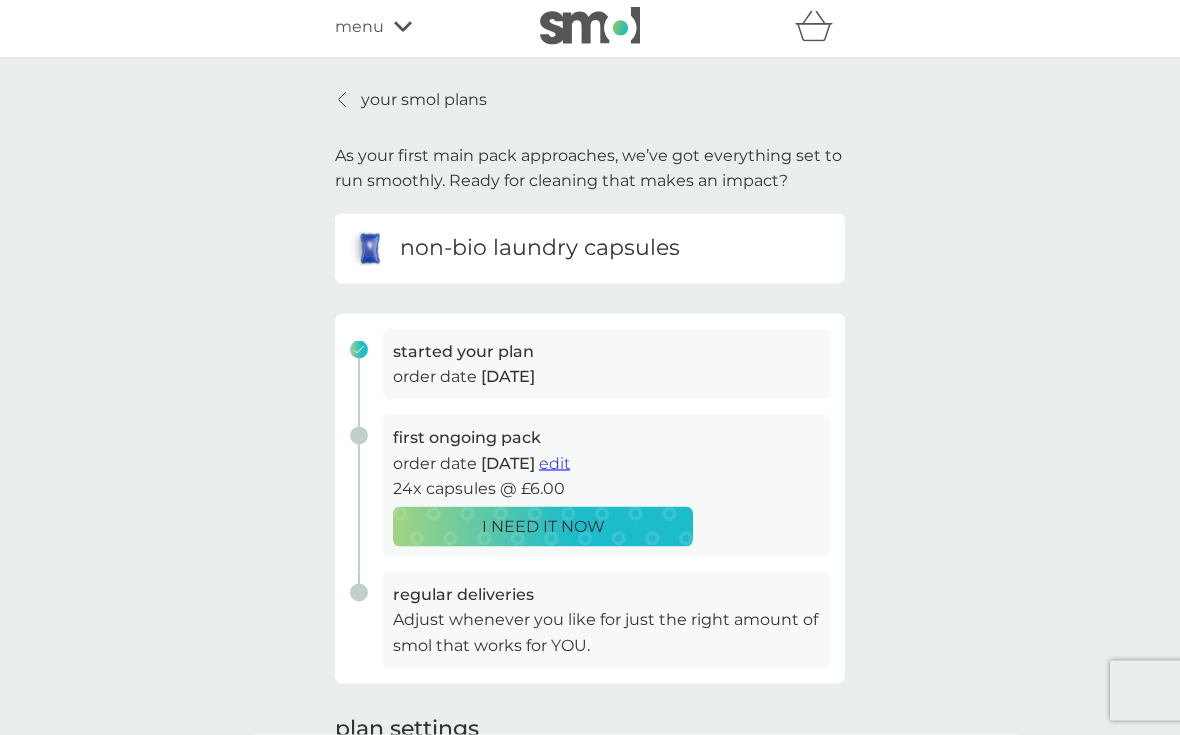 scroll, scrollTop: 0, scrollLeft: 0, axis: both 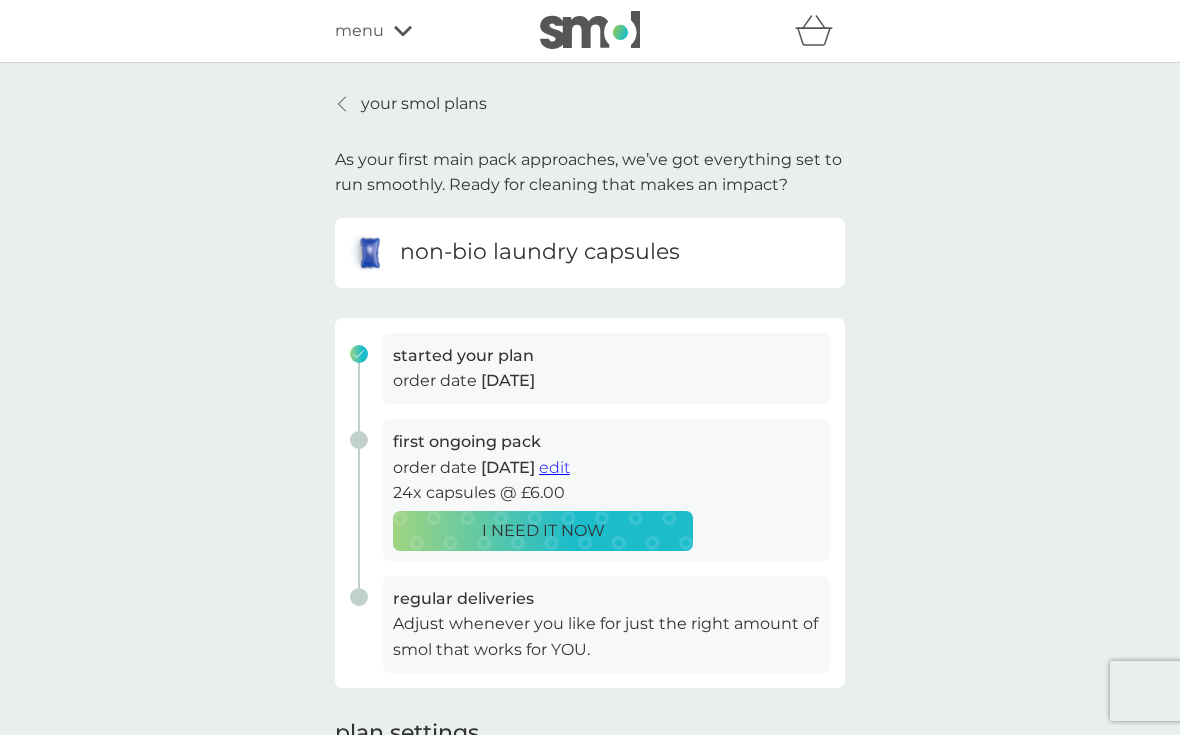 click on "menu" at bounding box center [420, 31] 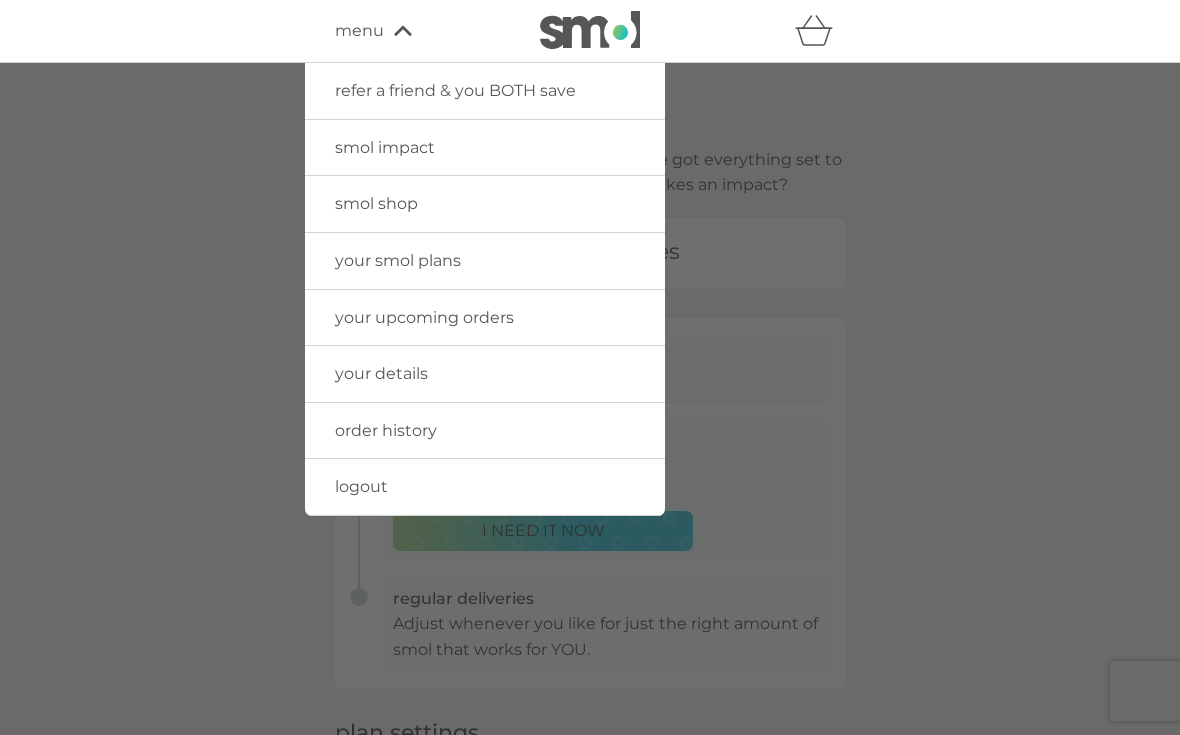 click on "your smol plans" at bounding box center (398, 260) 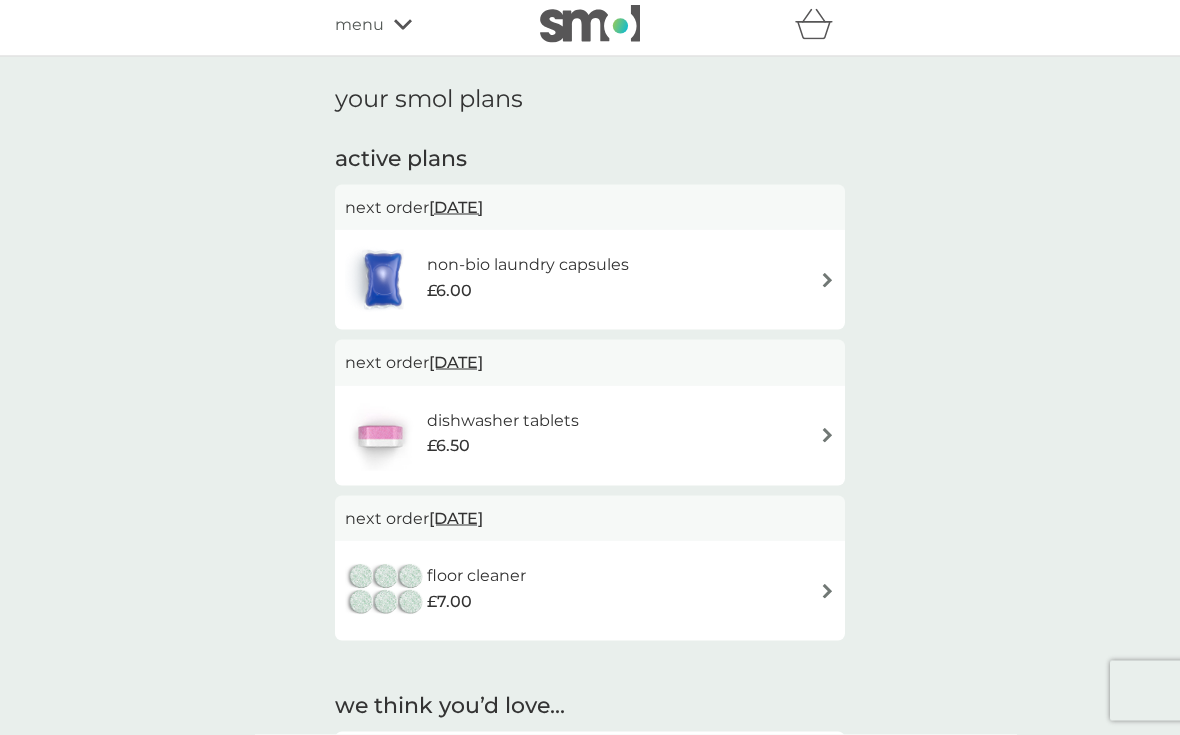 scroll, scrollTop: 0, scrollLeft: 0, axis: both 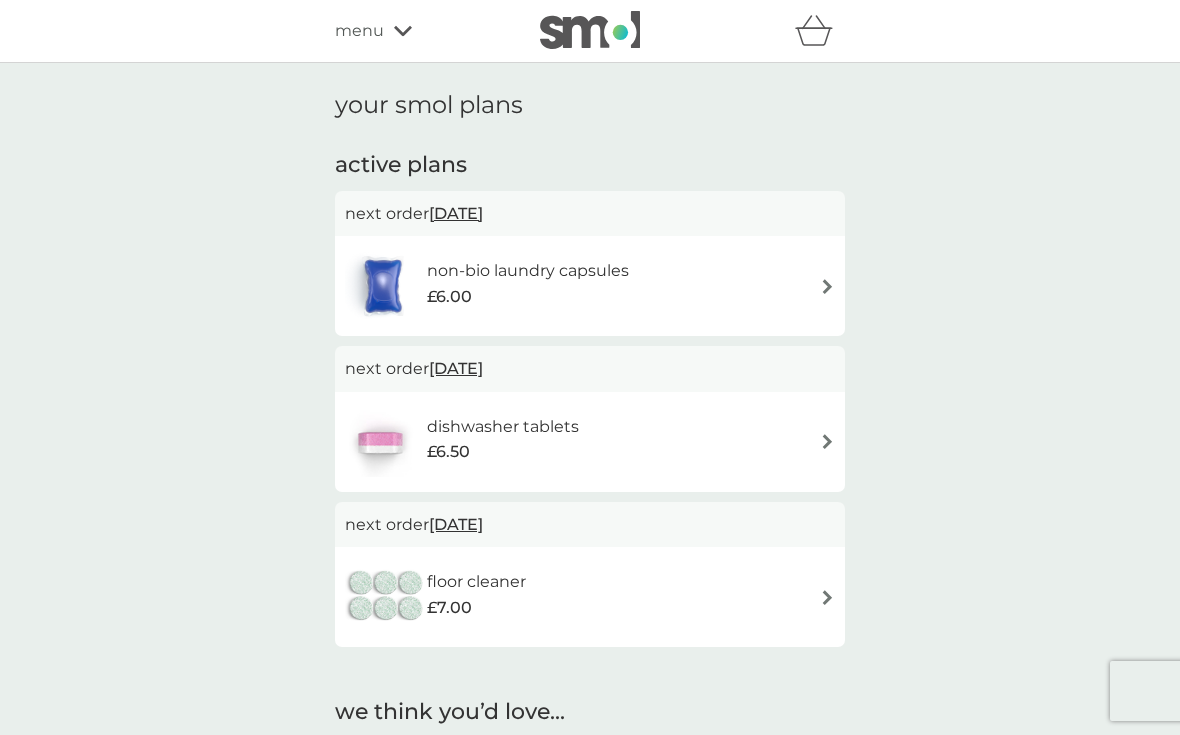 click on "menu" at bounding box center [420, 31] 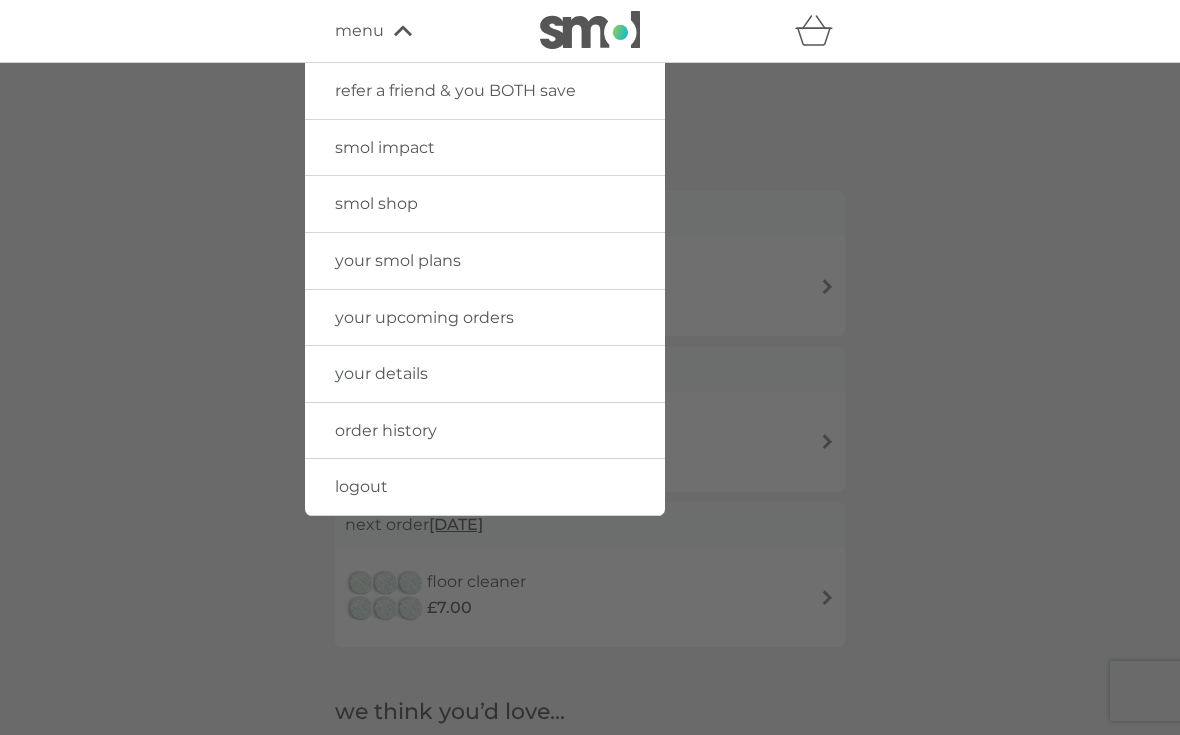 click on "smol shop" at bounding box center (376, 203) 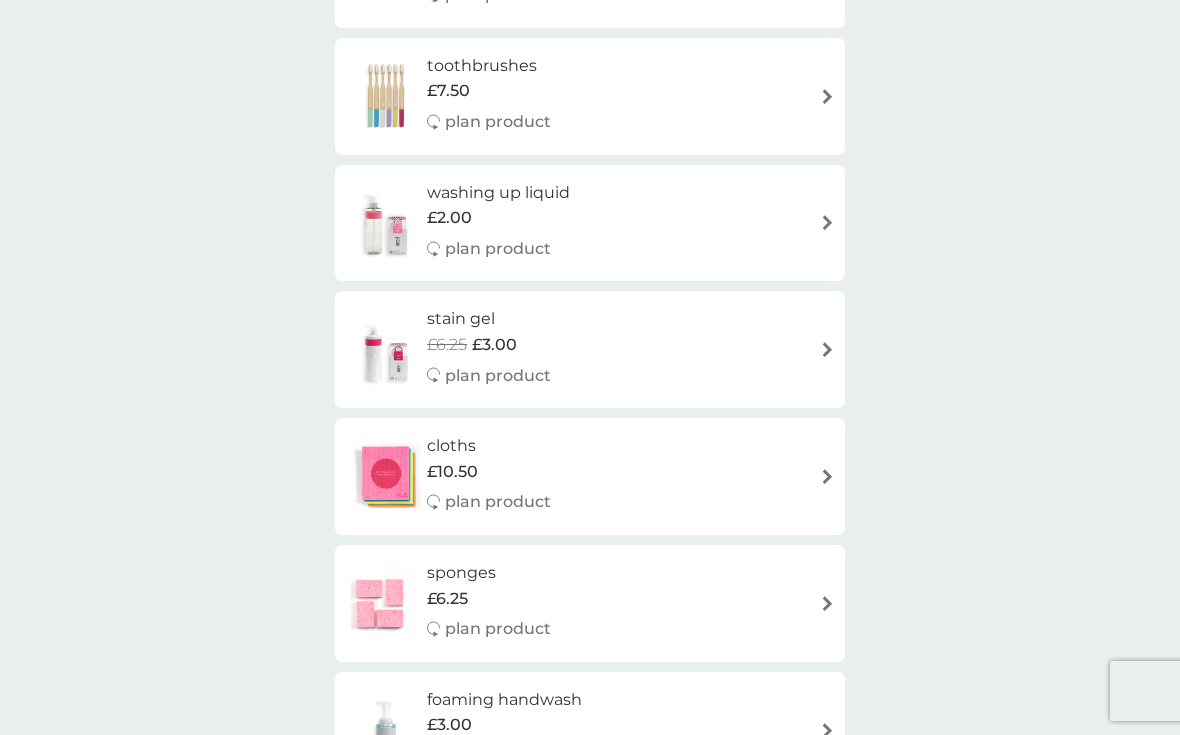 scroll, scrollTop: 1668, scrollLeft: 0, axis: vertical 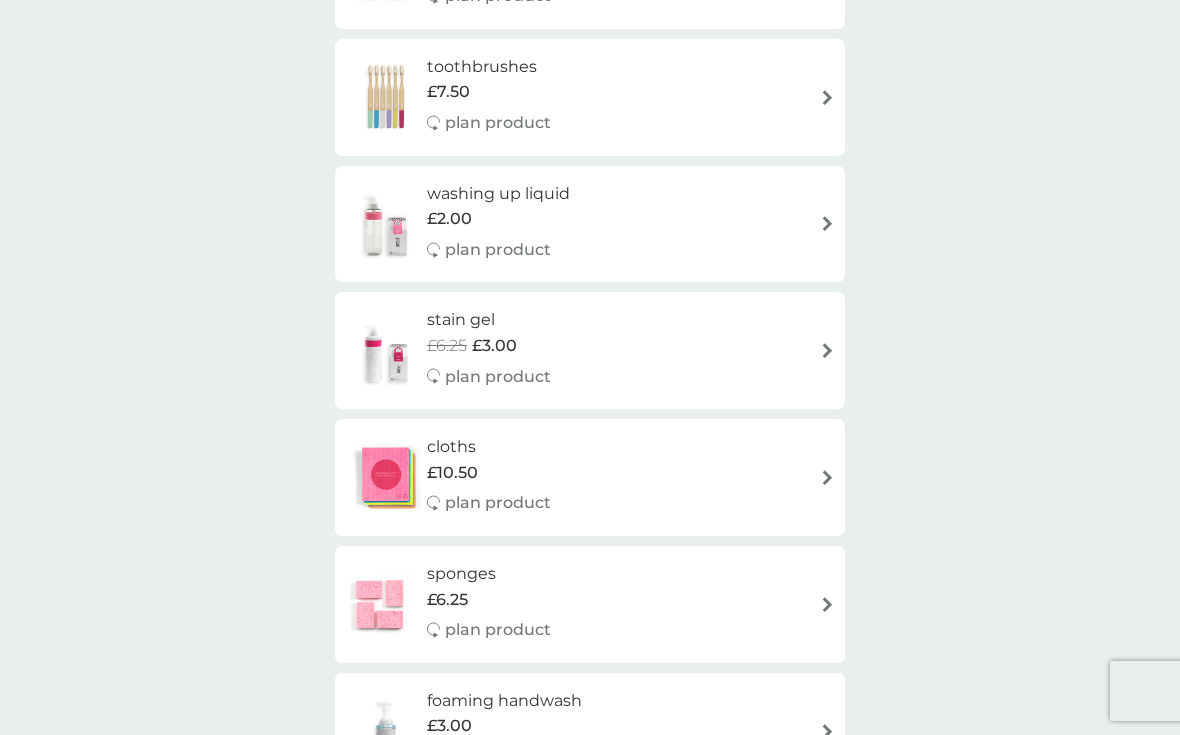 click at bounding box center [827, 350] 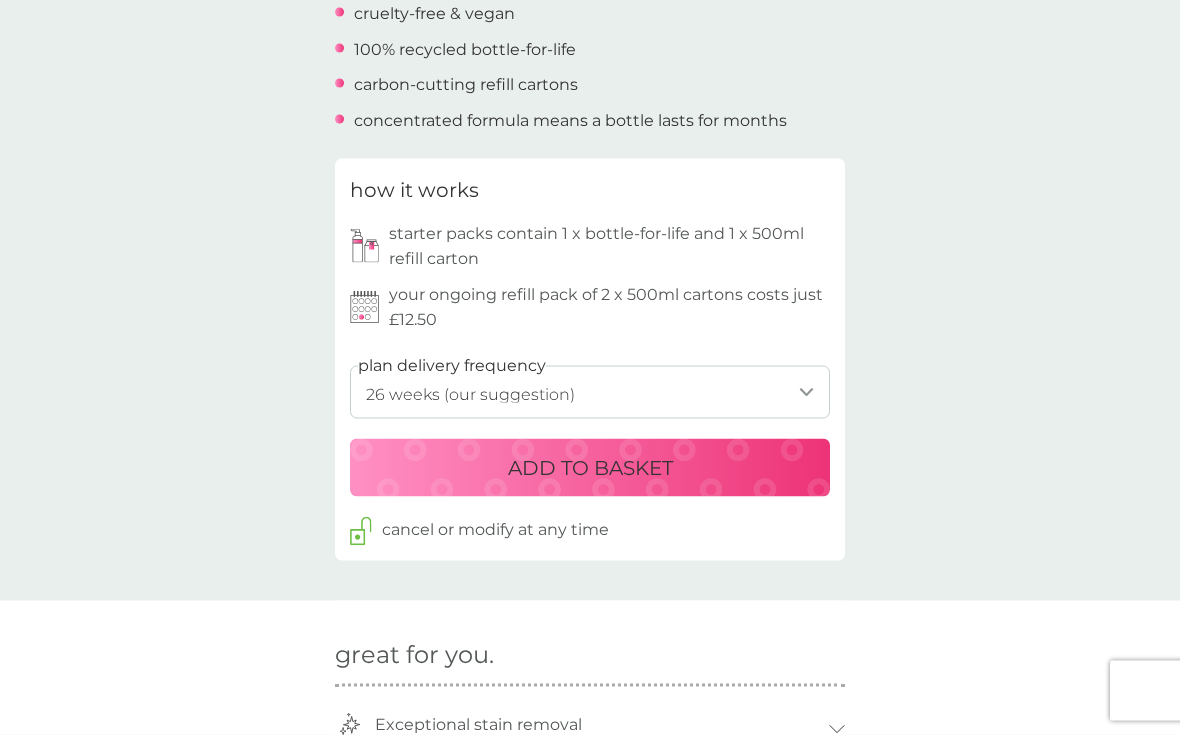 scroll, scrollTop: 803, scrollLeft: 0, axis: vertical 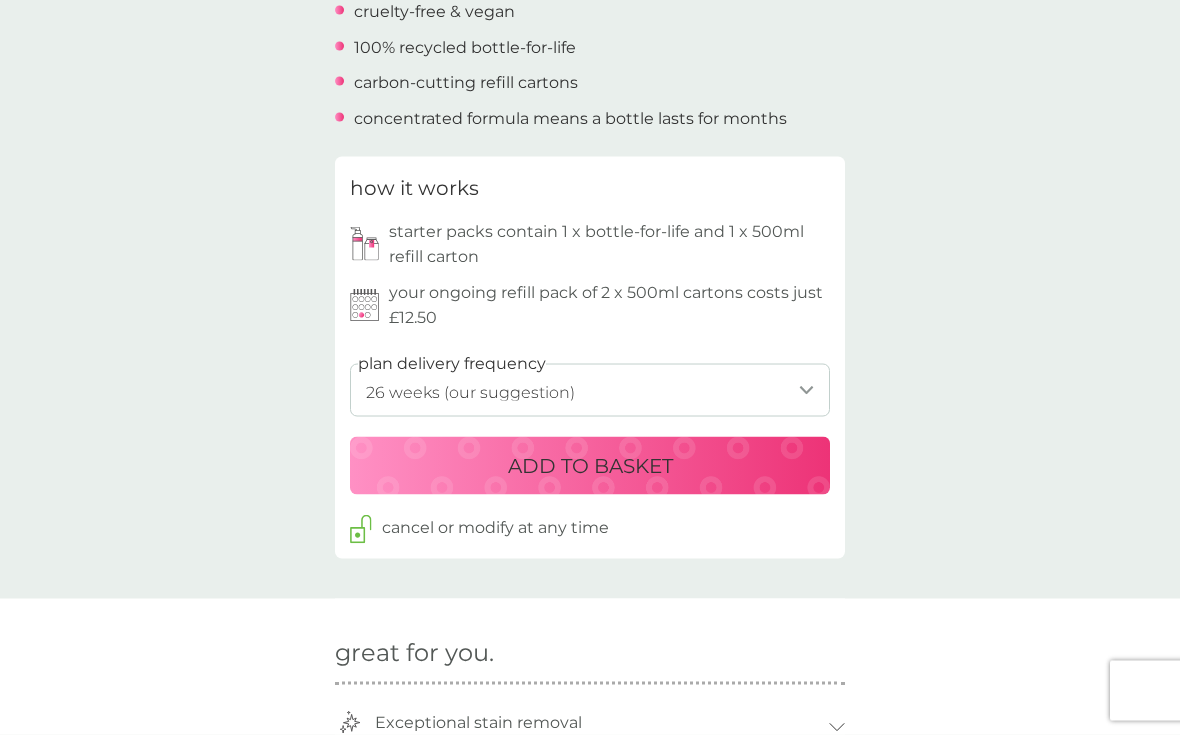 click on "cancel or modify at any time" at bounding box center [495, 528] 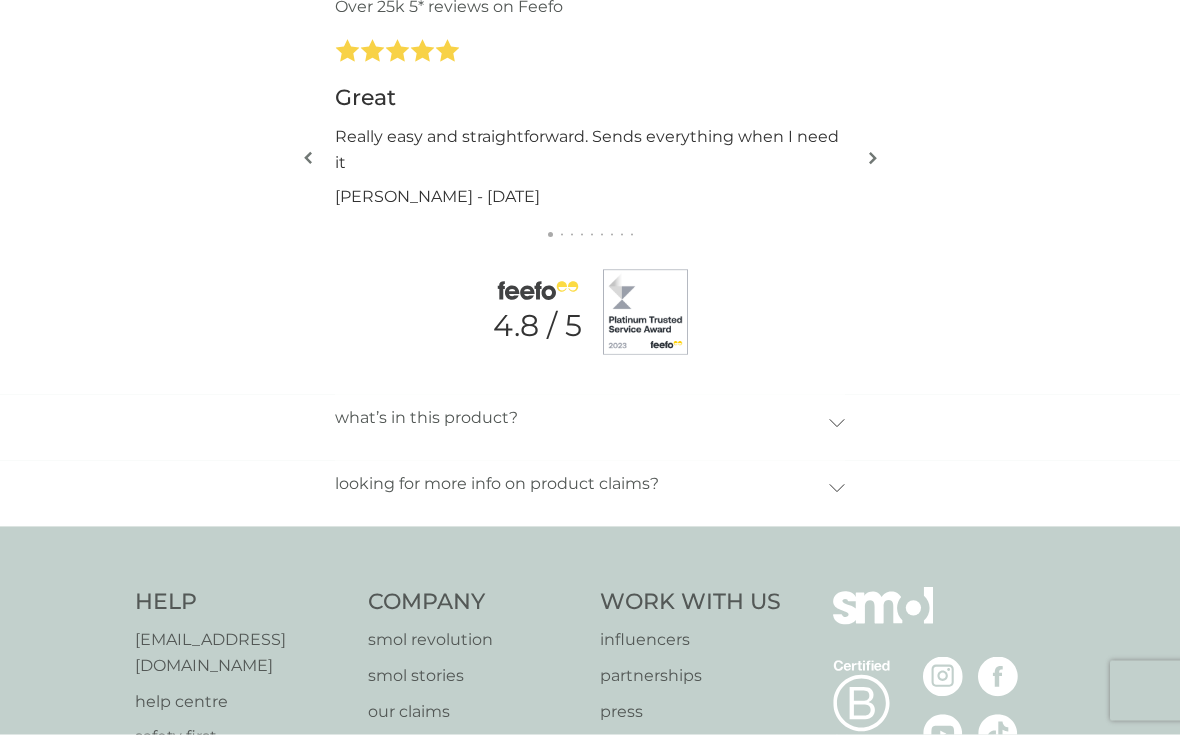 scroll, scrollTop: 2014, scrollLeft: 0, axis: vertical 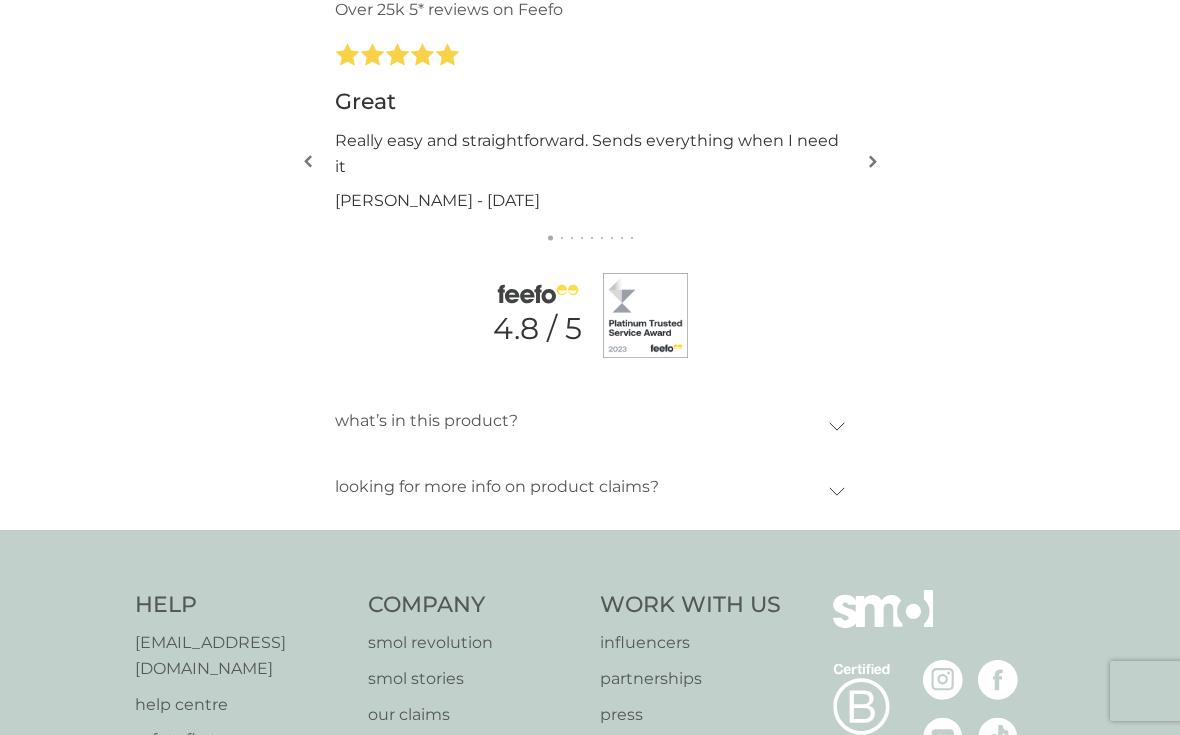 click 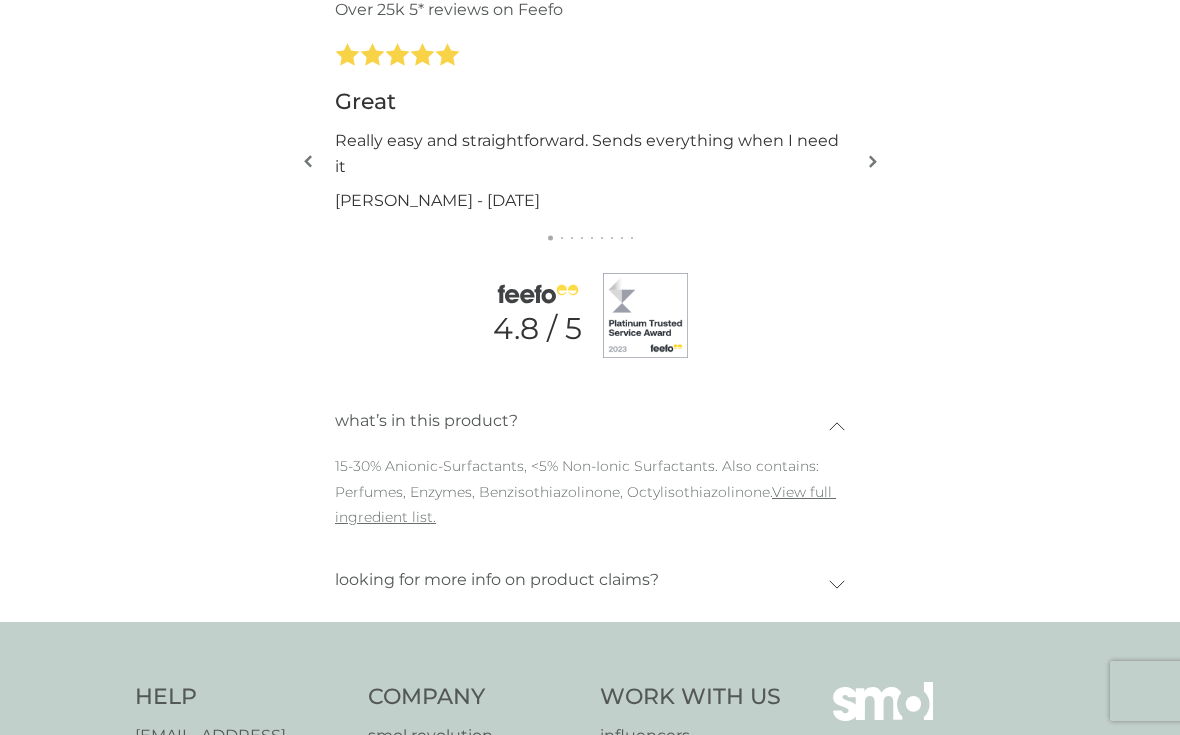 click on "View full ingredient list." at bounding box center [585, 505] 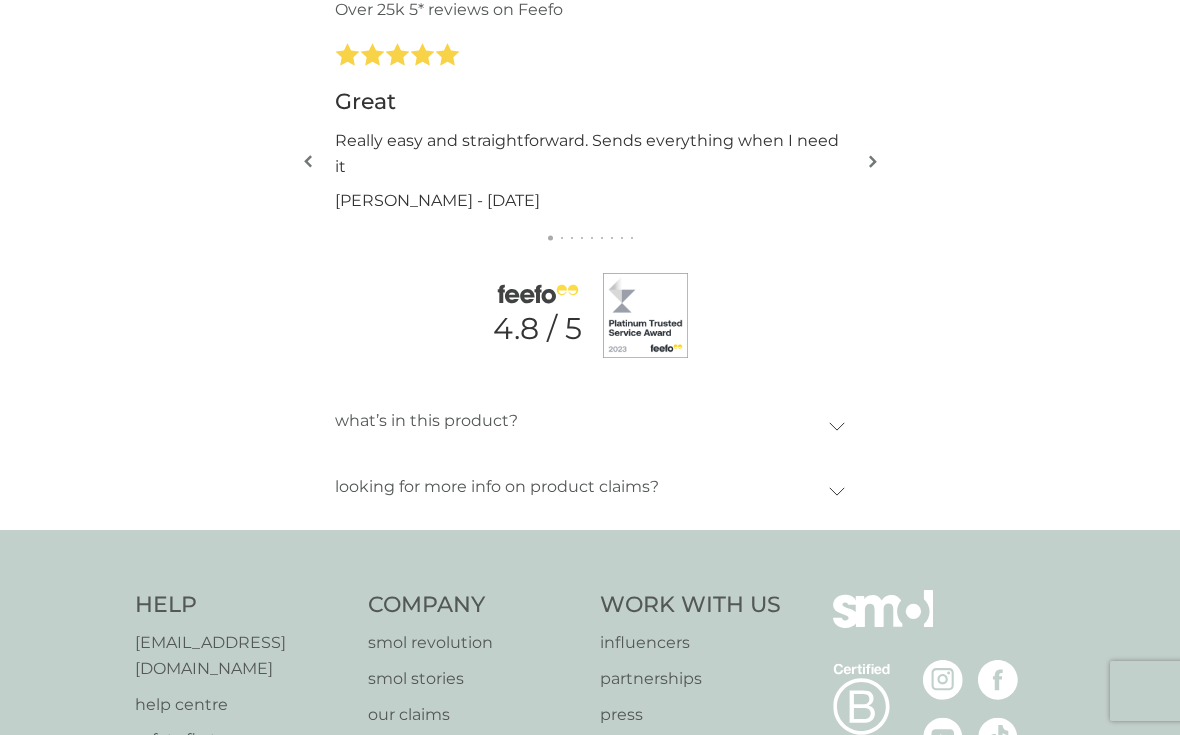 scroll, scrollTop: 2051, scrollLeft: 0, axis: vertical 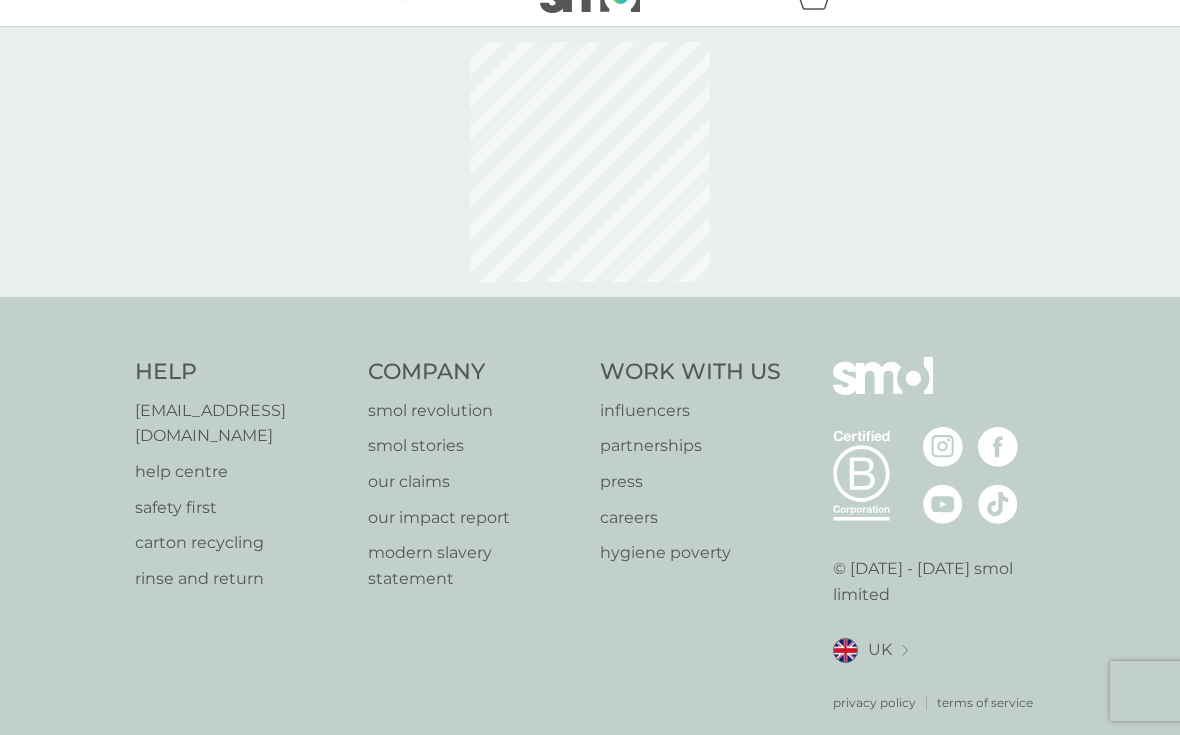 select on "182" 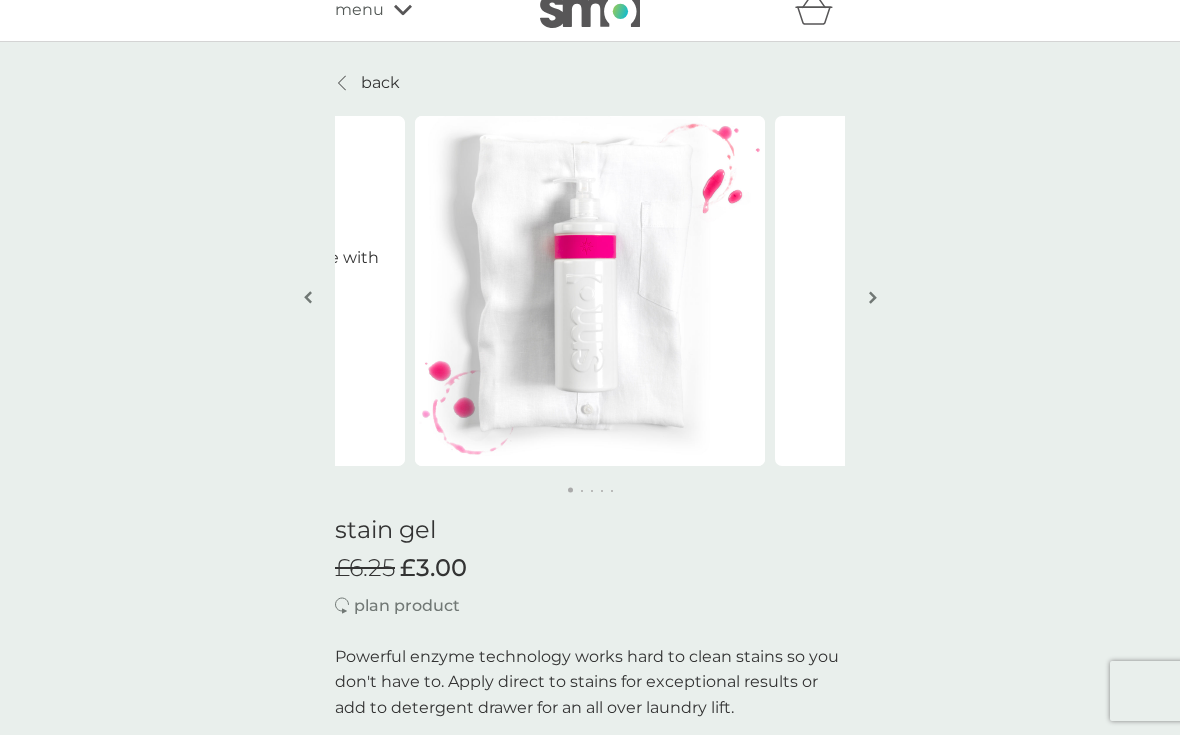 scroll, scrollTop: 0, scrollLeft: 0, axis: both 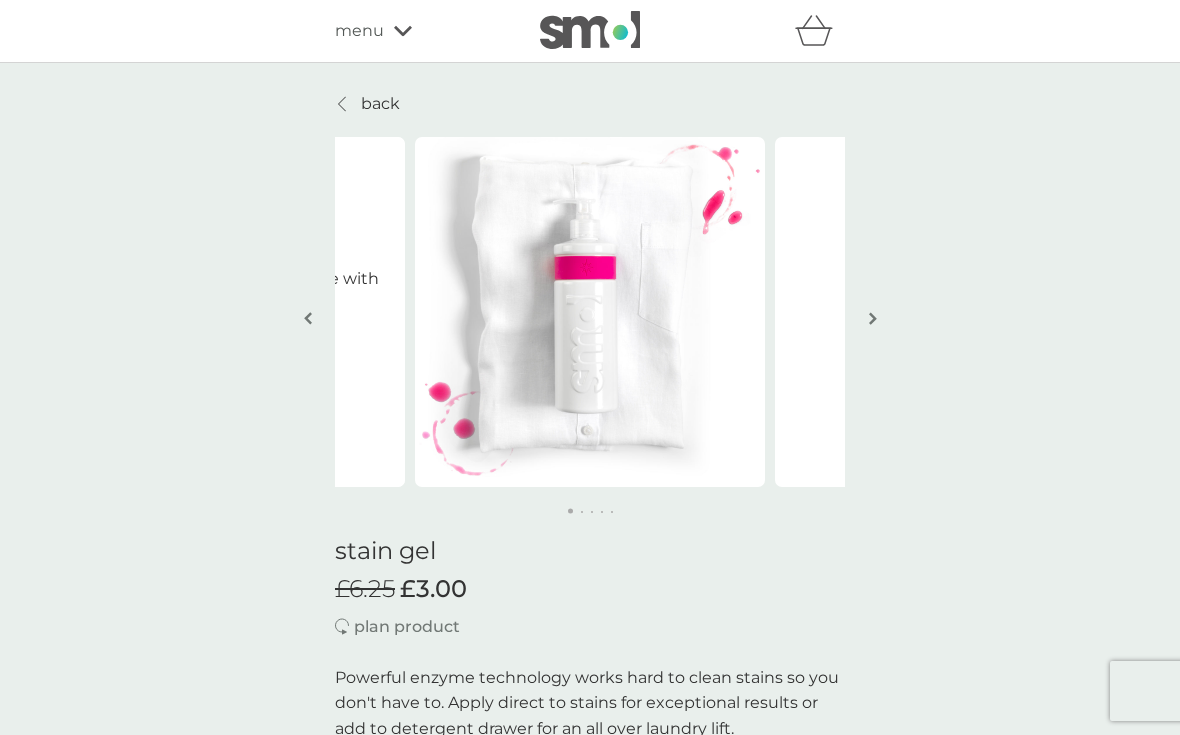 click at bounding box center (590, 30) 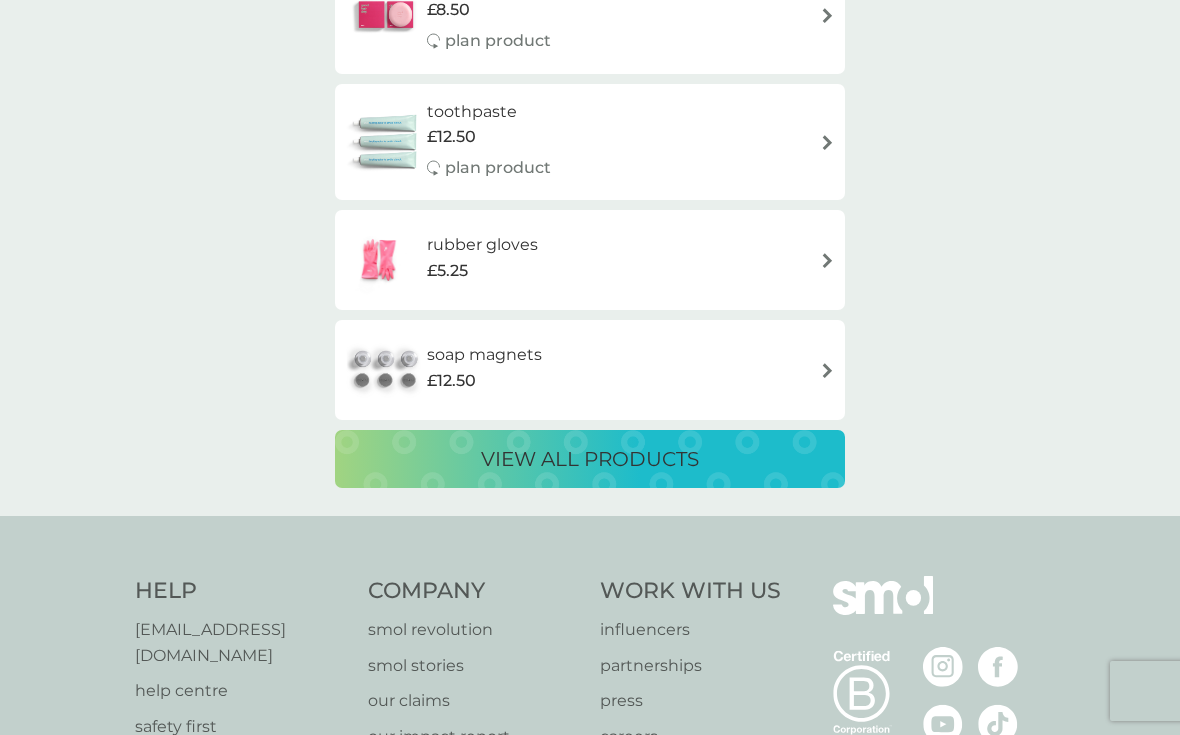 scroll, scrollTop: 3896, scrollLeft: 0, axis: vertical 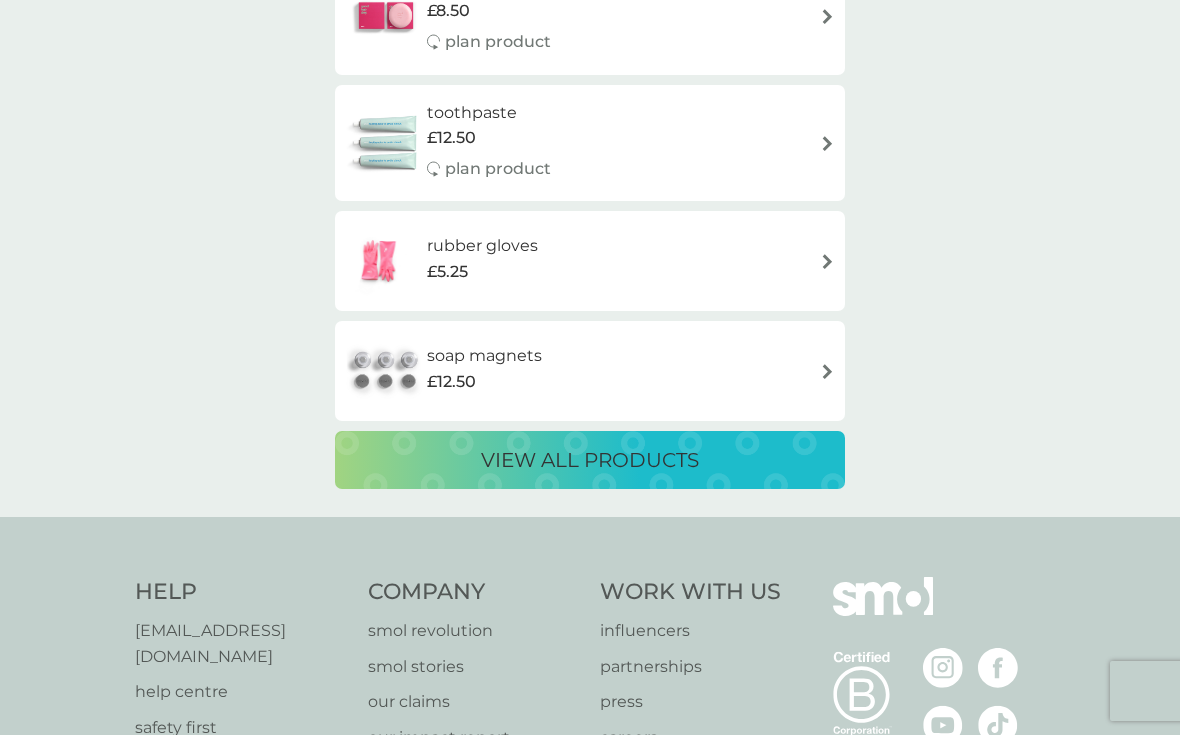 click on "view all products" at bounding box center [590, 460] 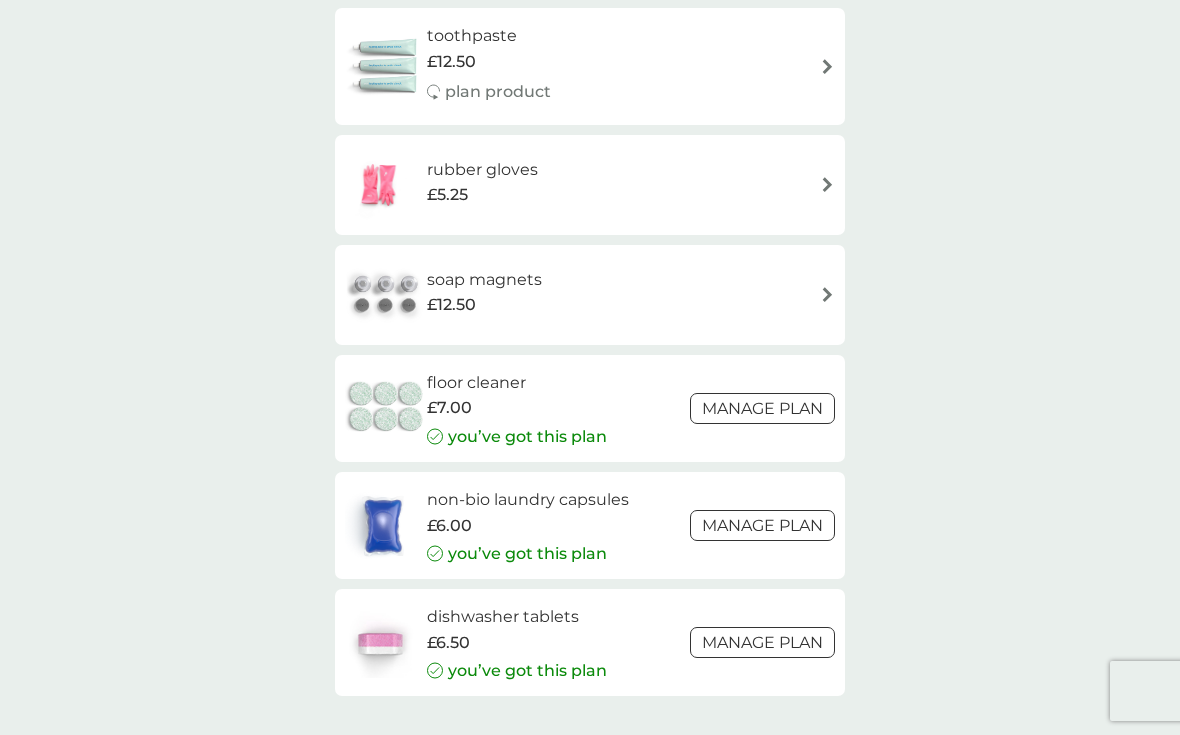 scroll, scrollTop: 2830, scrollLeft: 0, axis: vertical 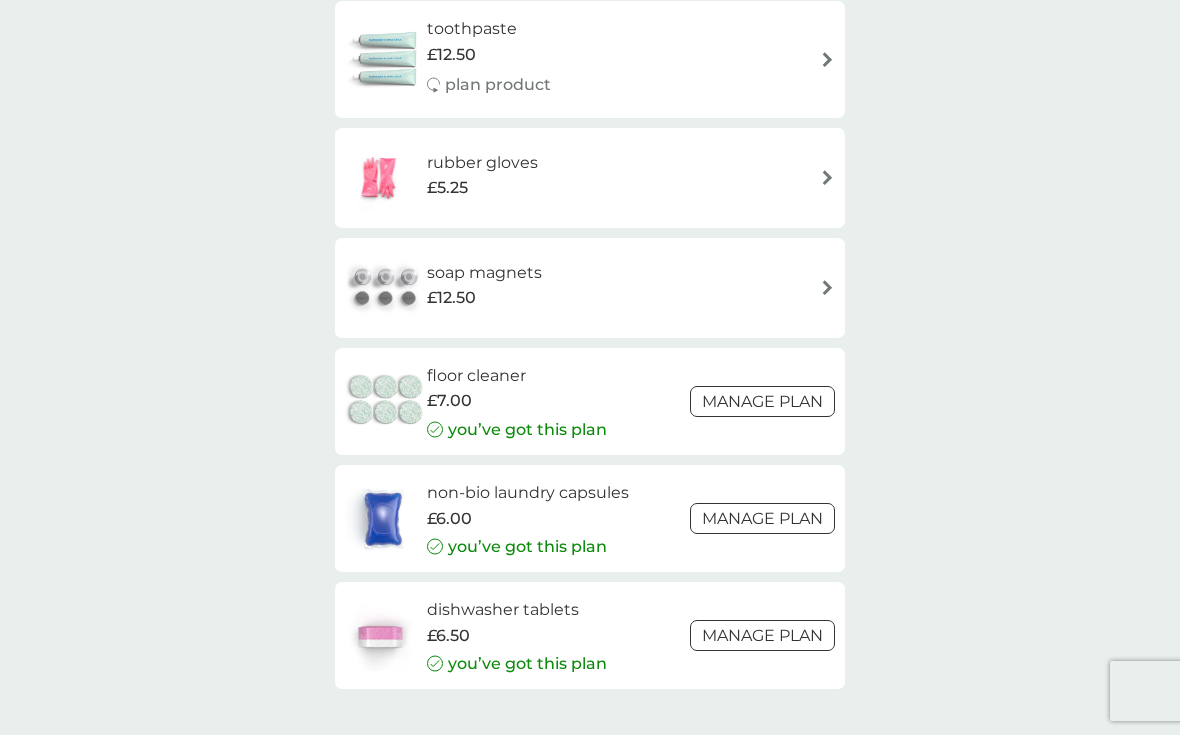click on "Manage plan" at bounding box center (762, 401) 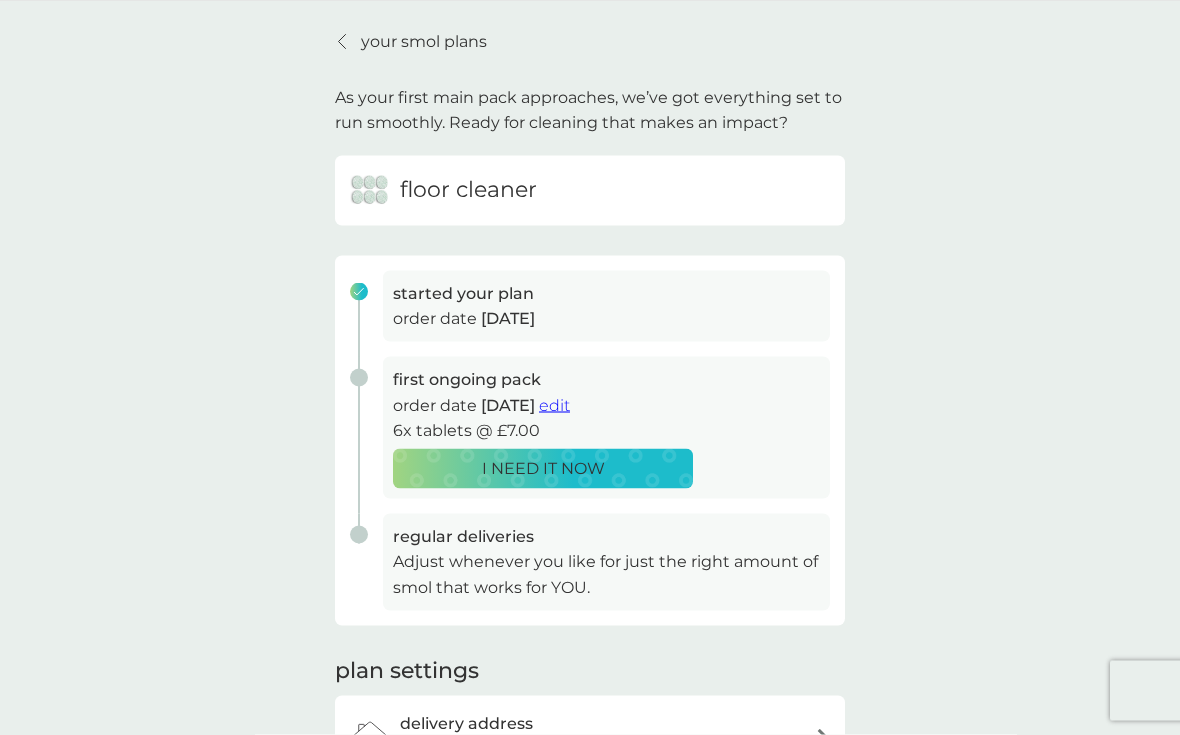 scroll, scrollTop: 0, scrollLeft: 0, axis: both 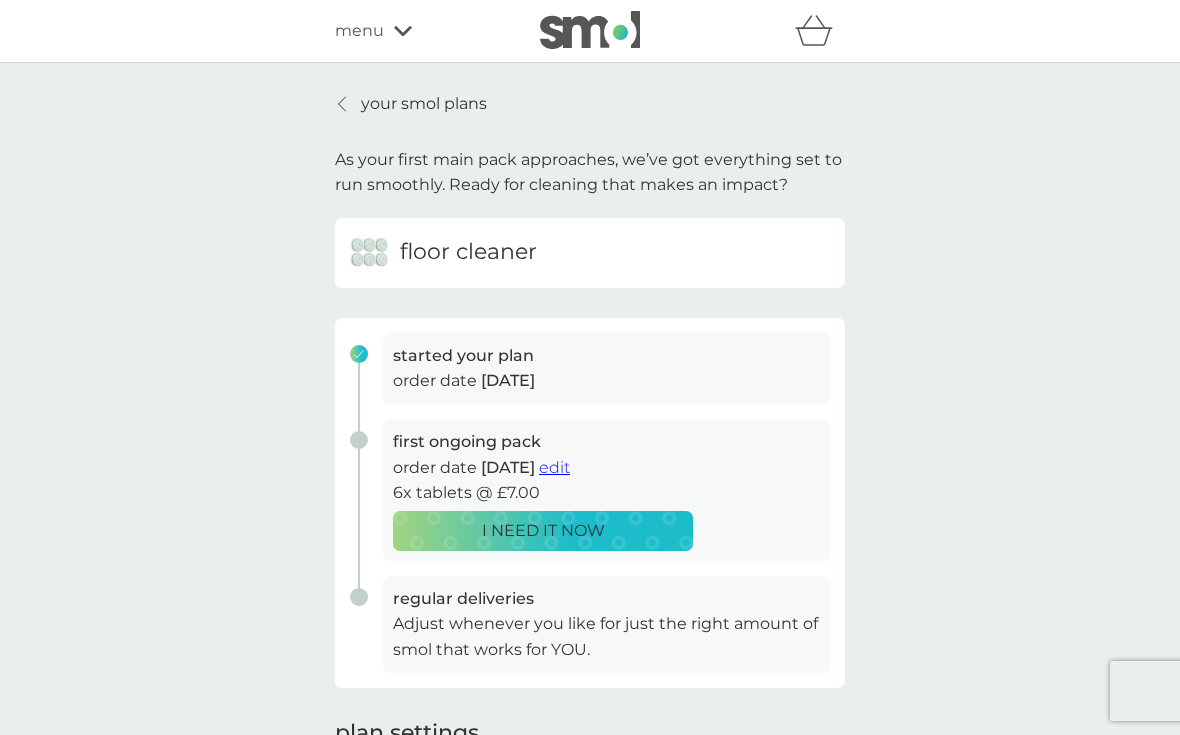 click 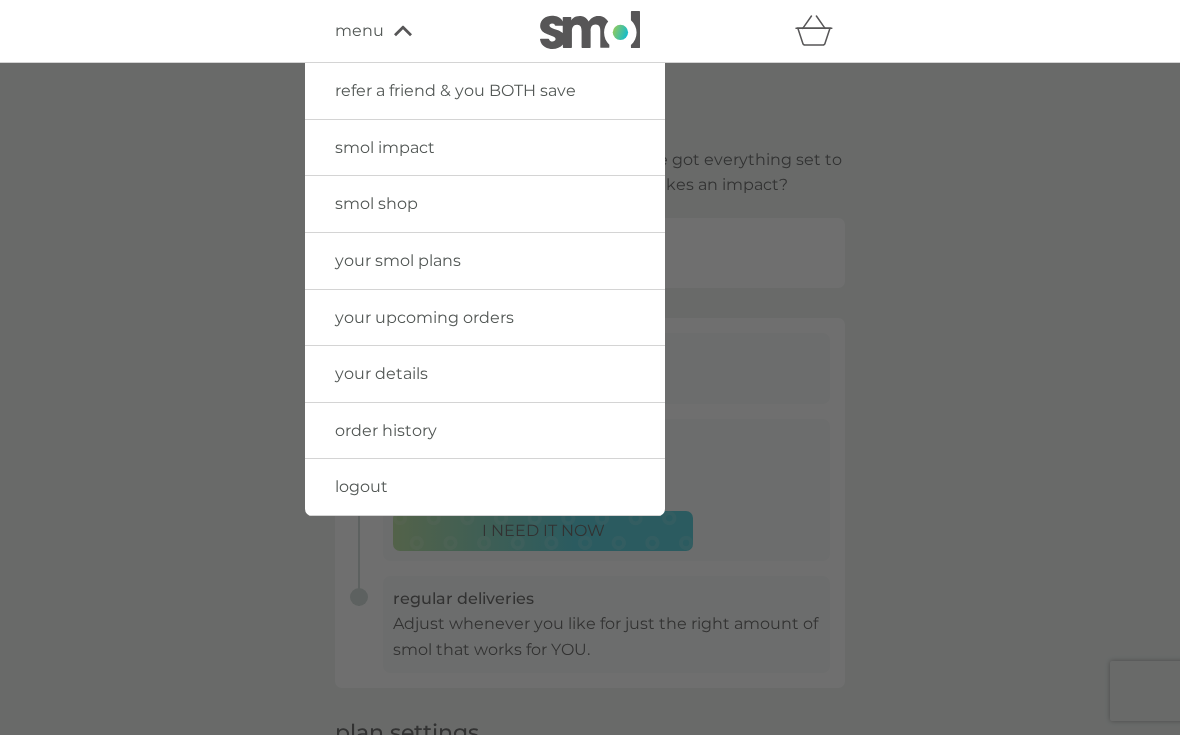click on "smol shop" at bounding box center (376, 203) 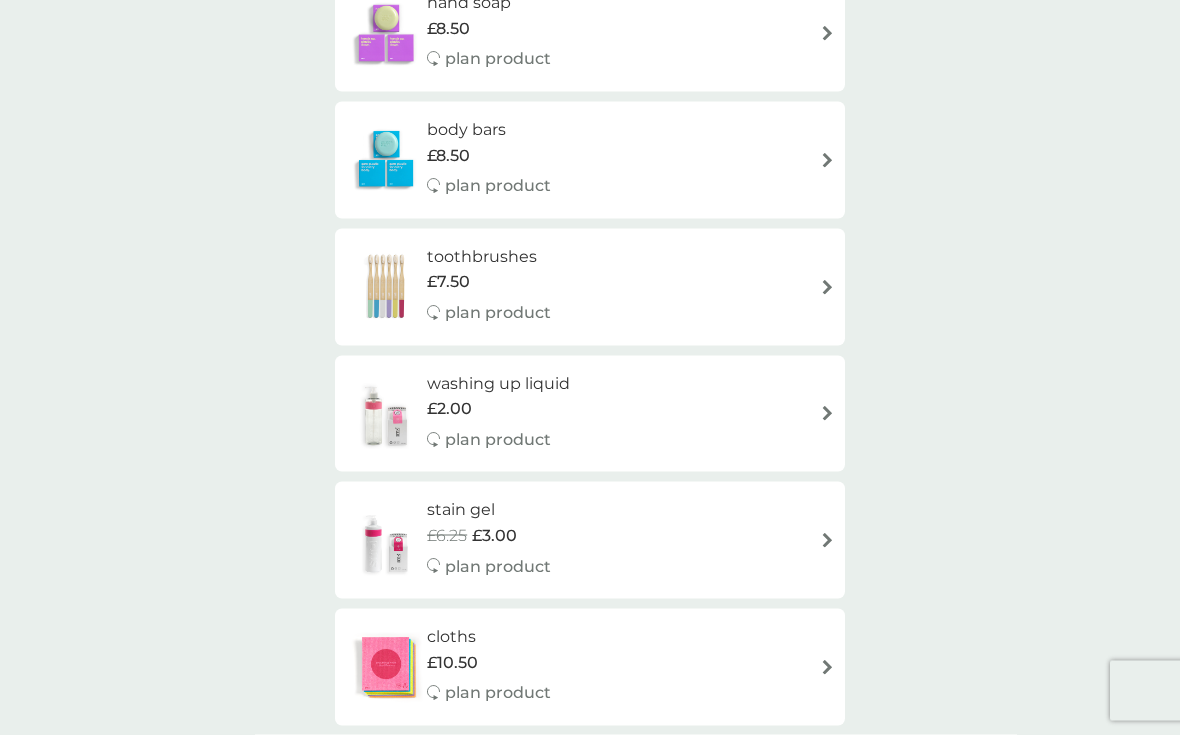 scroll, scrollTop: 1479, scrollLeft: 0, axis: vertical 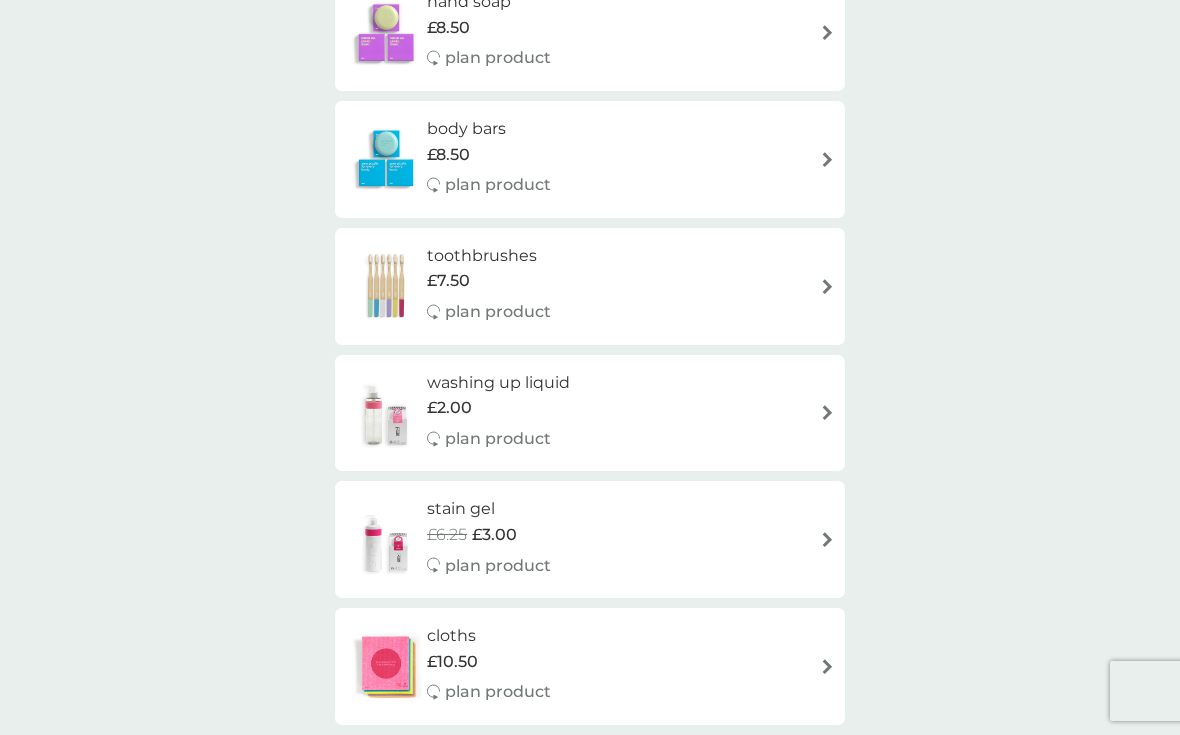 click on "plan product" at bounding box center (498, 566) 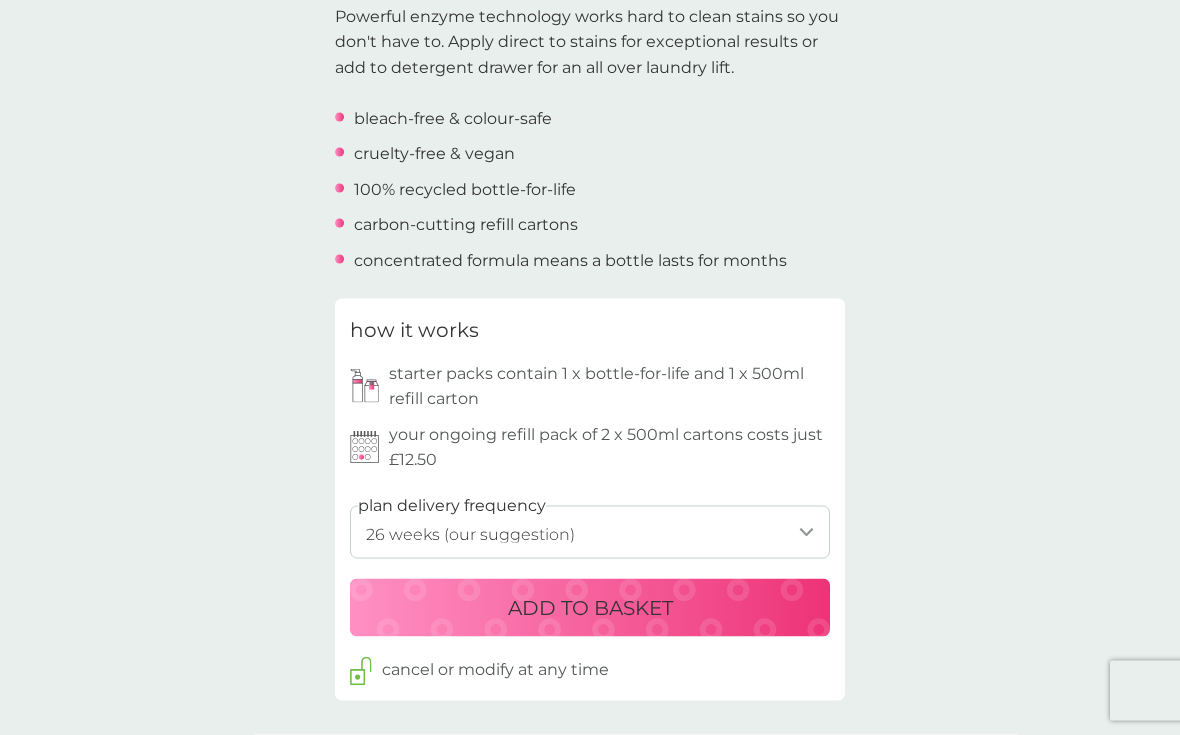 scroll, scrollTop: 662, scrollLeft: 0, axis: vertical 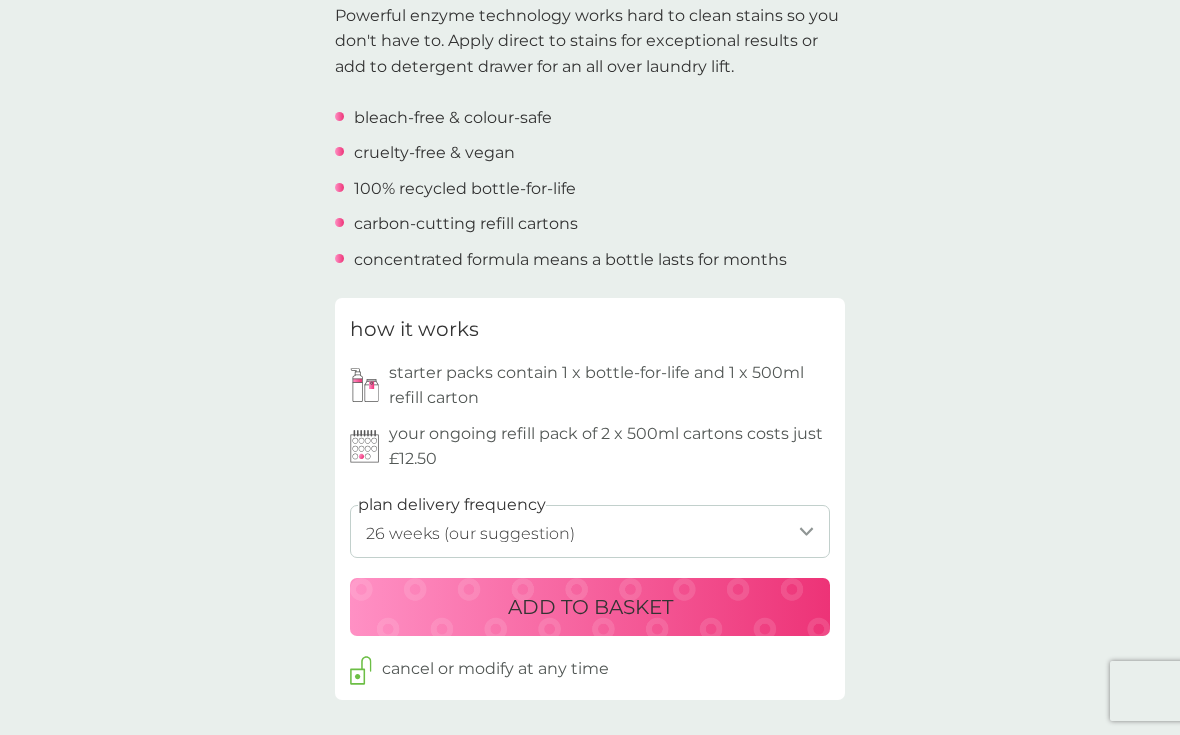 click on "cancel or modify at any time" at bounding box center (495, 669) 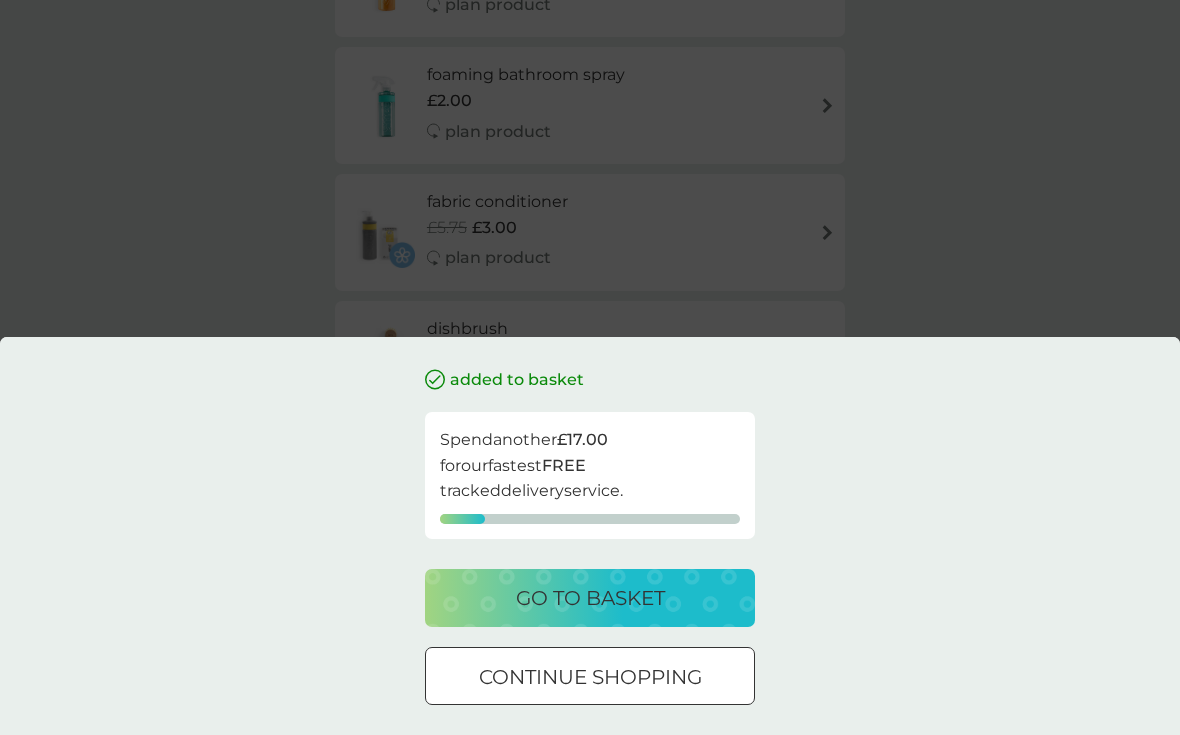 scroll, scrollTop: 0, scrollLeft: 0, axis: both 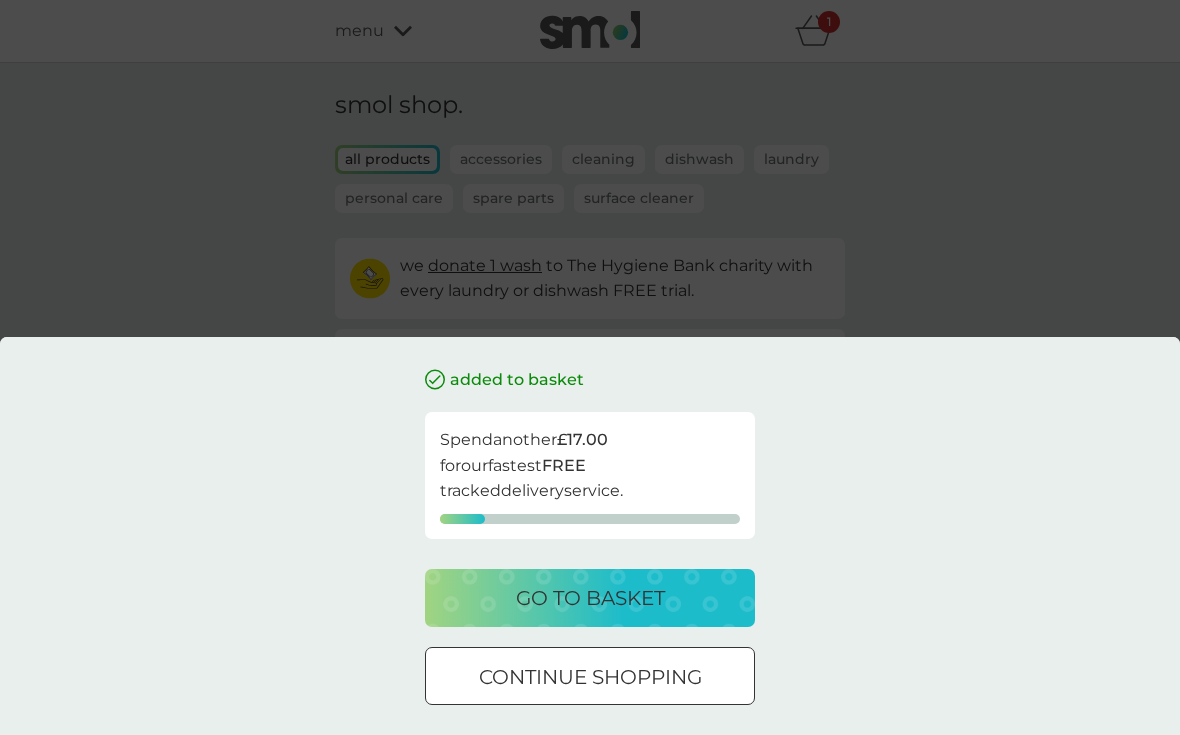 click on "go to basket" at bounding box center [590, 598] 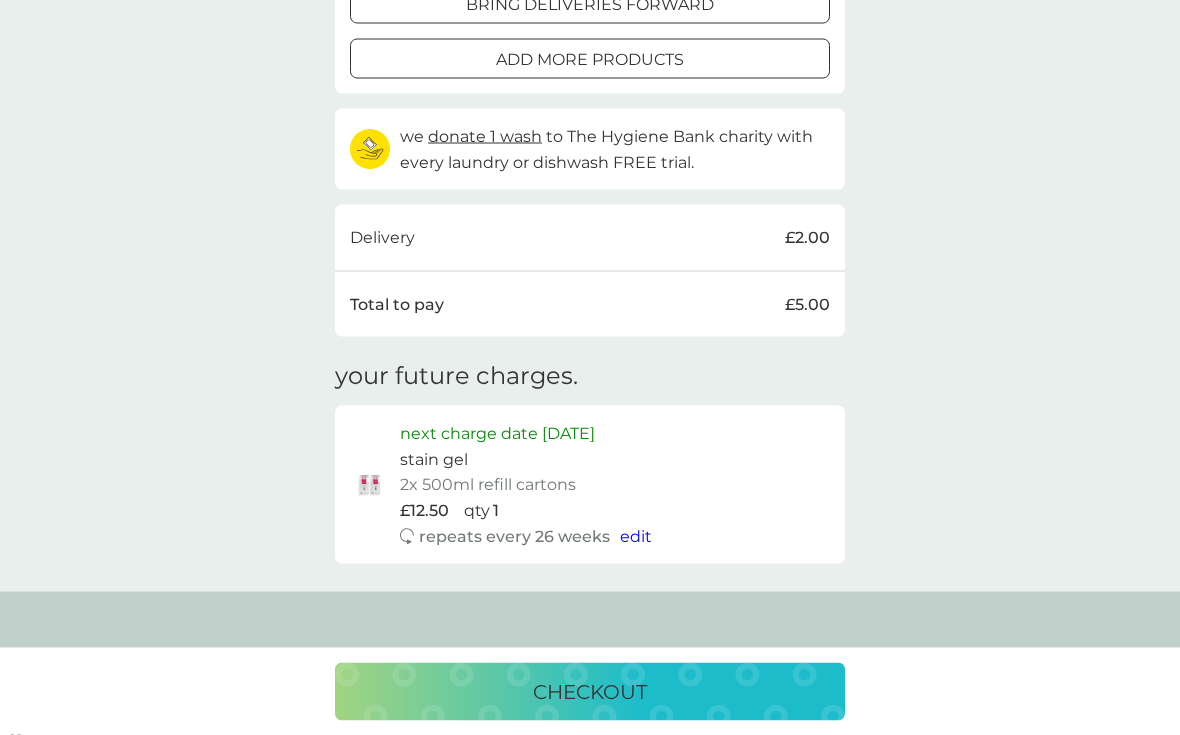 scroll, scrollTop: 467, scrollLeft: 0, axis: vertical 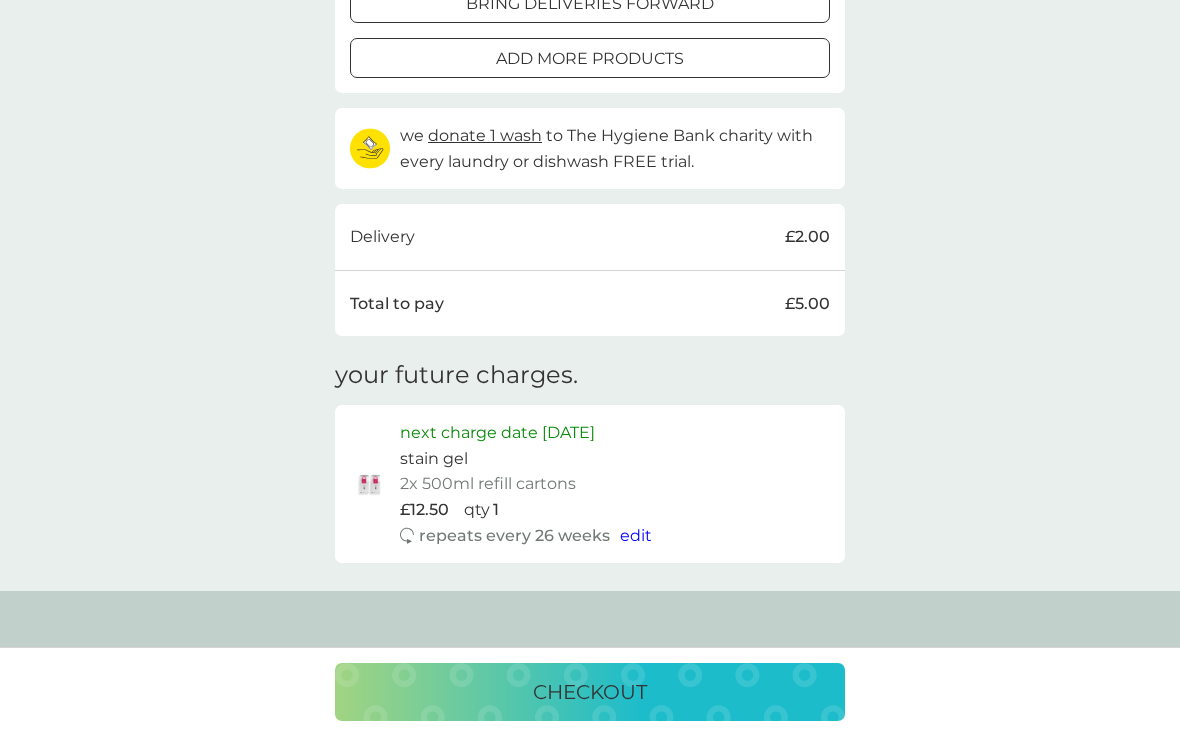 click on "checkout" at bounding box center [590, 692] 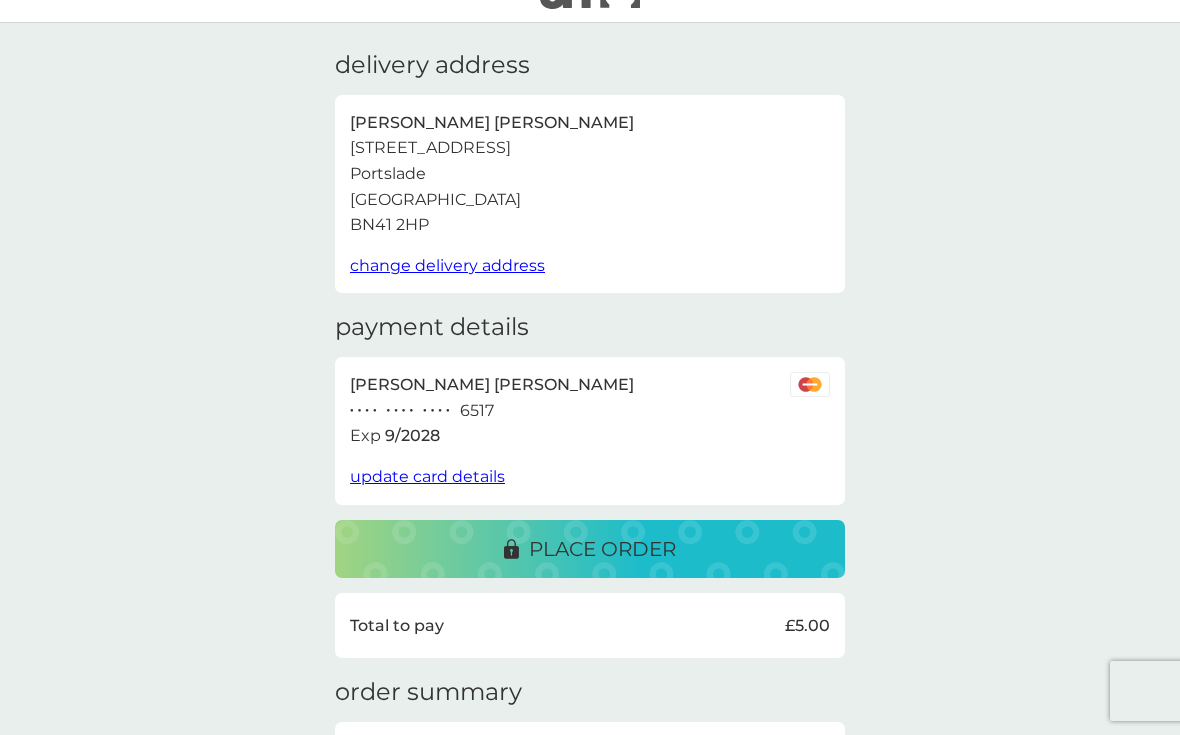 scroll, scrollTop: 0, scrollLeft: 0, axis: both 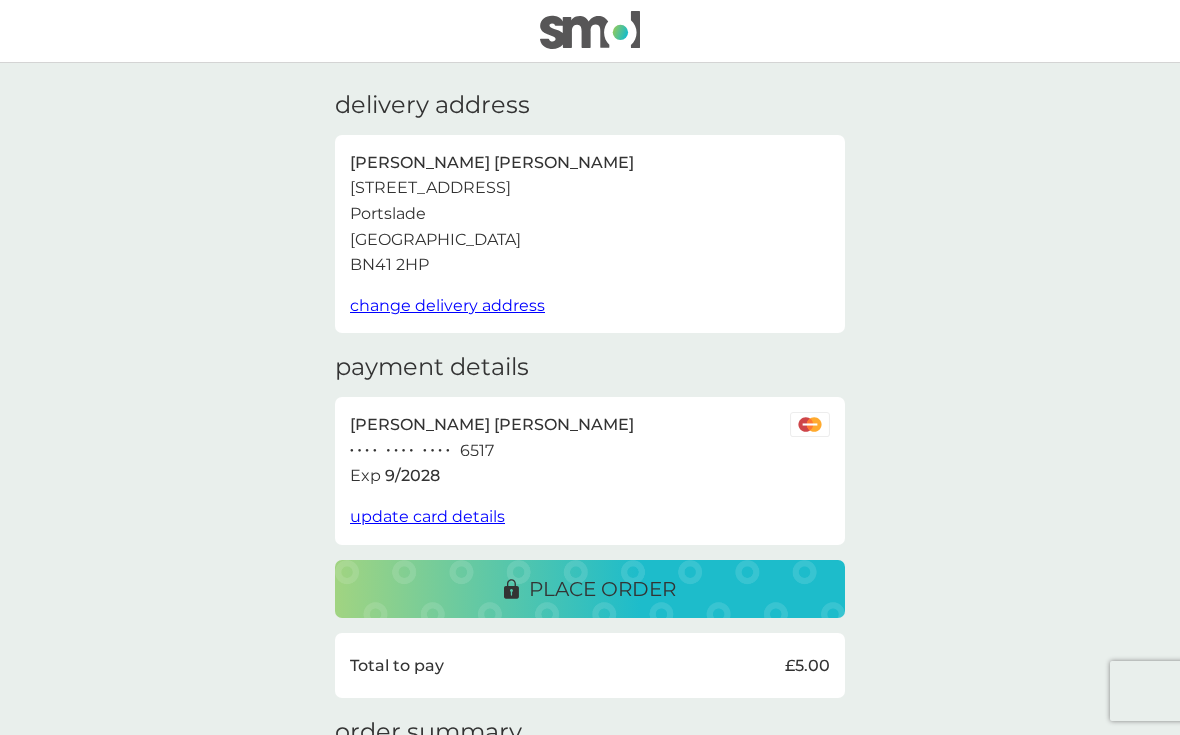click at bounding box center (590, 30) 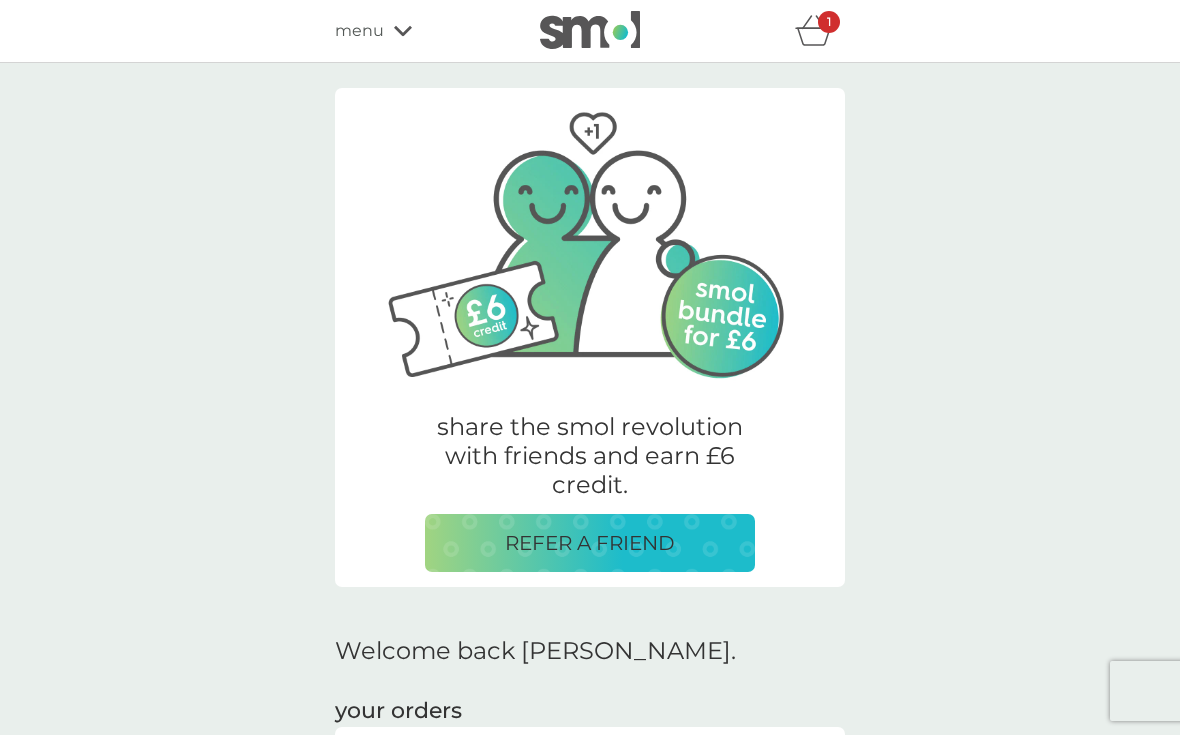 click 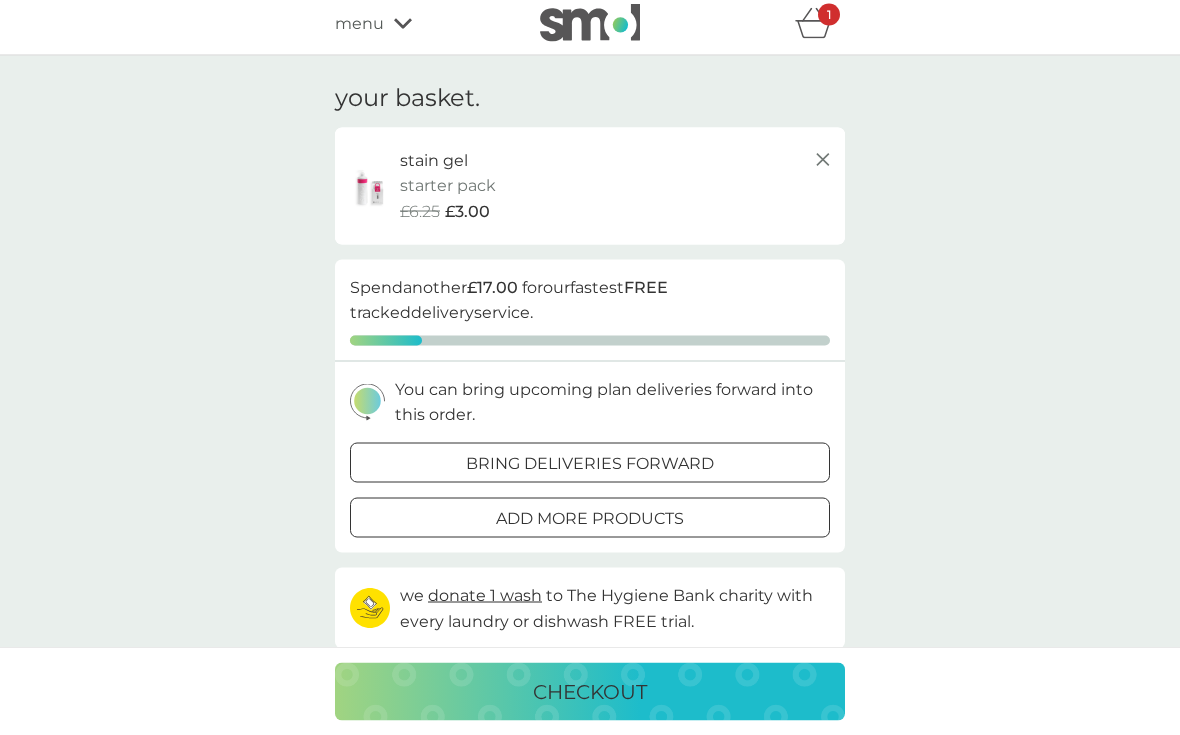 scroll, scrollTop: 8, scrollLeft: 0, axis: vertical 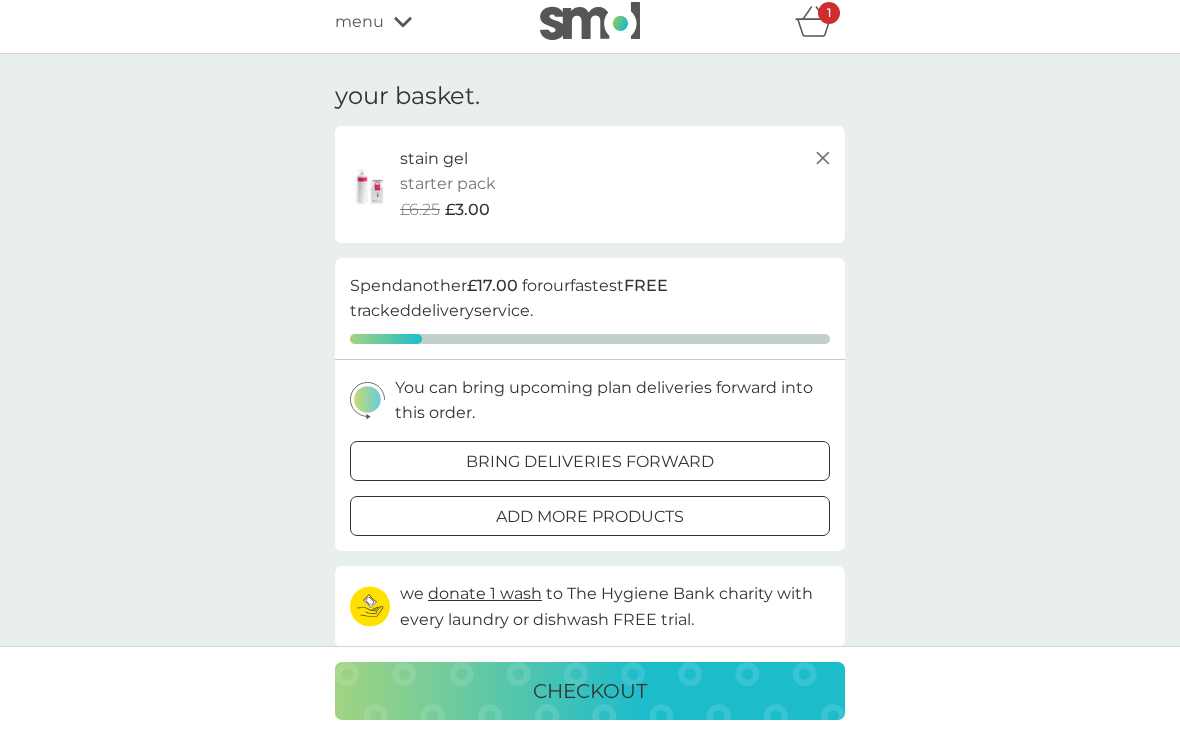 click 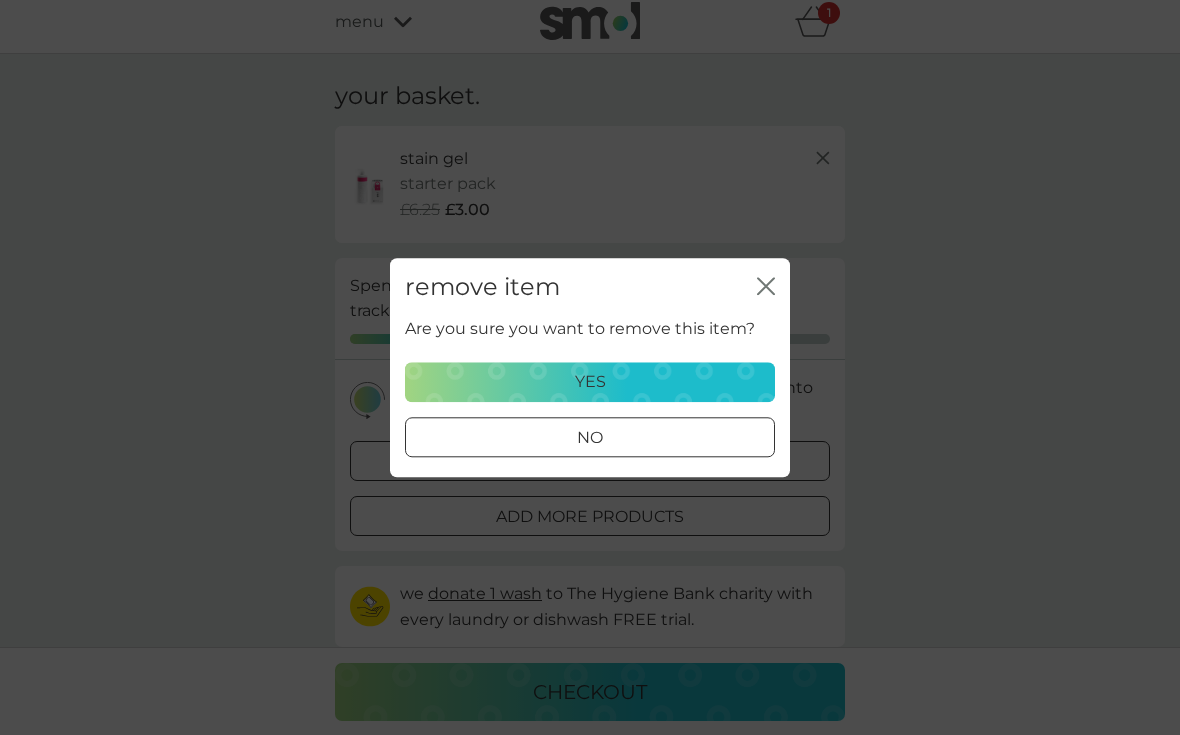 click on "yes" at bounding box center [590, 382] 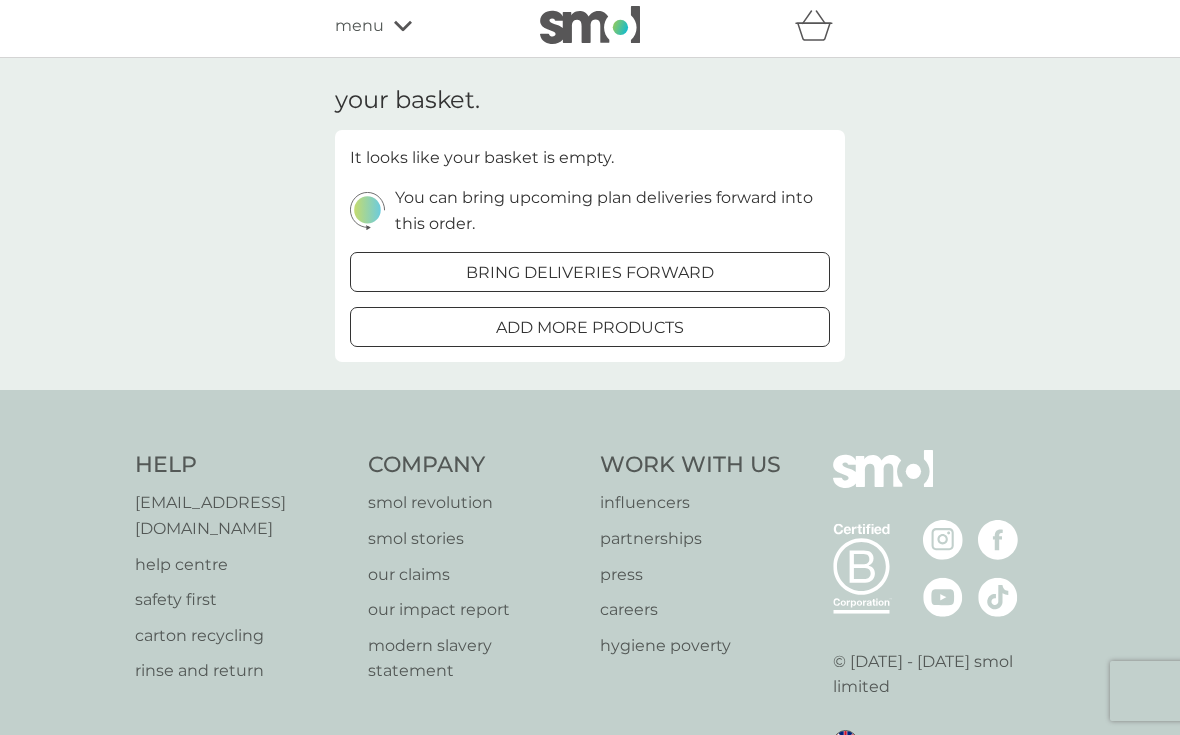 scroll, scrollTop: 0, scrollLeft: 0, axis: both 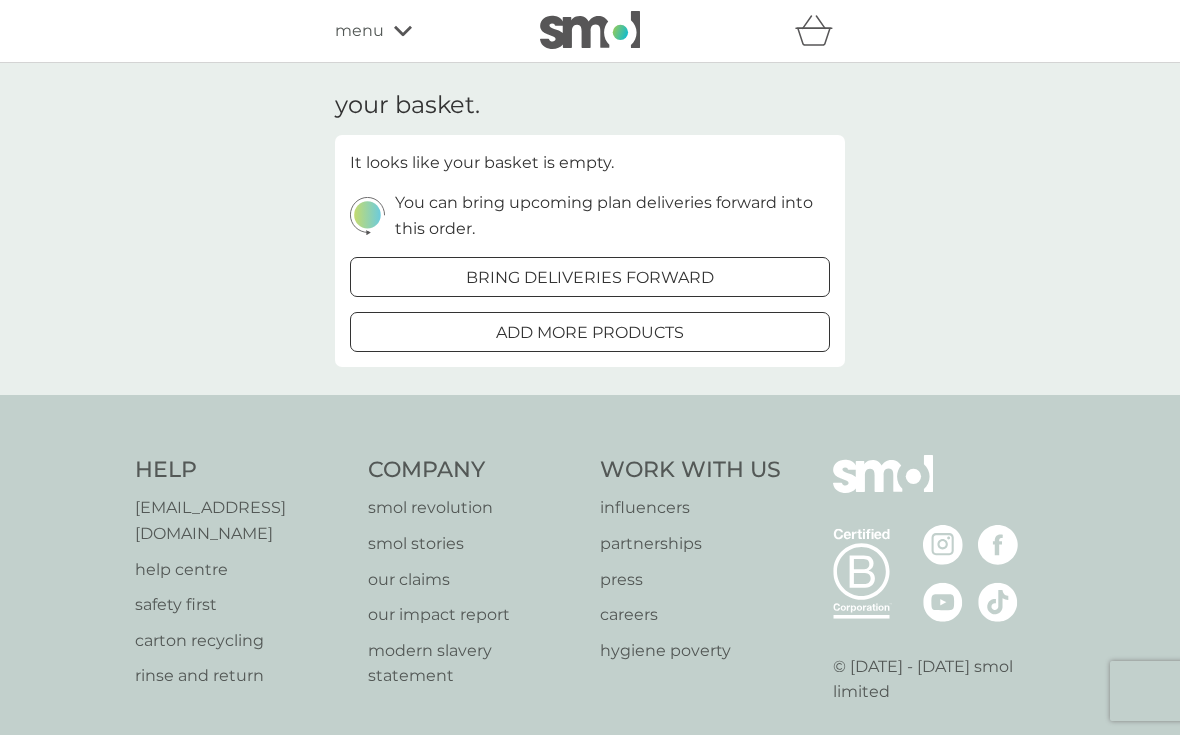 click on "menu" at bounding box center [420, 31] 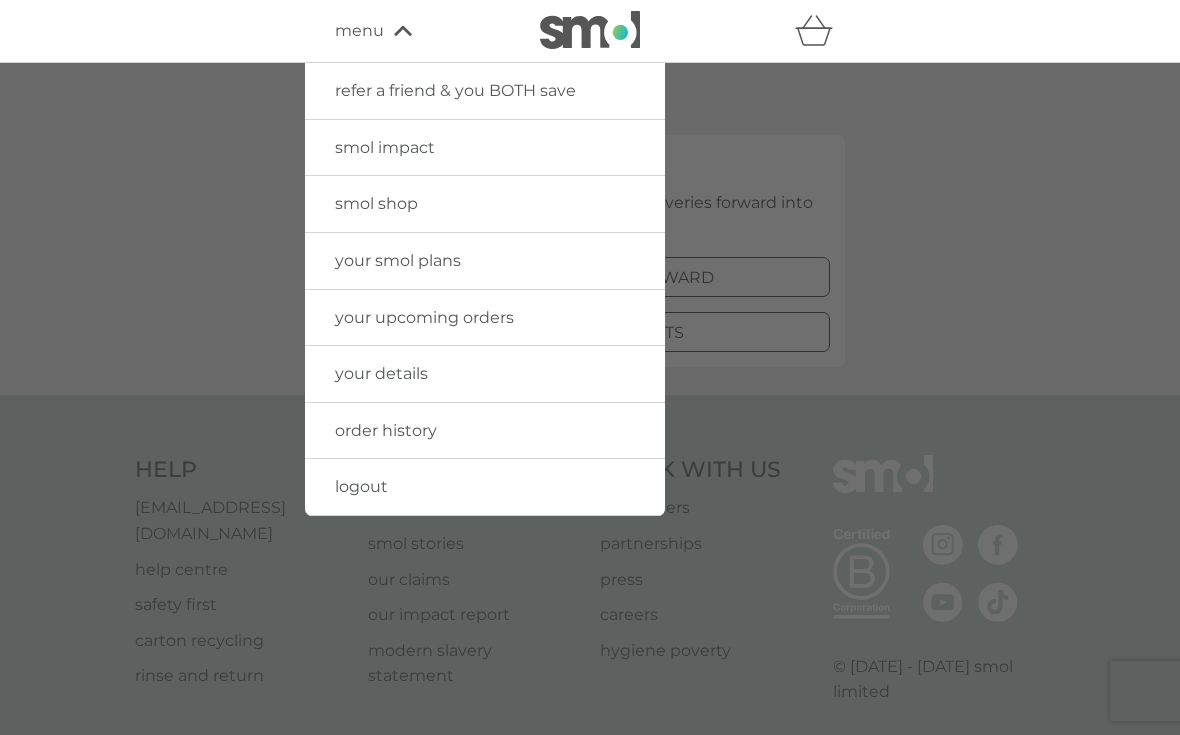 click on "logout" at bounding box center [361, 486] 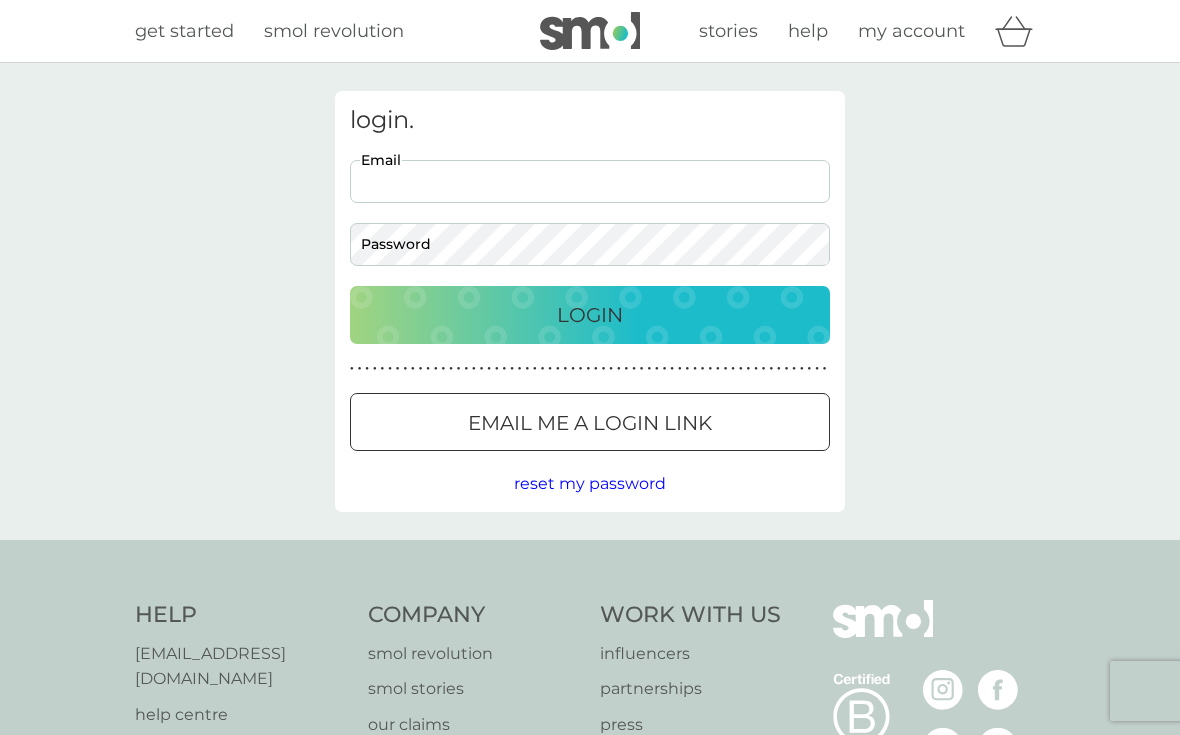 scroll, scrollTop: 0, scrollLeft: 0, axis: both 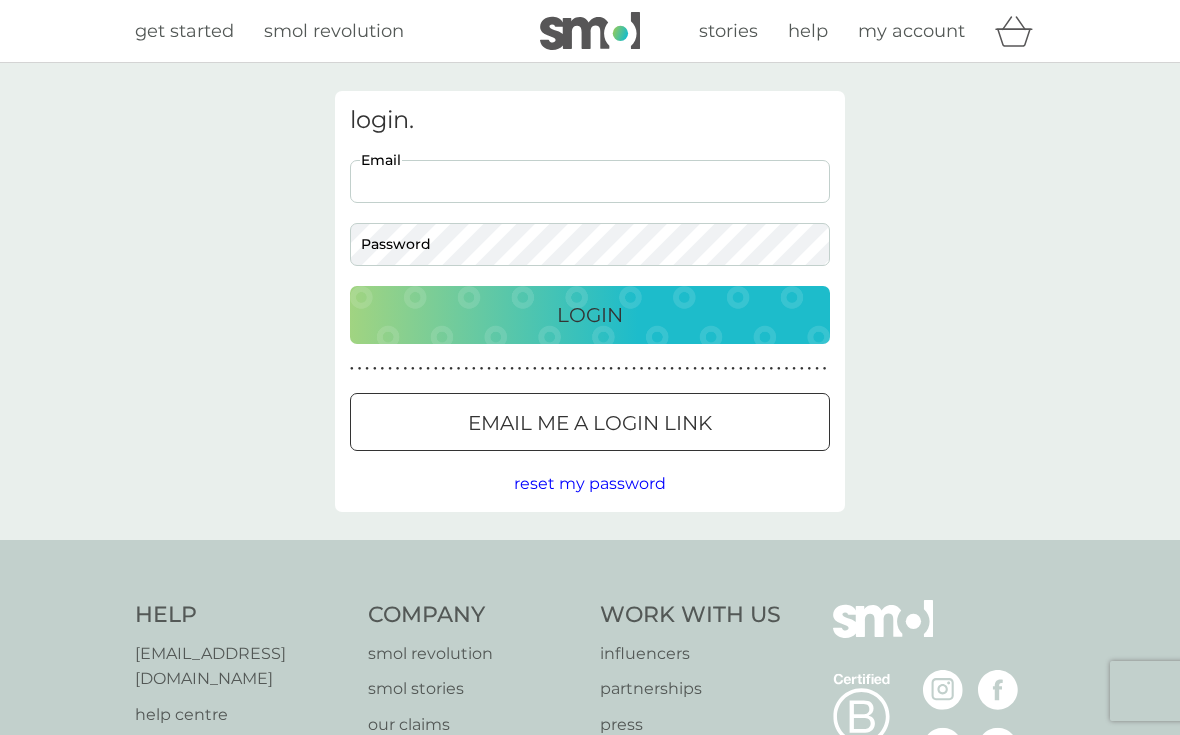 click on "stories" at bounding box center (728, 31) 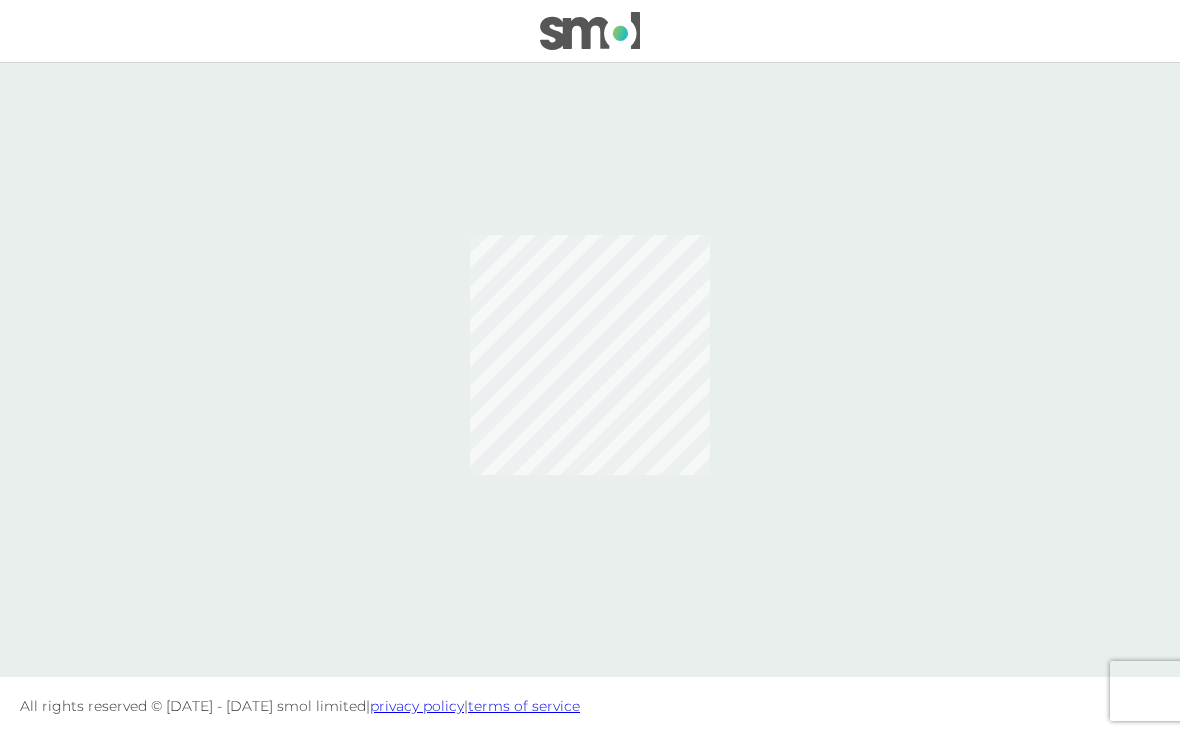 scroll, scrollTop: 0, scrollLeft: 0, axis: both 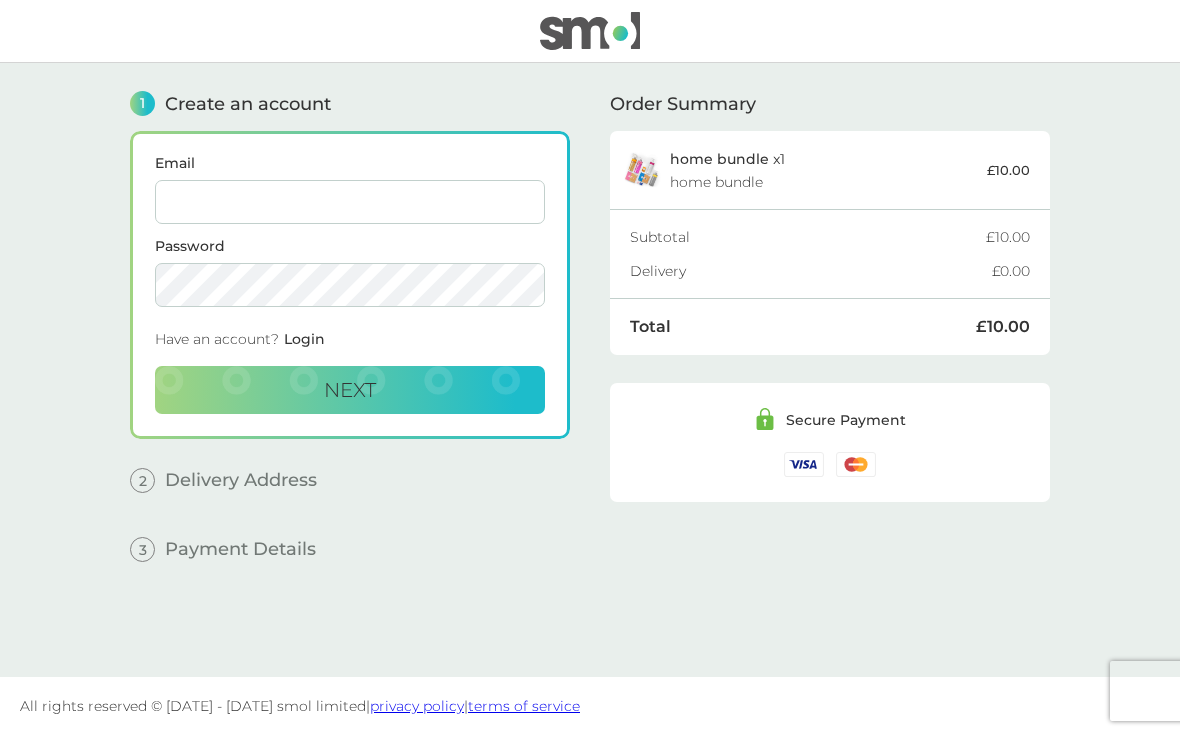 click on "Email" at bounding box center (350, 202) 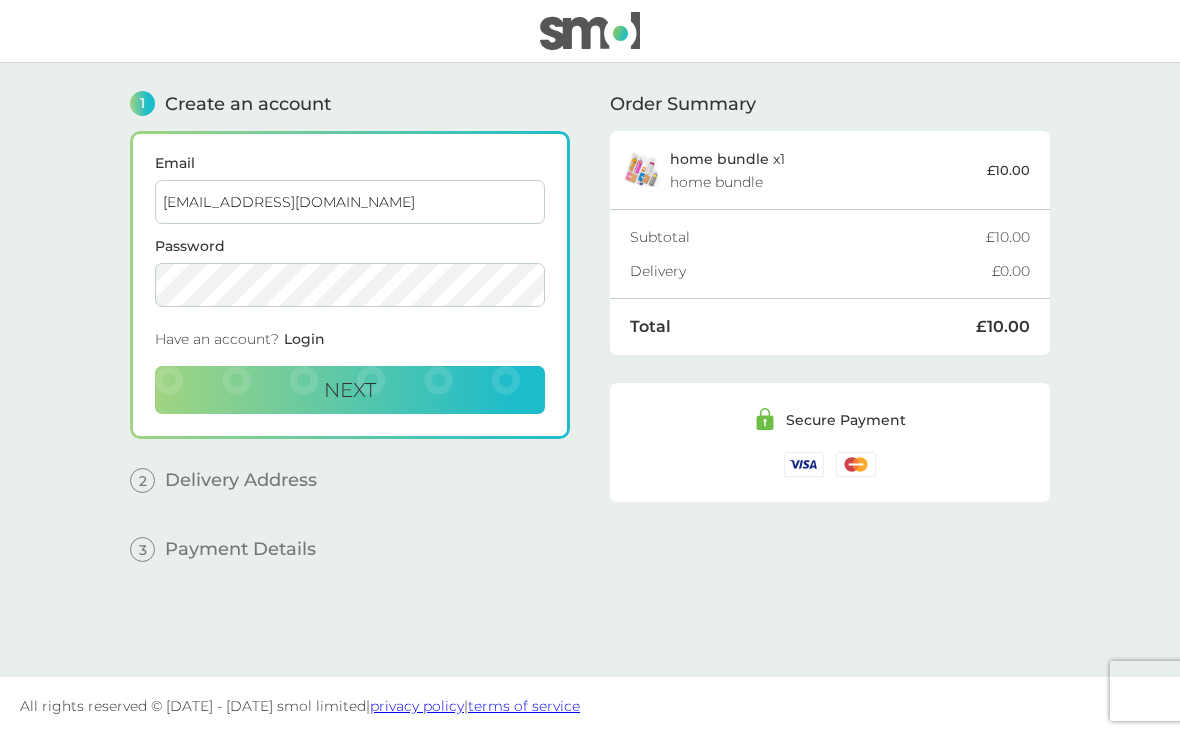 click on "Next" at bounding box center (350, 390) 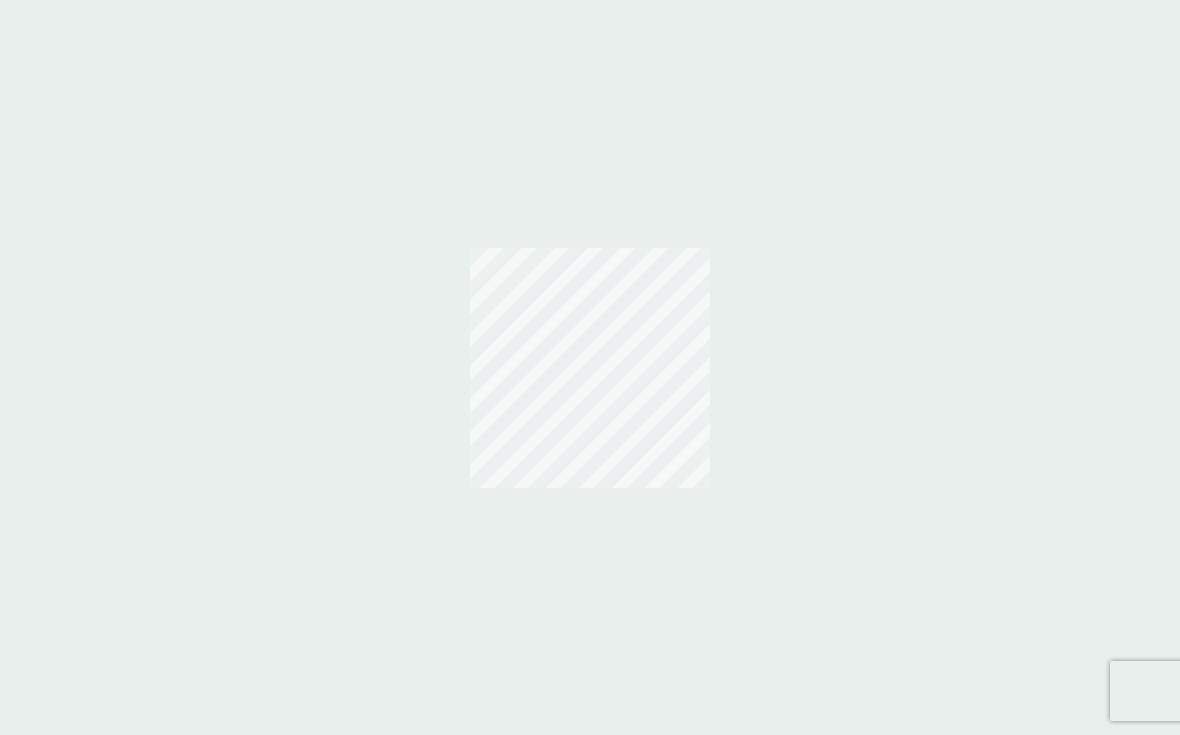 scroll, scrollTop: 0, scrollLeft: 0, axis: both 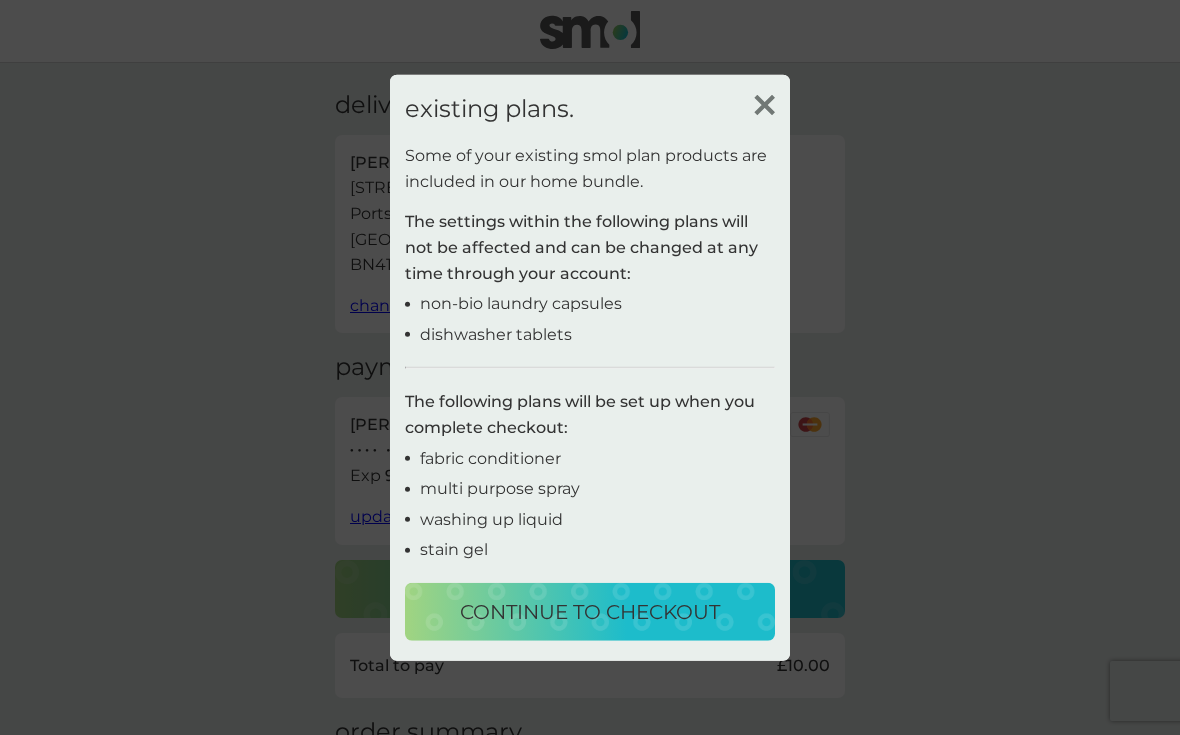click on "continue to checkout" at bounding box center [590, 612] 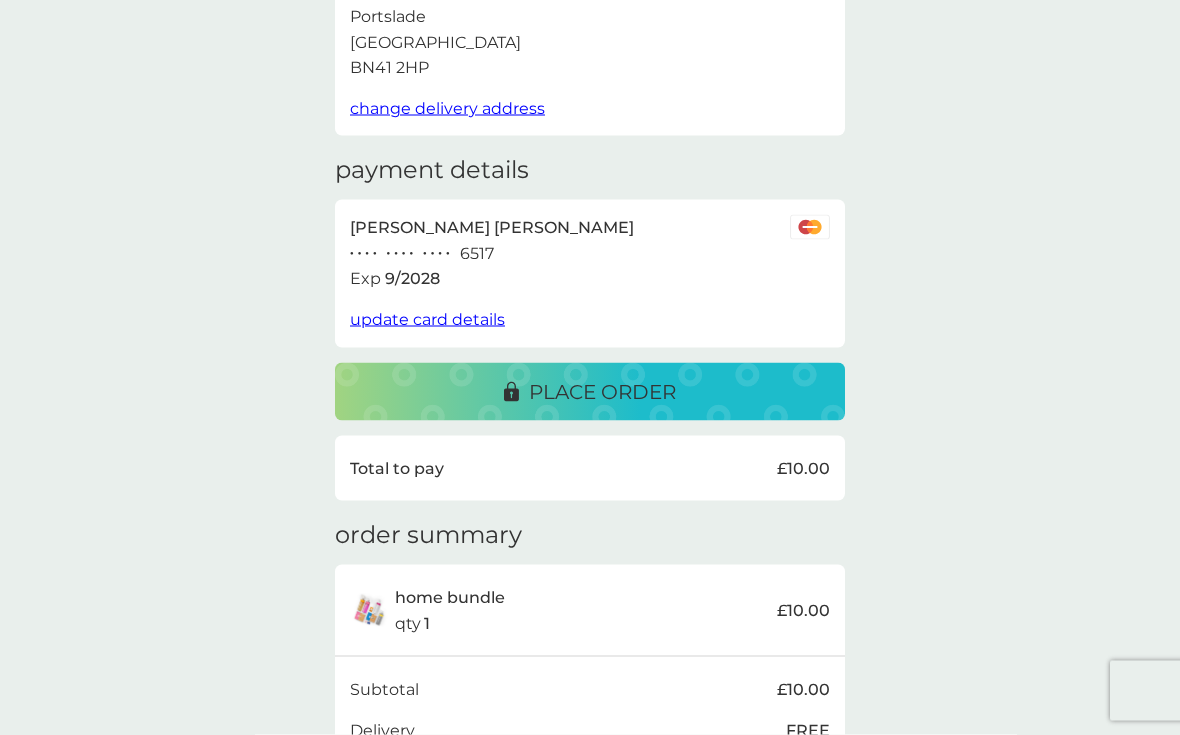 scroll, scrollTop: 174, scrollLeft: 0, axis: vertical 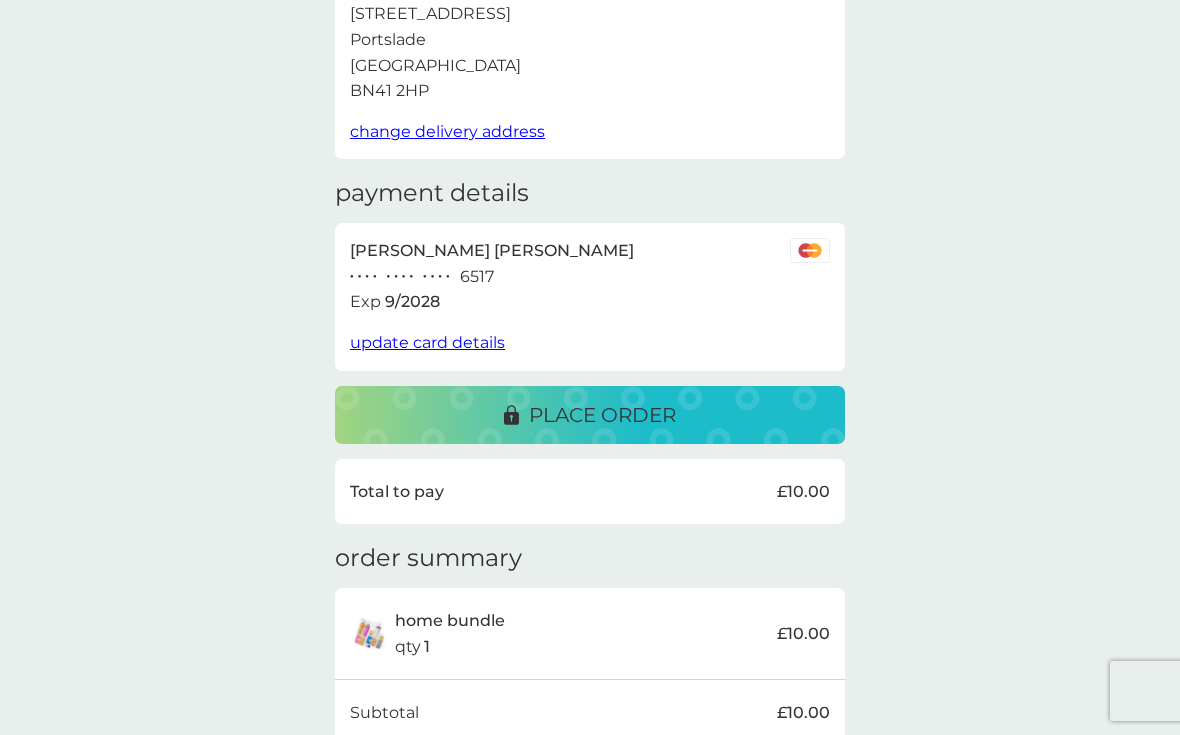 click on "place order" at bounding box center [602, 415] 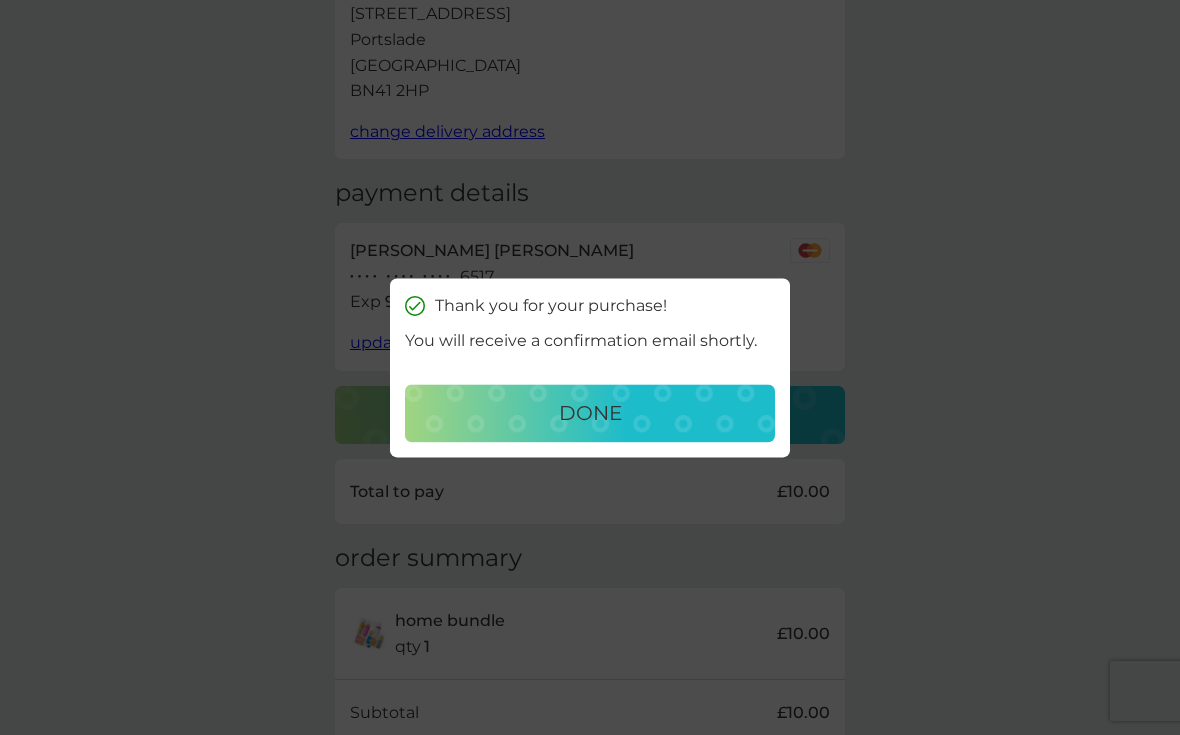 click on "done" at bounding box center (590, 413) 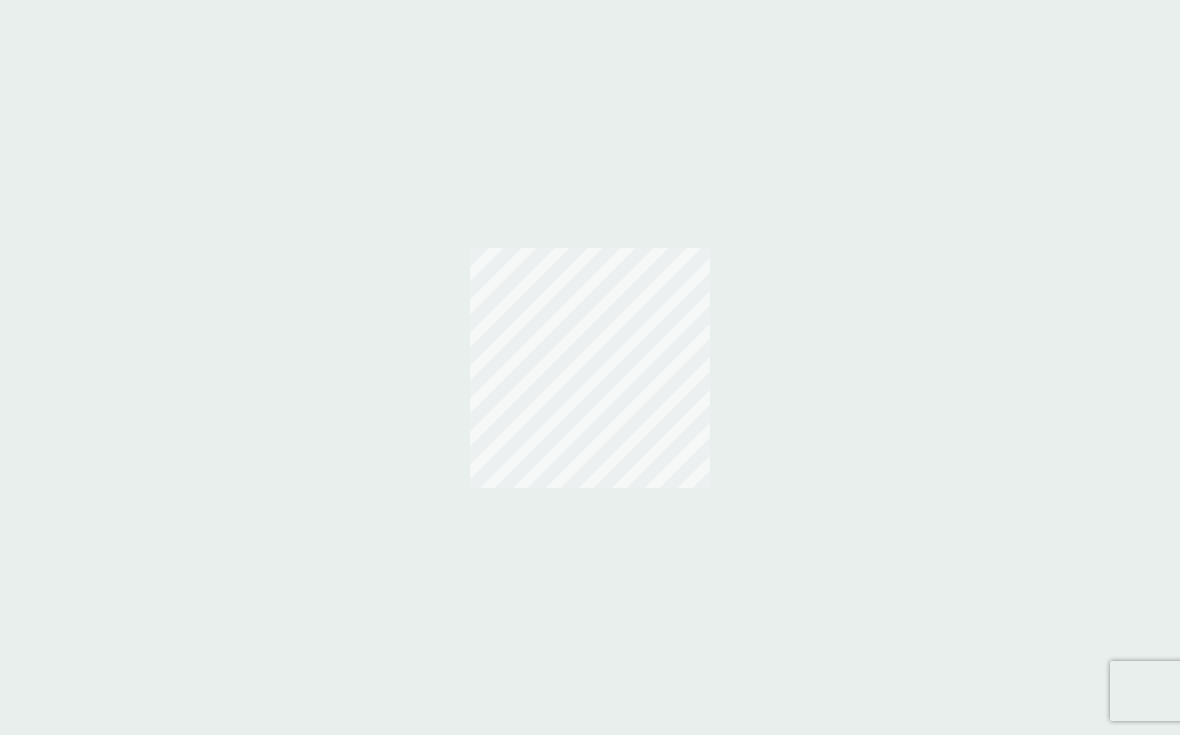 scroll, scrollTop: 0, scrollLeft: 0, axis: both 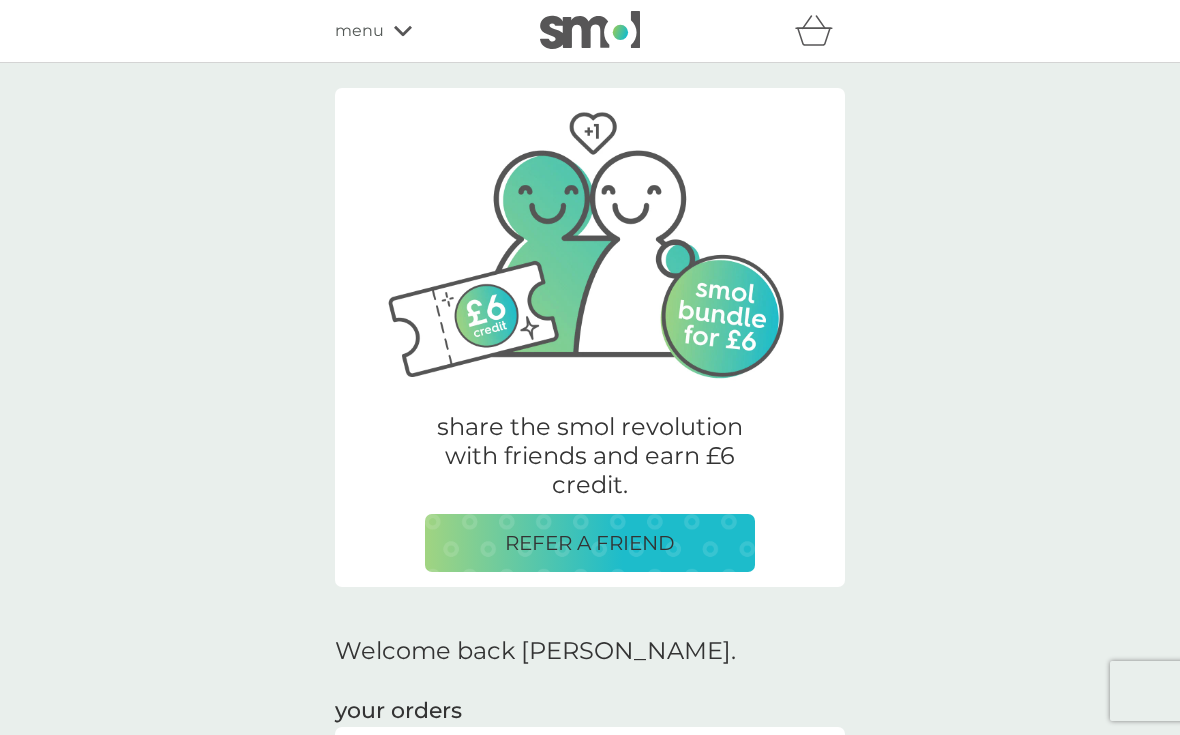click on "menu" at bounding box center [359, 31] 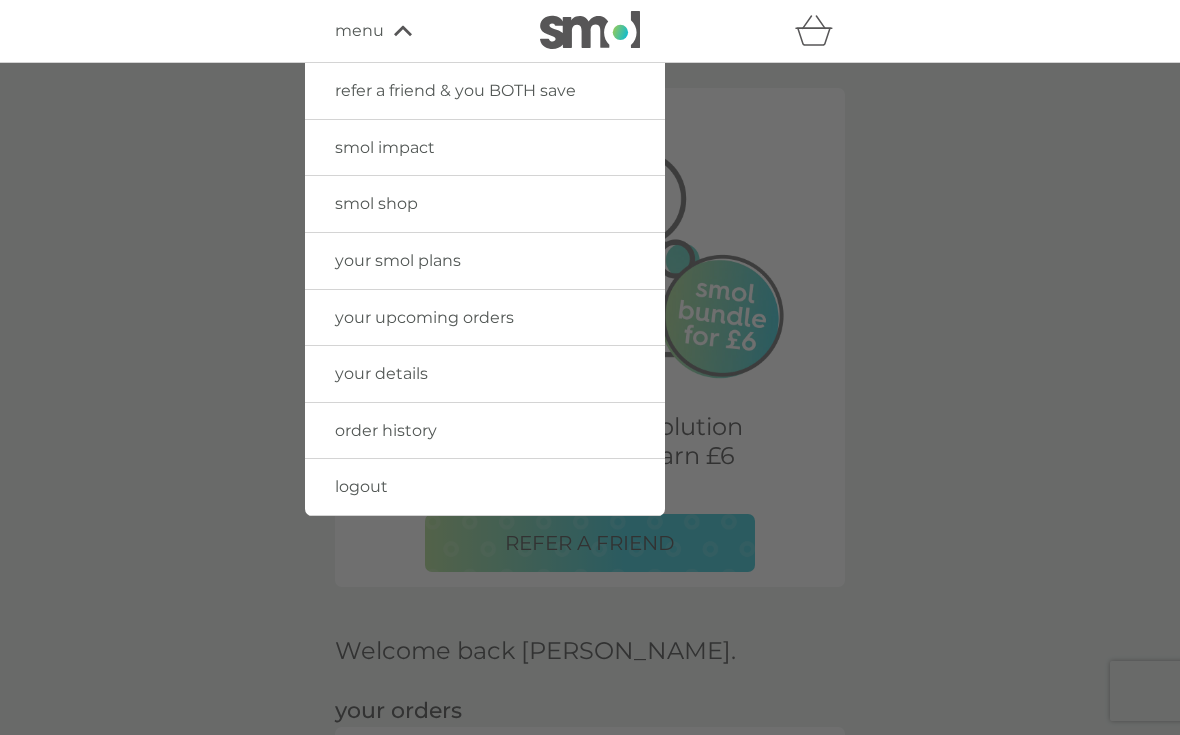 click on "logout" at bounding box center (361, 486) 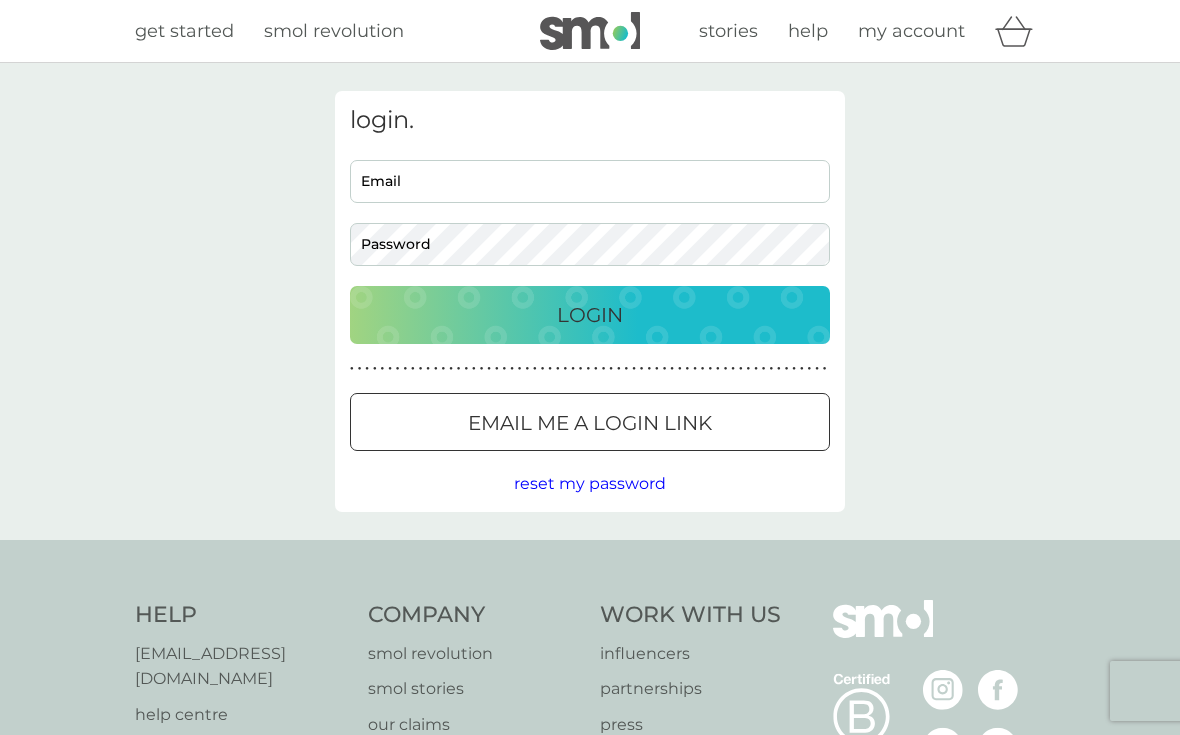 scroll, scrollTop: 0, scrollLeft: 0, axis: both 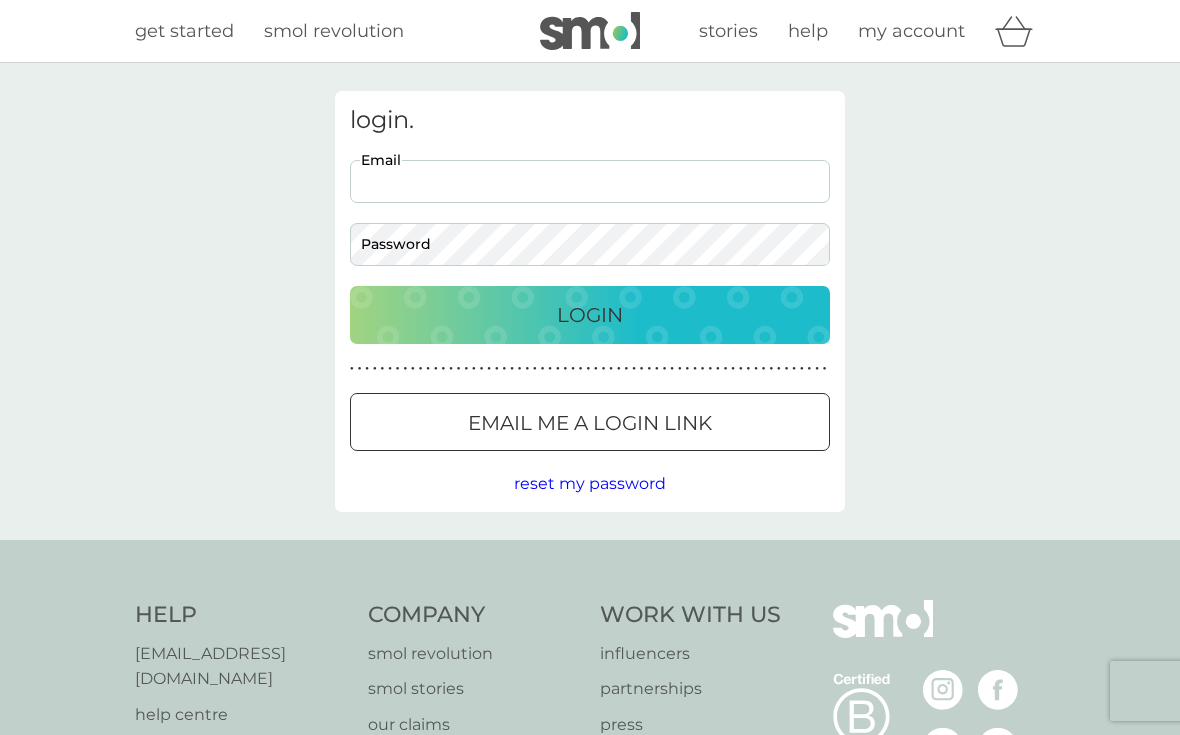 click on "login. Email Password Login ● ● ● ● ● ● ● ● ● ● ● ● ● ● ● ● ● ● ● ● ● ● ● ● ● ● ● ● ● ● ● ● ● ● ● ● ● ● ● ● ● ● ● ● ● ● ● ● ● ● ● ● ● ● ● ● ● ● ● ● ● ● ● ● ● ● ● ● ● ● Email me a login link reset my password" at bounding box center (590, 301) 